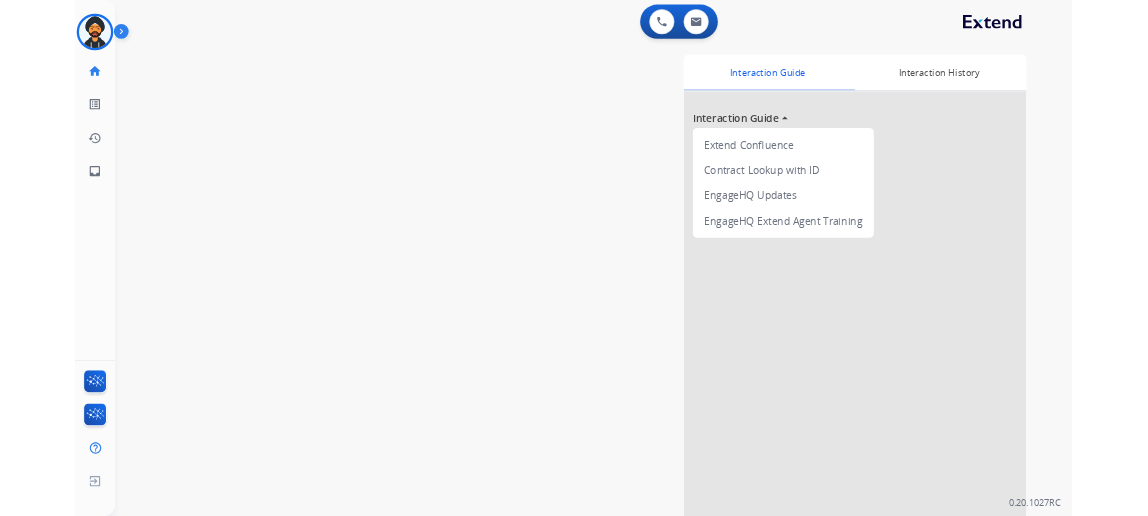 scroll, scrollTop: 0, scrollLeft: 0, axis: both 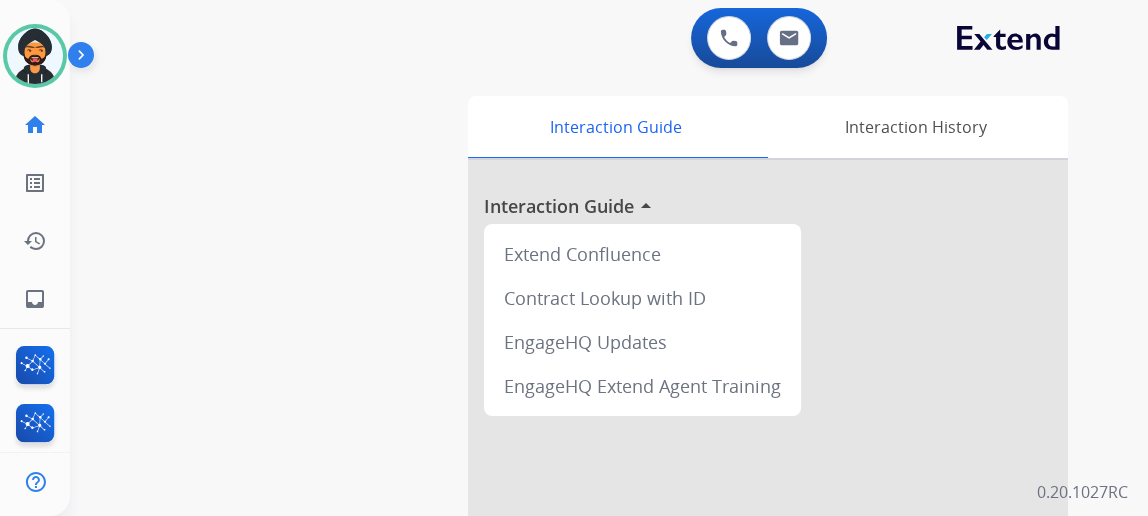 drag, startPoint x: 1129, startPoint y: 97, endPoint x: 1074, endPoint y: 92, distance: 55.226807 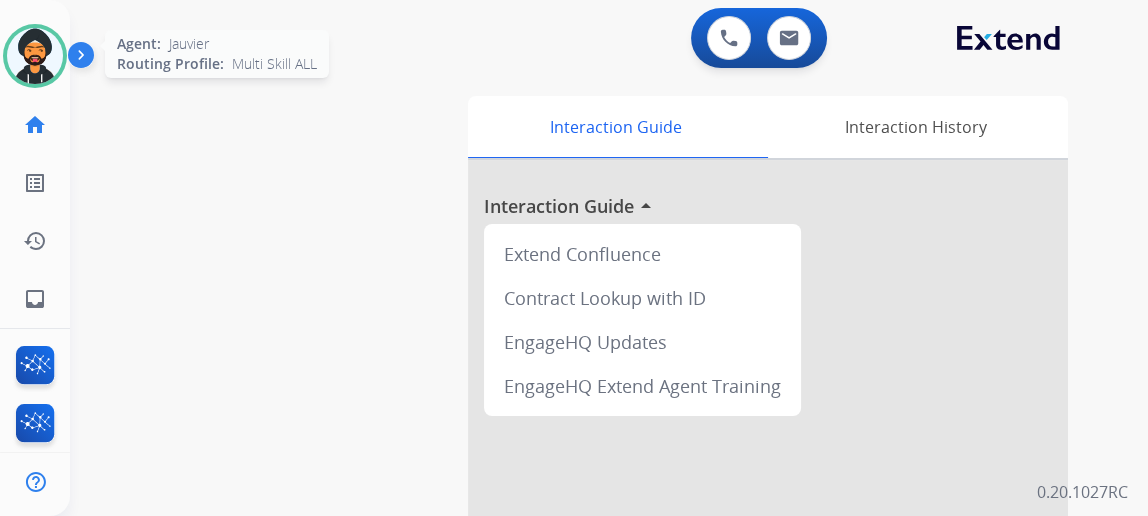 click at bounding box center [35, 56] 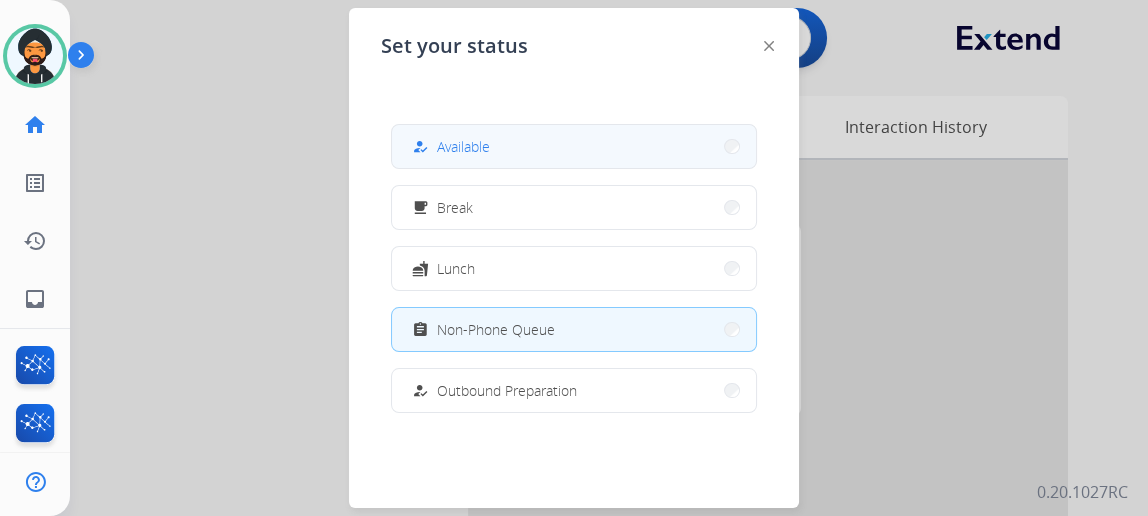click on "how_to_reg Available" at bounding box center (574, 146) 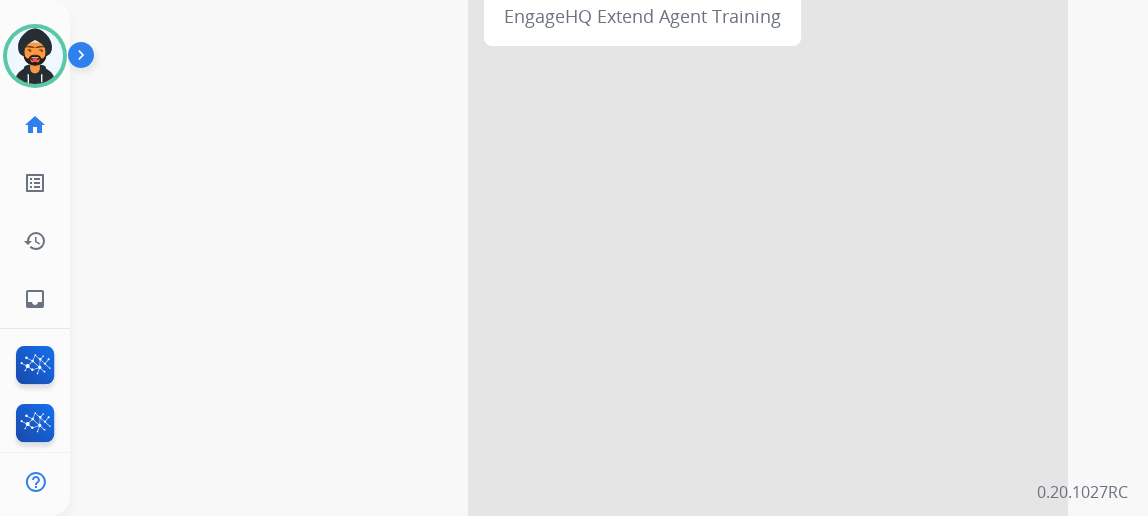 scroll, scrollTop: 373, scrollLeft: 0, axis: vertical 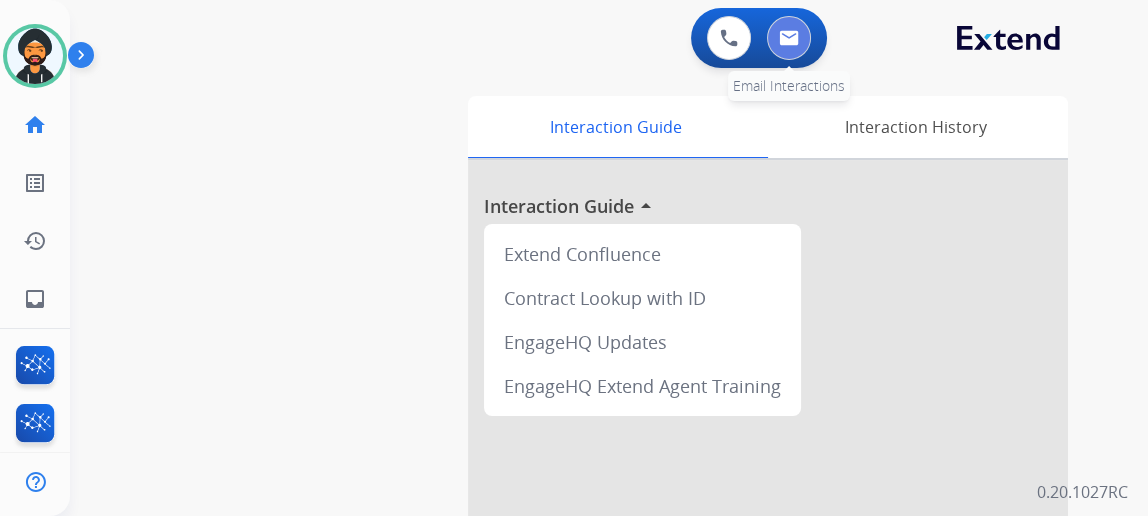 click at bounding box center [789, 38] 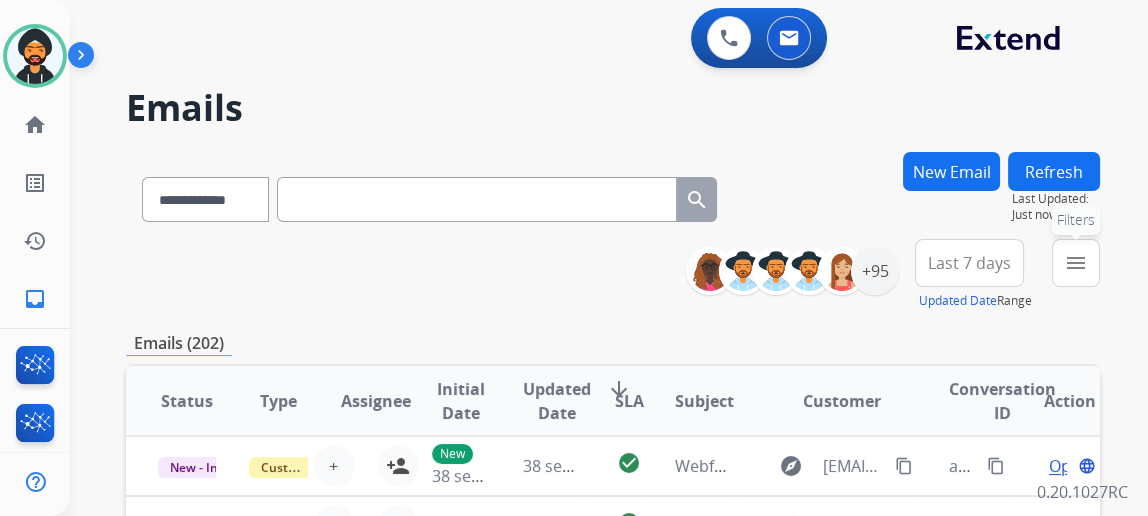 click on "menu  Filters" at bounding box center [1076, 263] 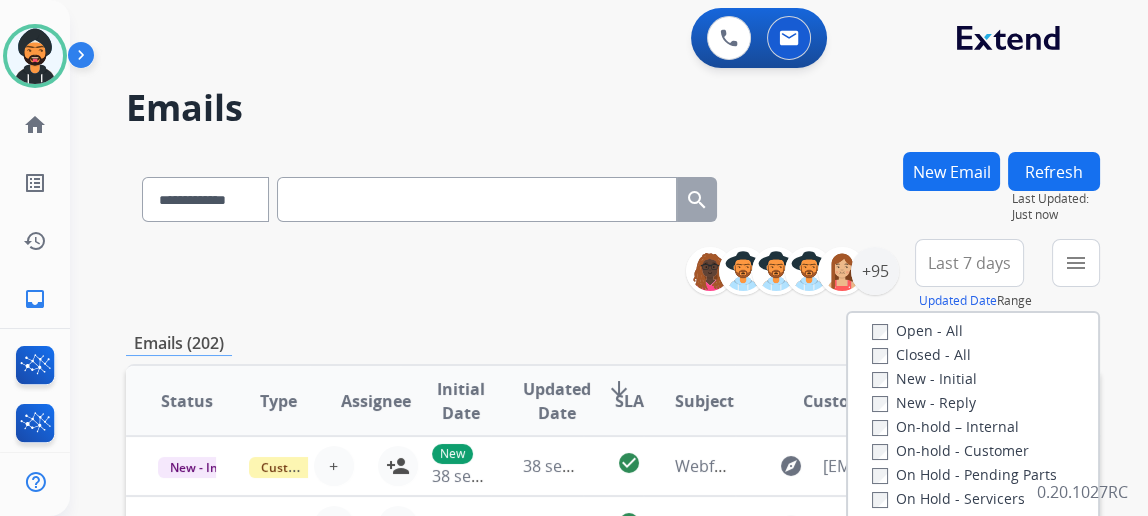 scroll, scrollTop: 272, scrollLeft: 0, axis: vertical 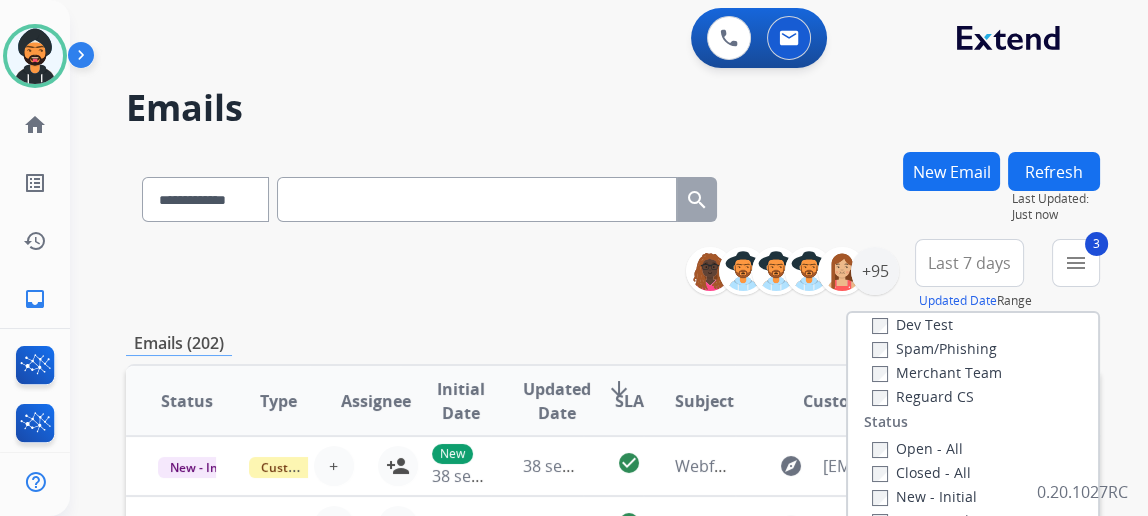 click on "Reguard CS" at bounding box center (923, 396) 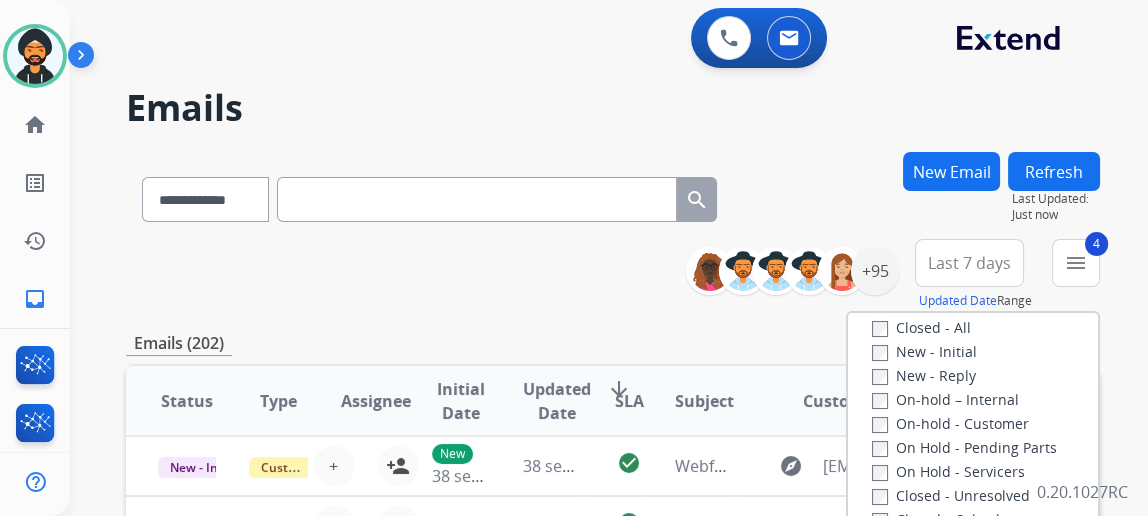 scroll, scrollTop: 454, scrollLeft: 0, axis: vertical 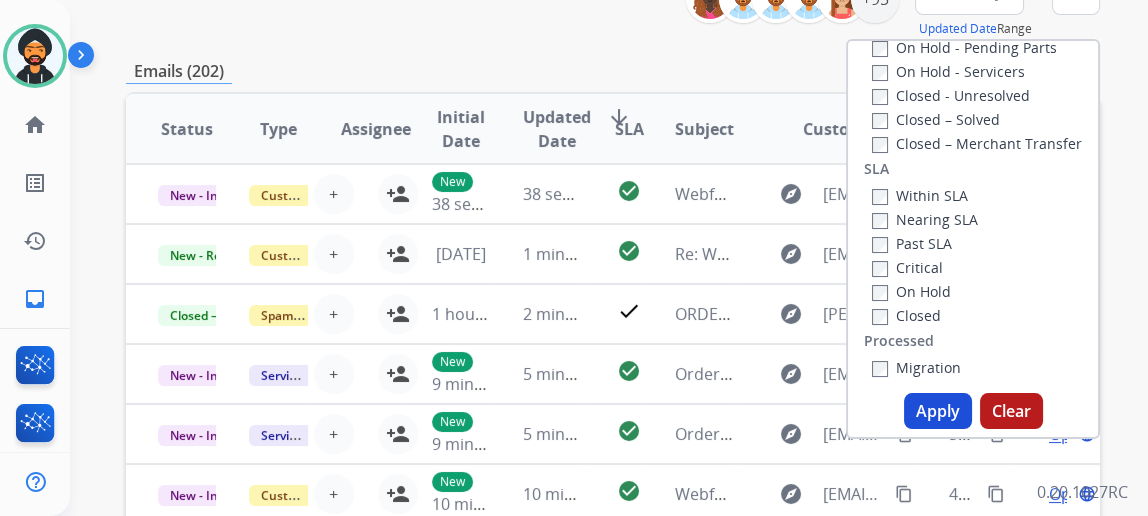 click on "Apply" at bounding box center [938, 411] 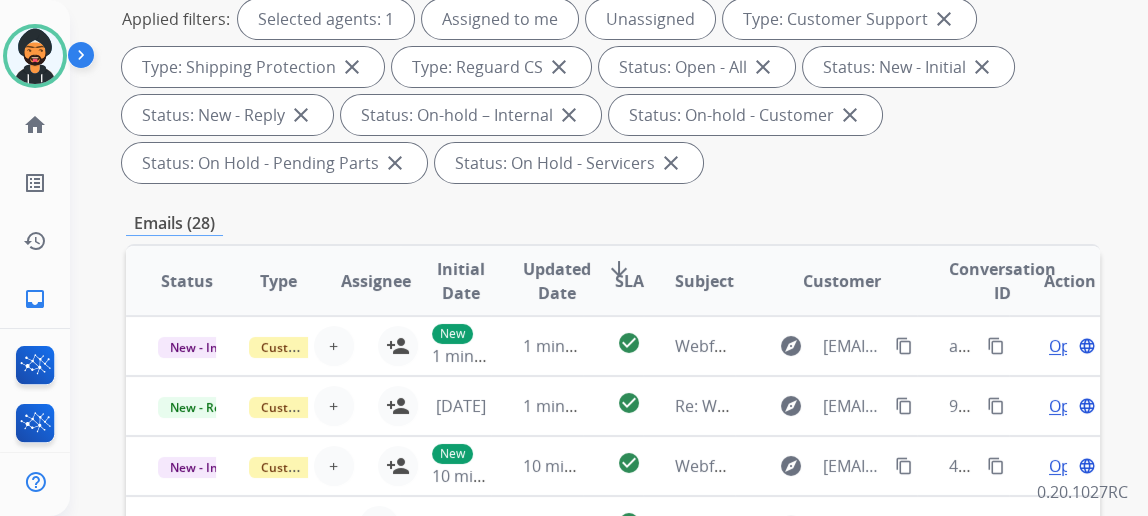 scroll, scrollTop: 454, scrollLeft: 0, axis: vertical 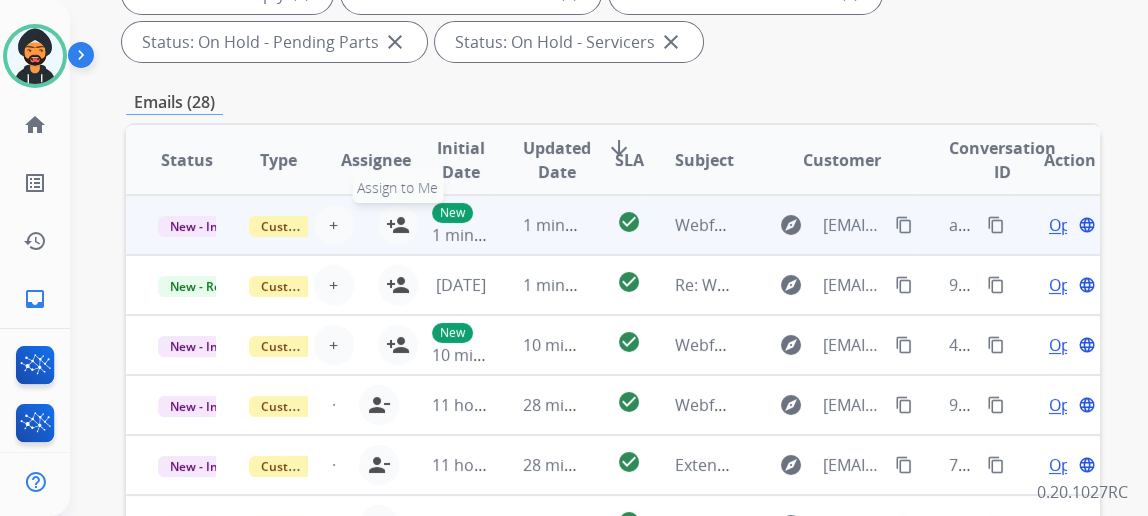 click on "person_add" at bounding box center [398, 225] 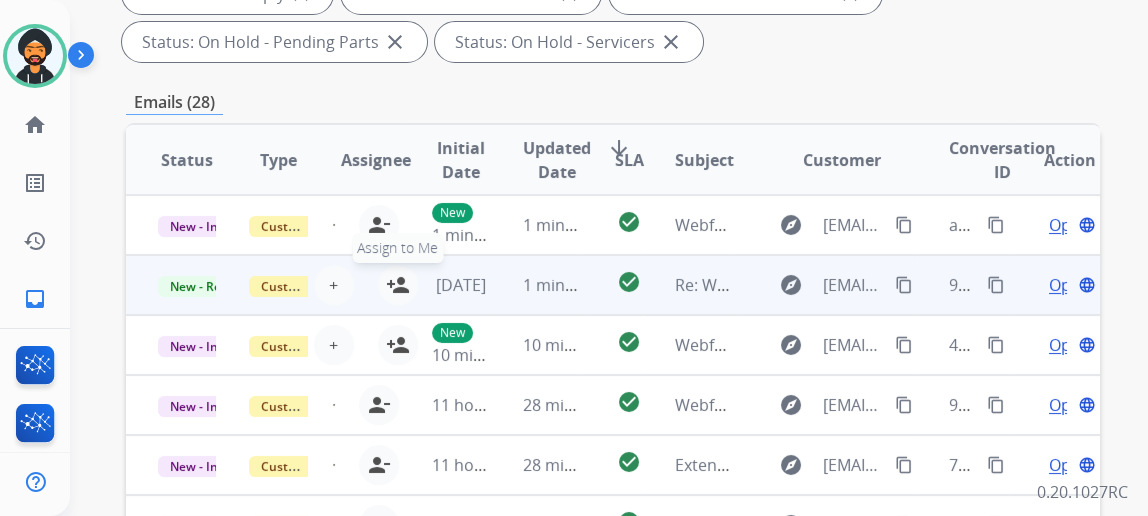 click on "person_add" at bounding box center [398, 285] 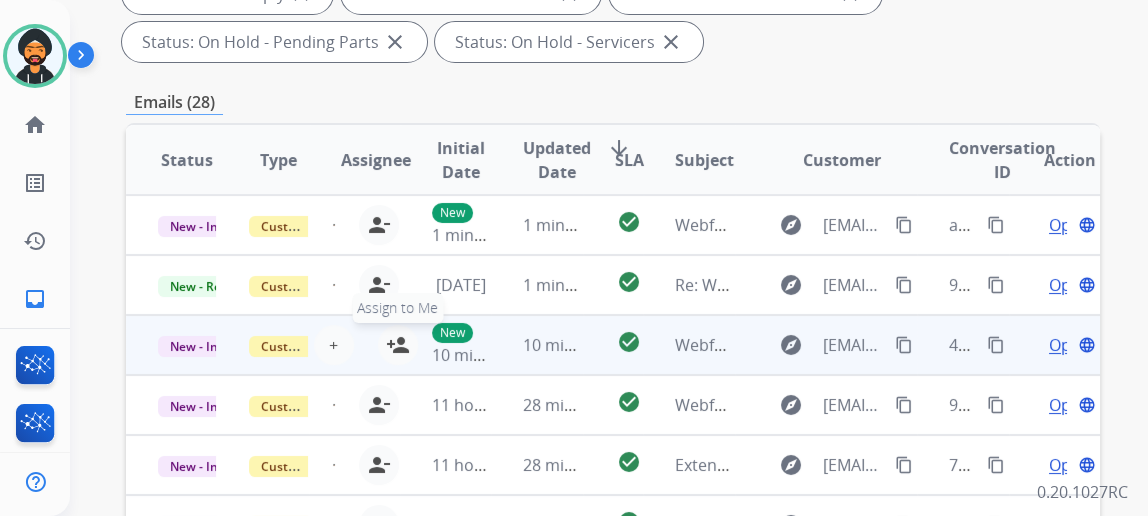 click on "person_add" at bounding box center [398, 345] 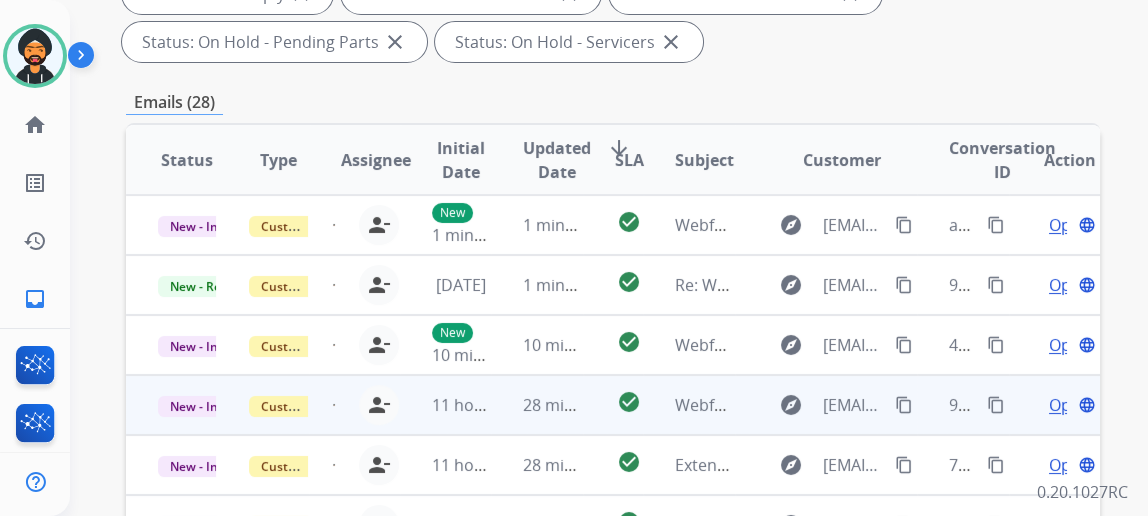 scroll, scrollTop: 1, scrollLeft: 0, axis: vertical 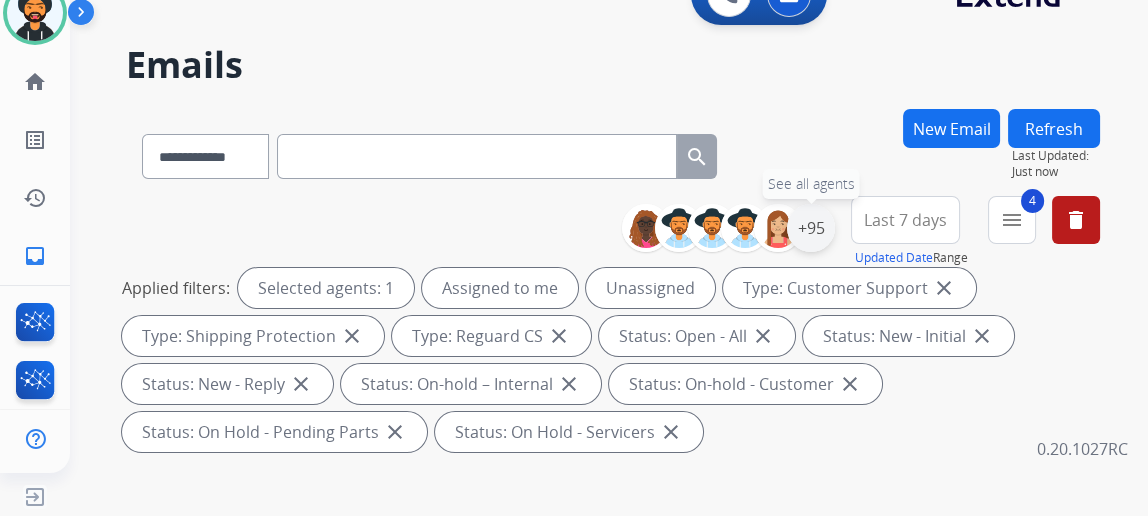 click on "+95" at bounding box center [811, 228] 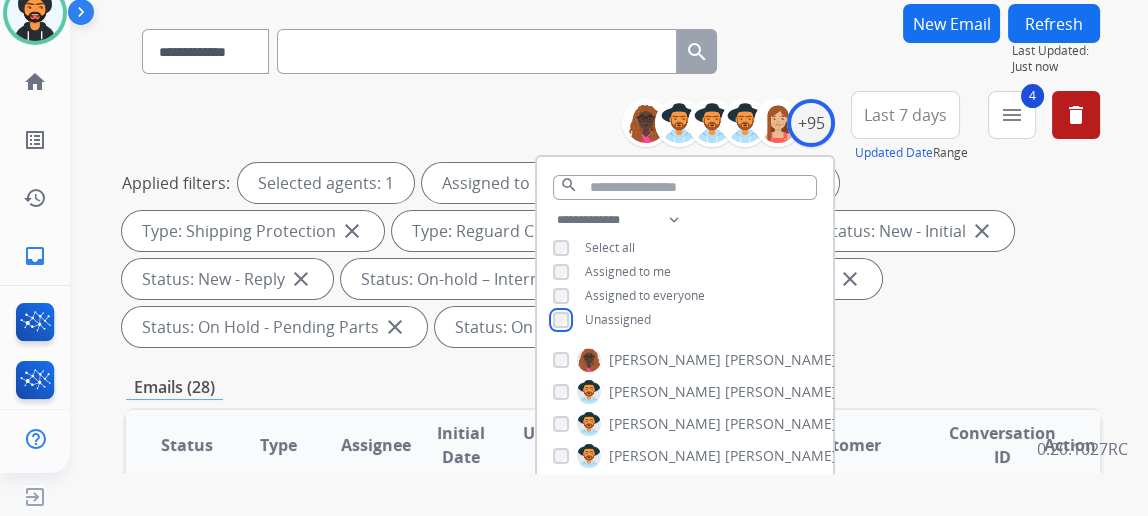 scroll, scrollTop: 181, scrollLeft: 0, axis: vertical 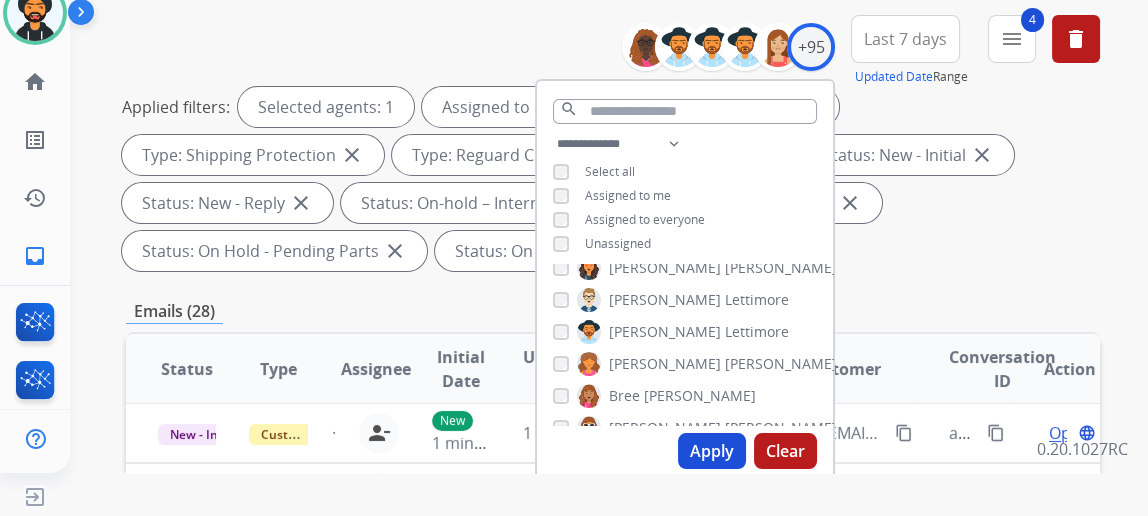 click on "Apply" at bounding box center [712, 451] 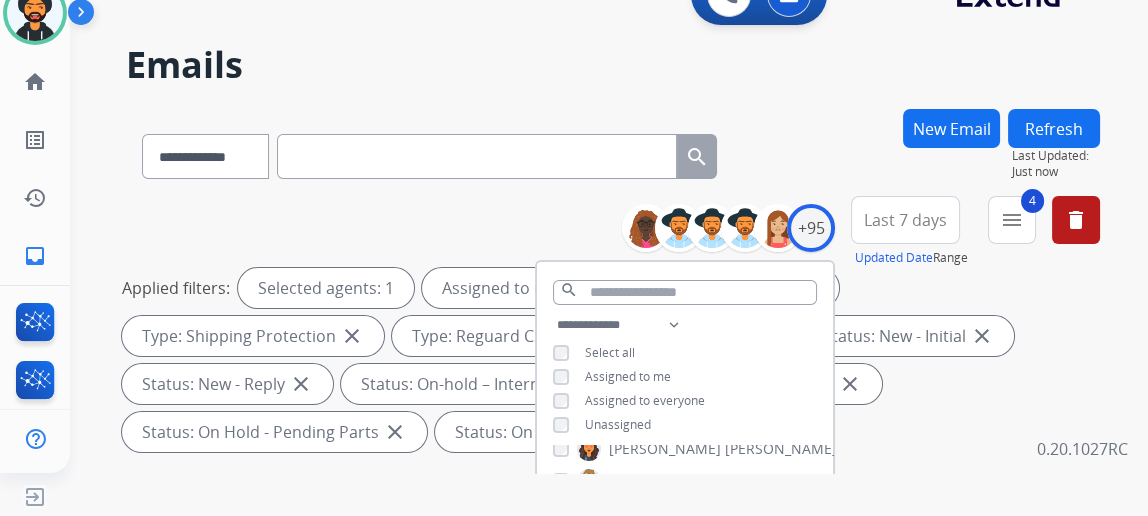 click on "**********" at bounding box center (613, 328) 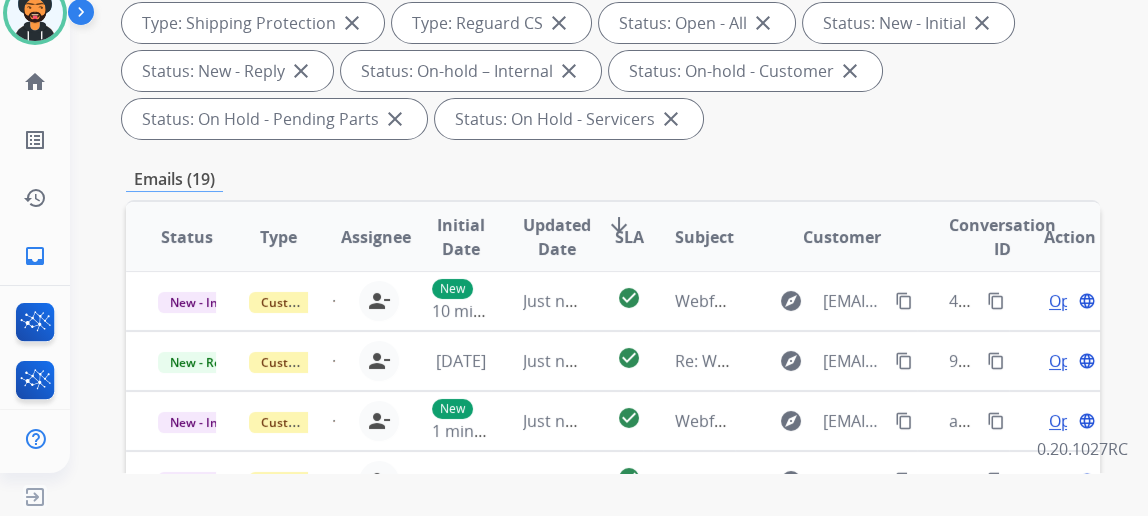 scroll 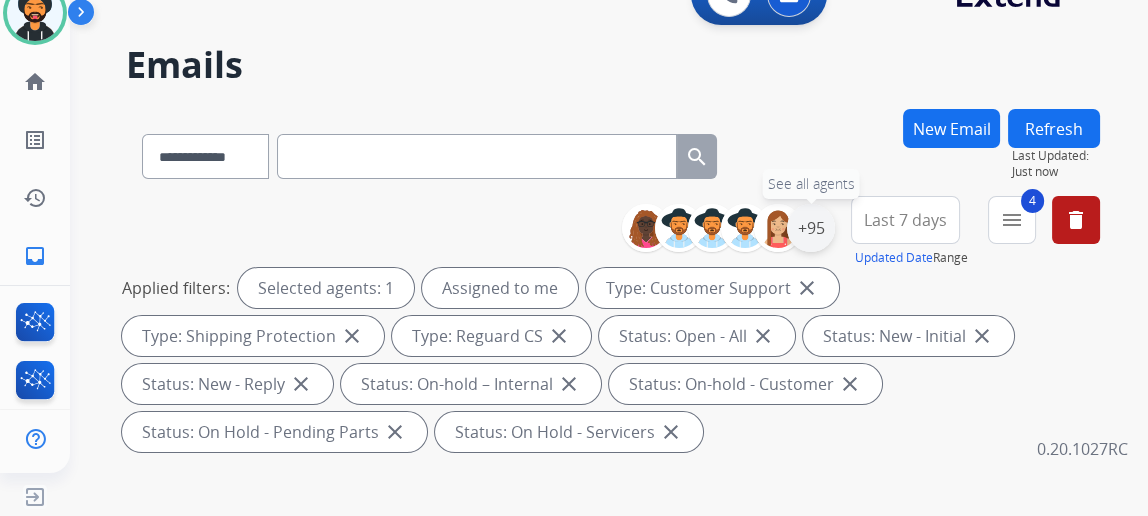 click on "+95" at bounding box center [811, 228] 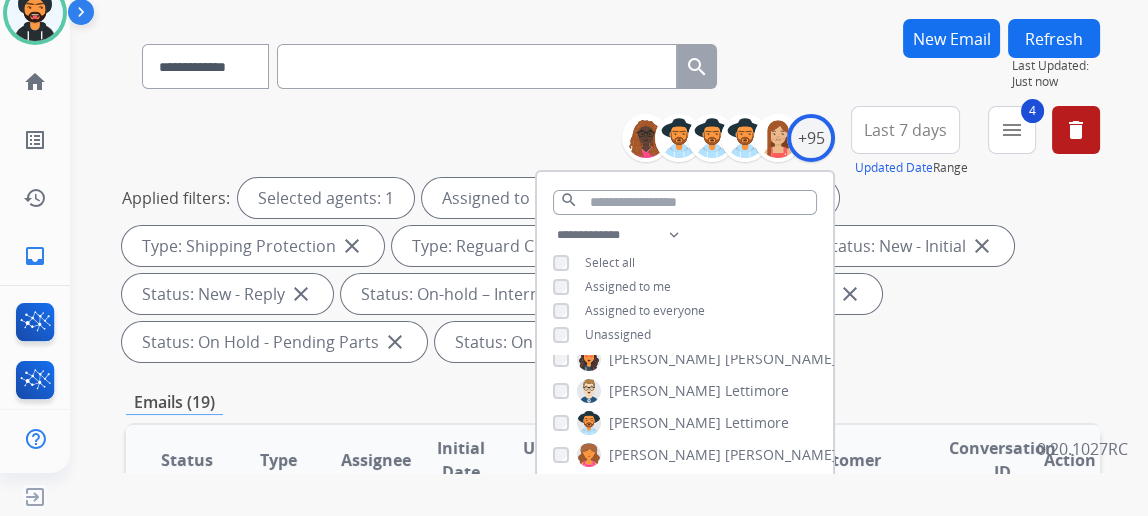 click on "**********" at bounding box center (613, 238) 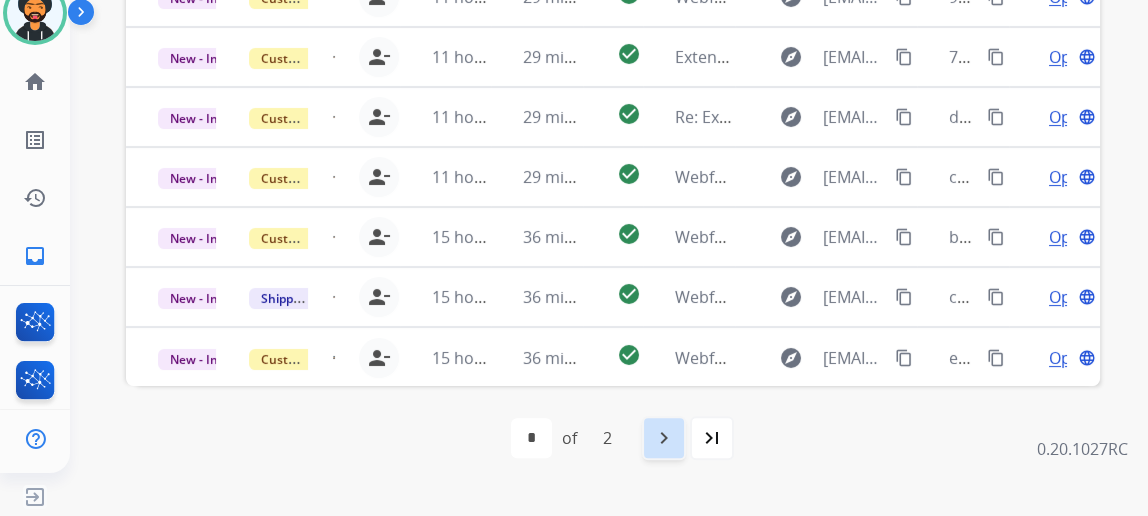 click on "navigate_next" at bounding box center (664, 438) 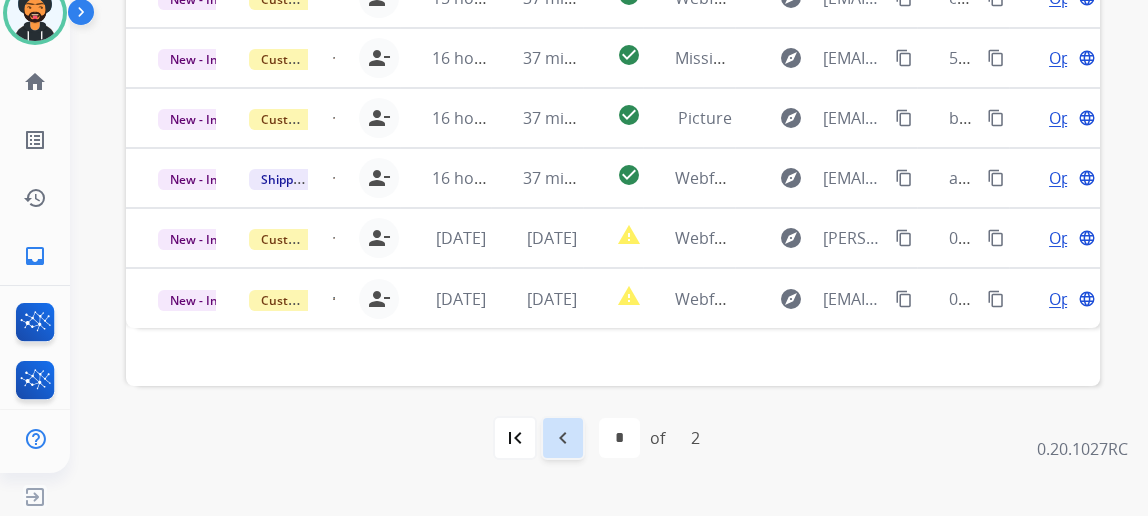 click on "navigate_before" at bounding box center [563, 438] 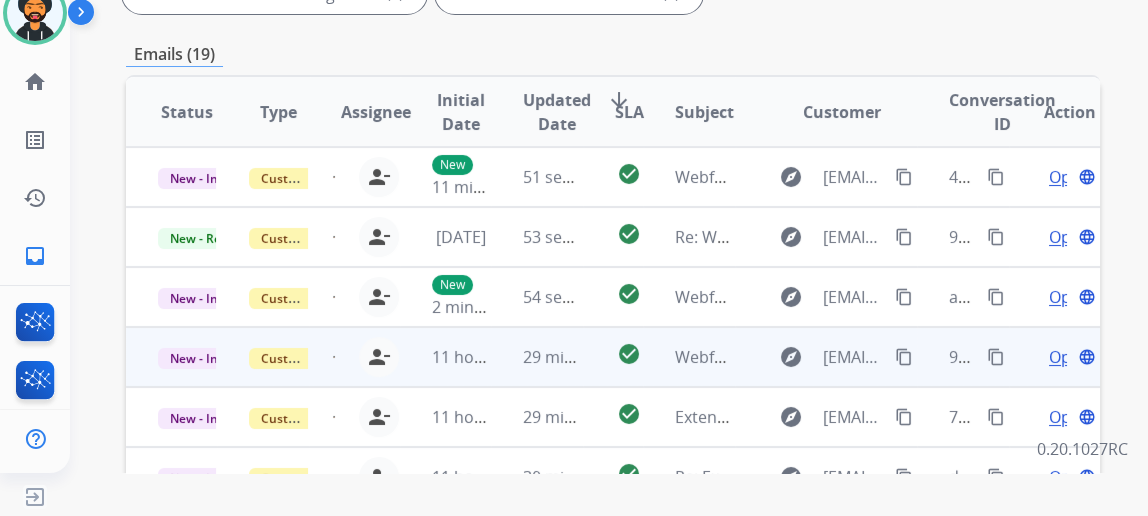 scroll, scrollTop: 454, scrollLeft: 0, axis: vertical 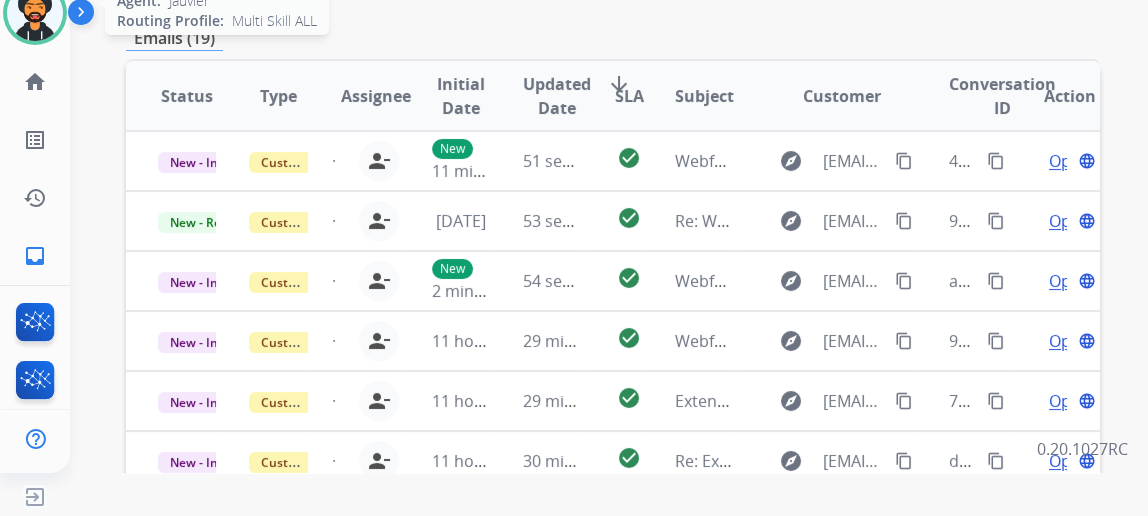 click at bounding box center (35, 13) 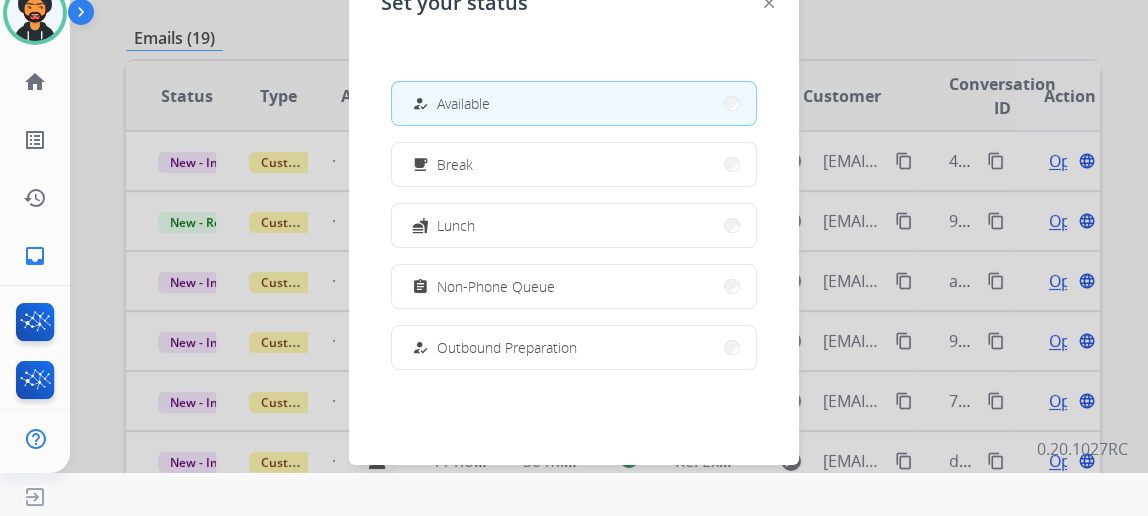 click at bounding box center [574, 215] 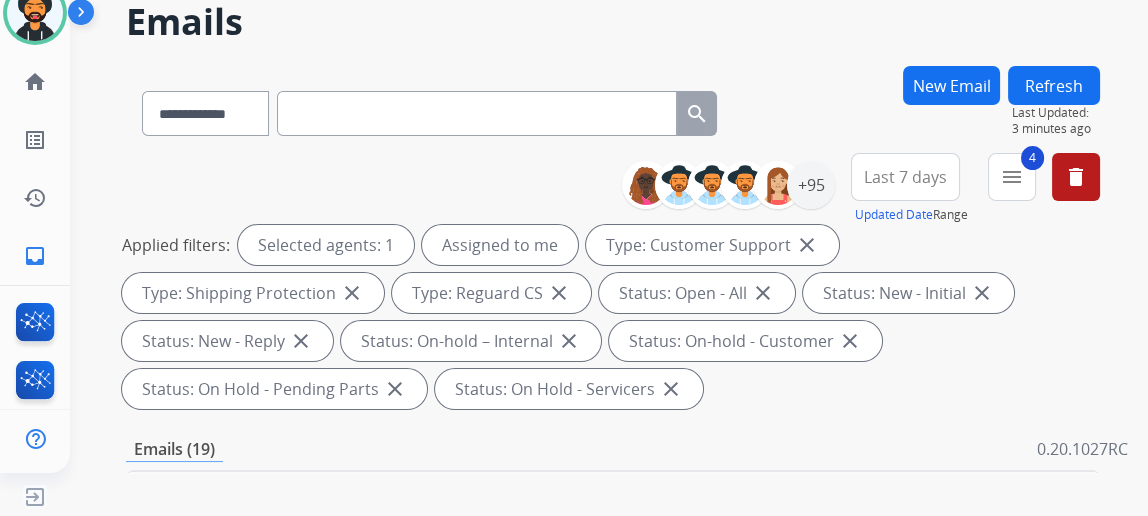 scroll, scrollTop: 0, scrollLeft: 0, axis: both 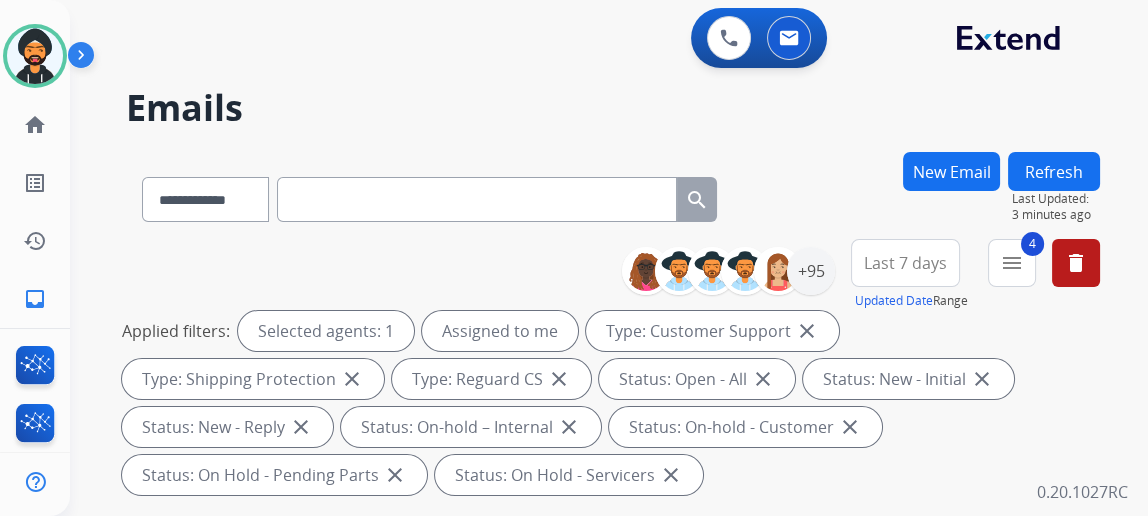 click on "New Email" at bounding box center (951, 171) 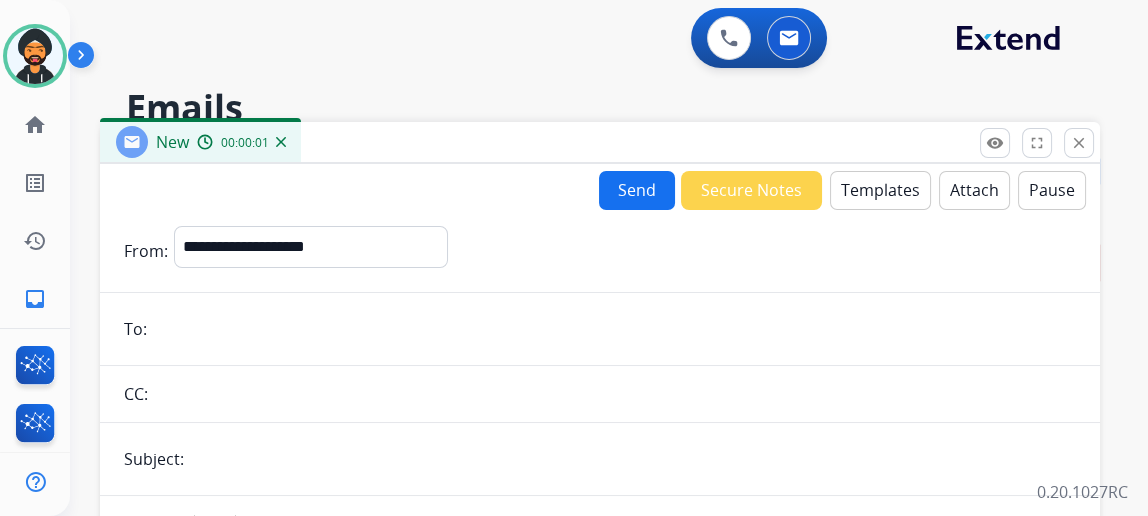 click on "Templates" at bounding box center [880, 190] 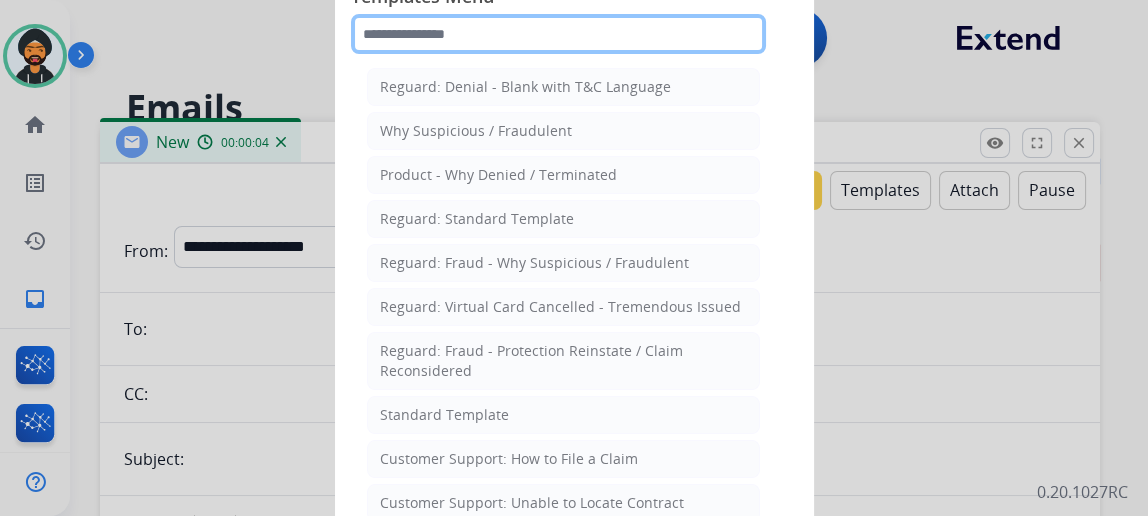 click 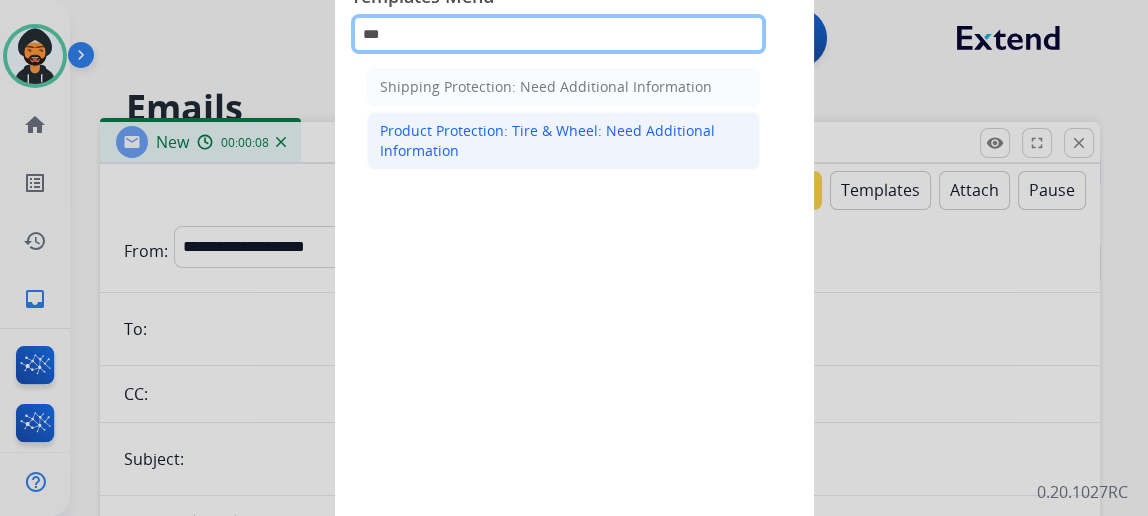 type on "***" 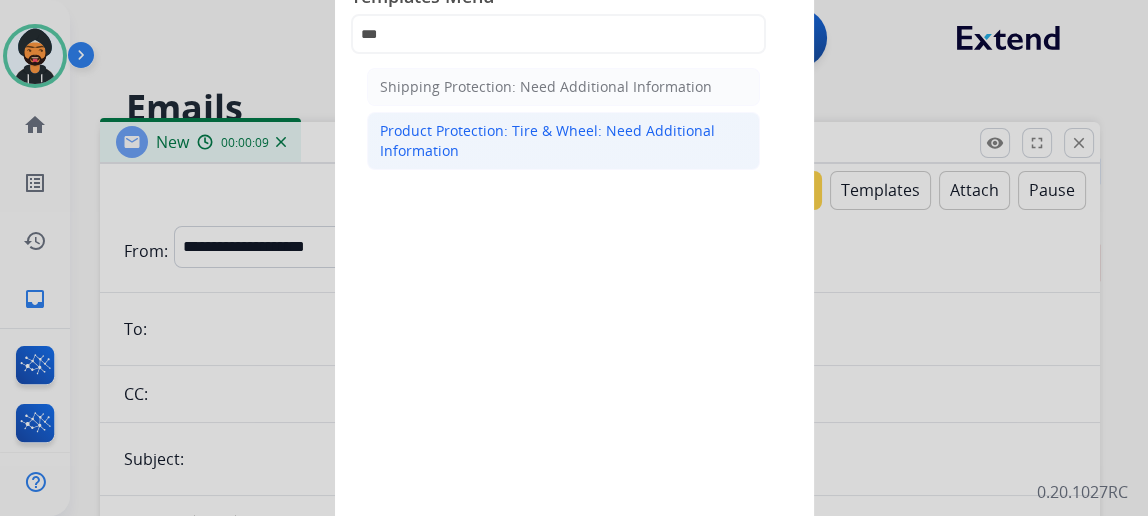 click on "Product Protection: Tire & Wheel: Need Additional Information" 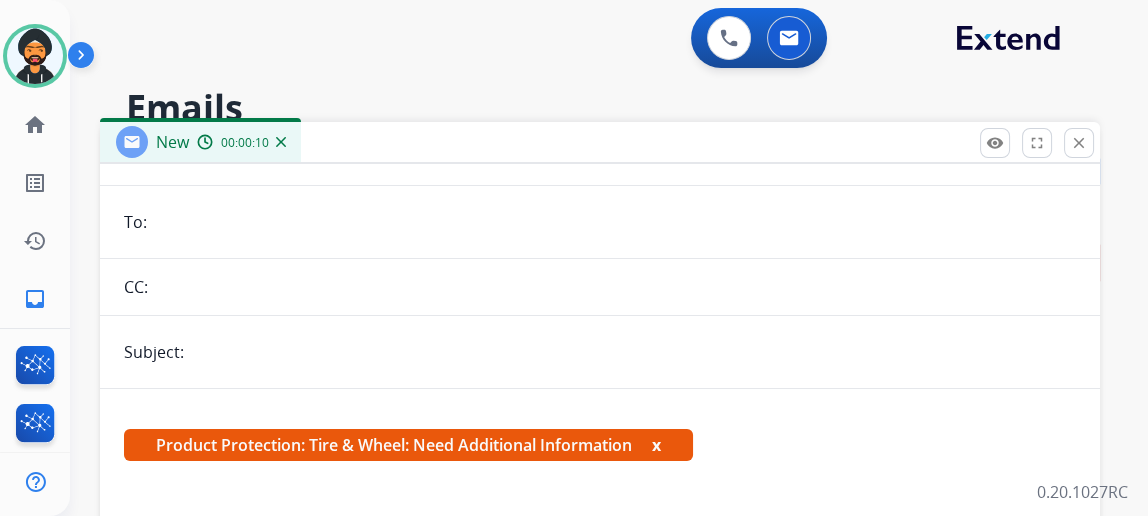 scroll, scrollTop: 271, scrollLeft: 0, axis: vertical 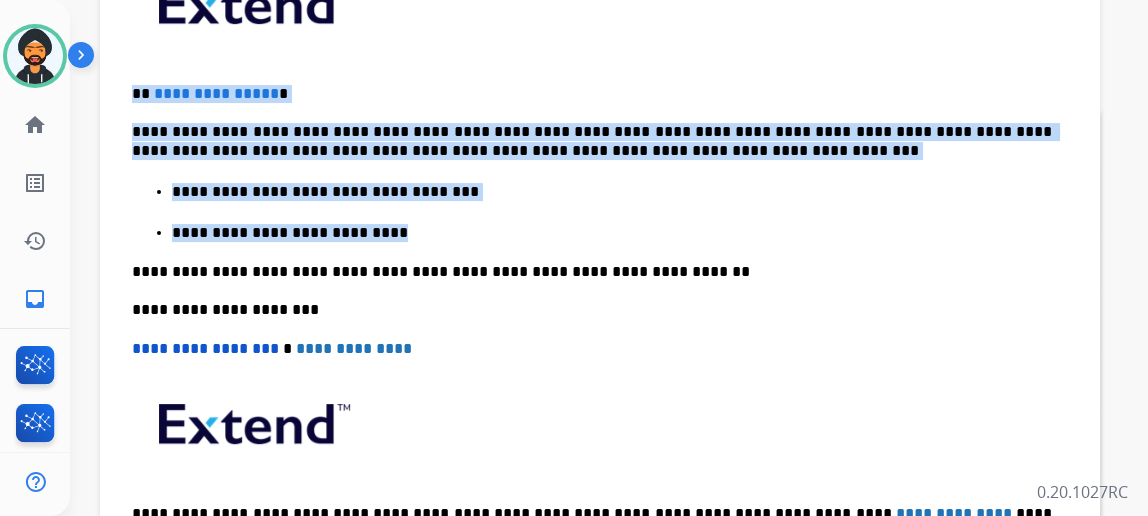 drag, startPoint x: 641, startPoint y: 231, endPoint x: 132, endPoint y: 84, distance: 529.8019 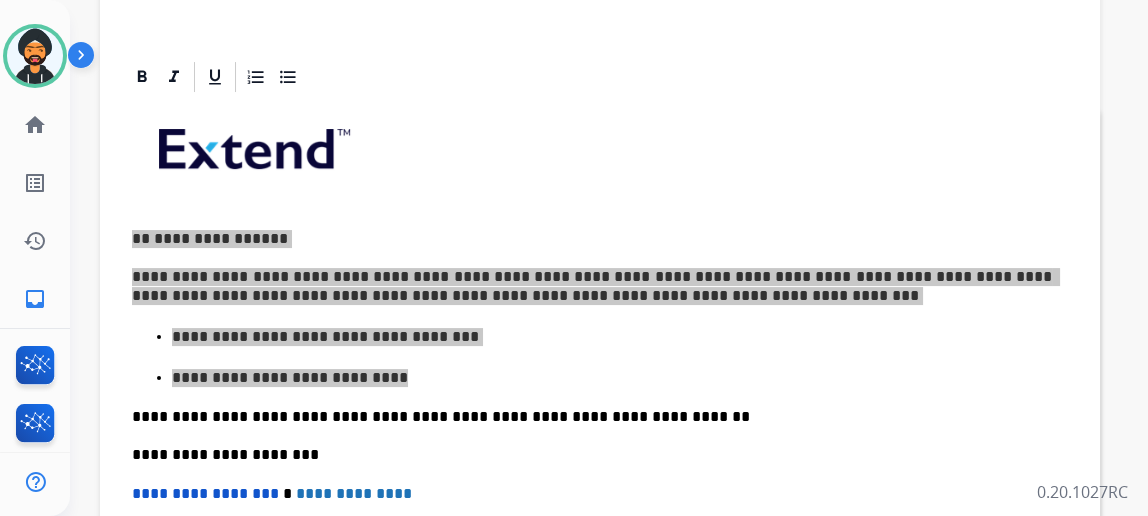 scroll, scrollTop: 0, scrollLeft: 0, axis: both 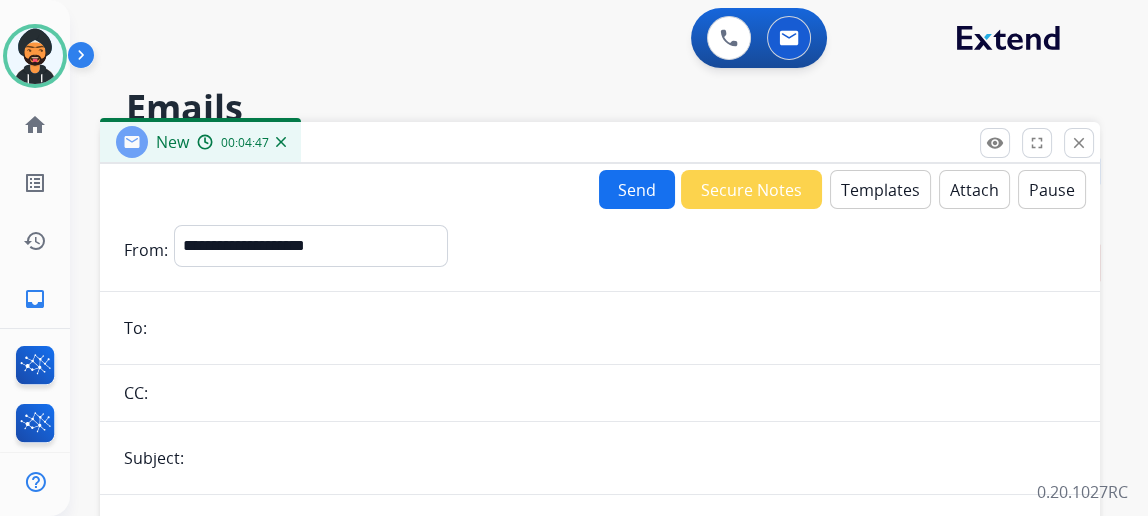 drag, startPoint x: 1089, startPoint y: 143, endPoint x: 1073, endPoint y: 133, distance: 18.867962 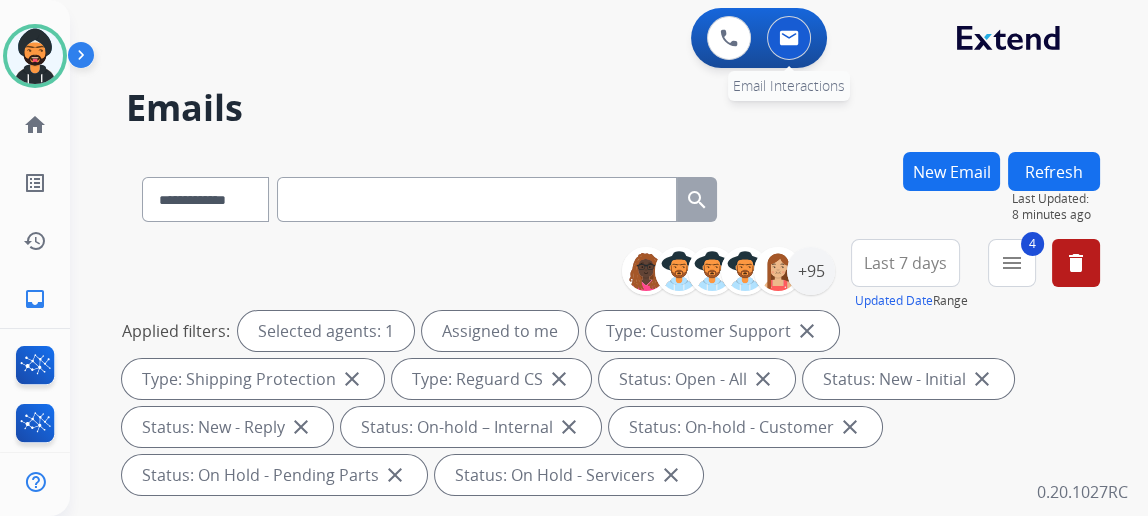 click at bounding box center (789, 38) 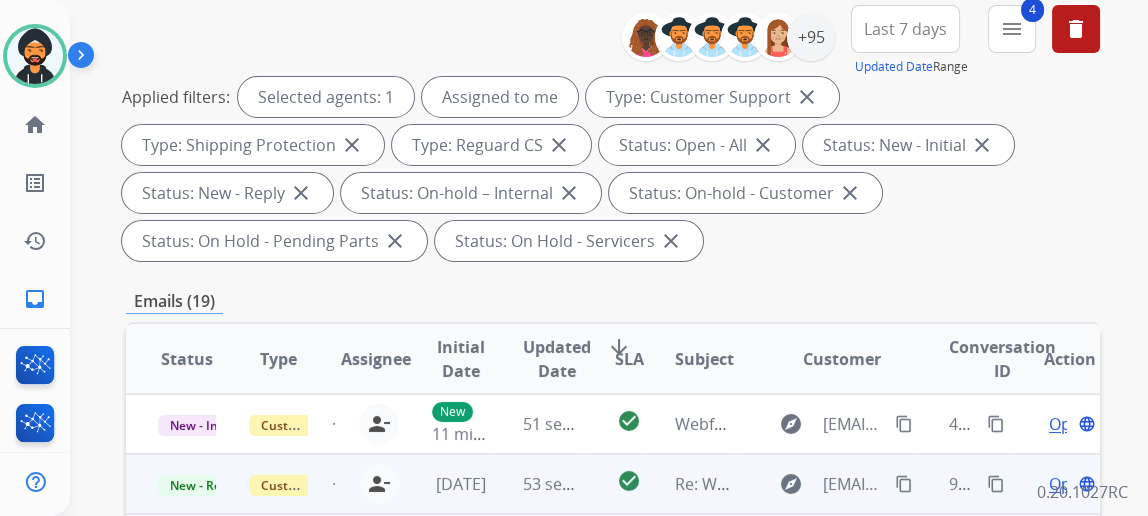 scroll, scrollTop: 454, scrollLeft: 0, axis: vertical 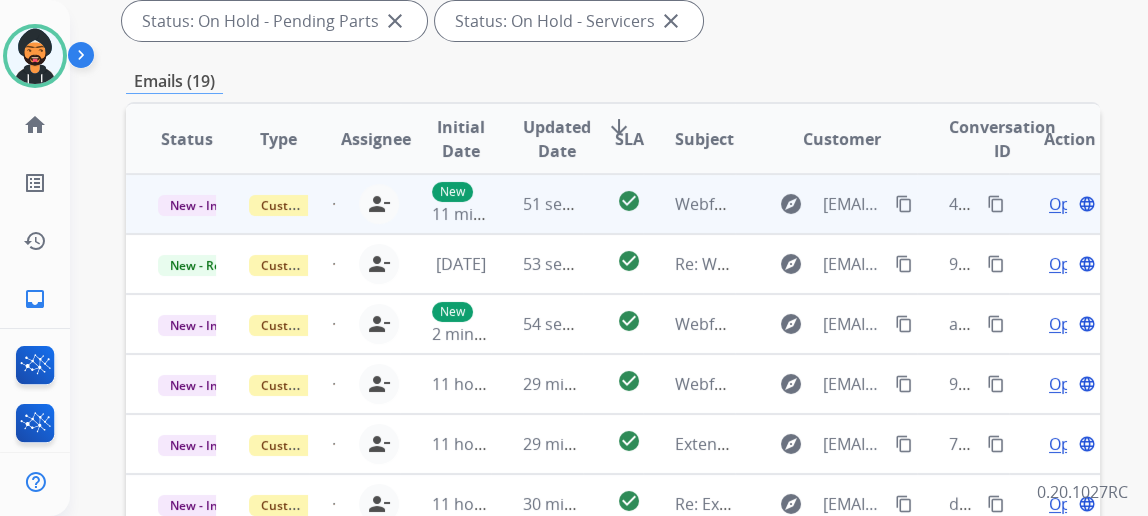 click on "Open" at bounding box center (1069, 204) 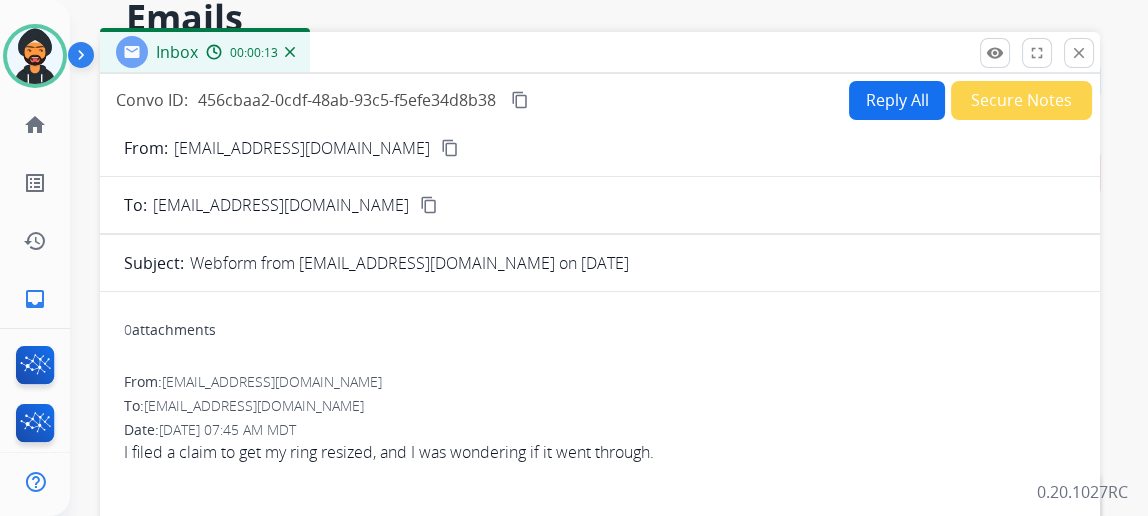 scroll, scrollTop: 0, scrollLeft: 0, axis: both 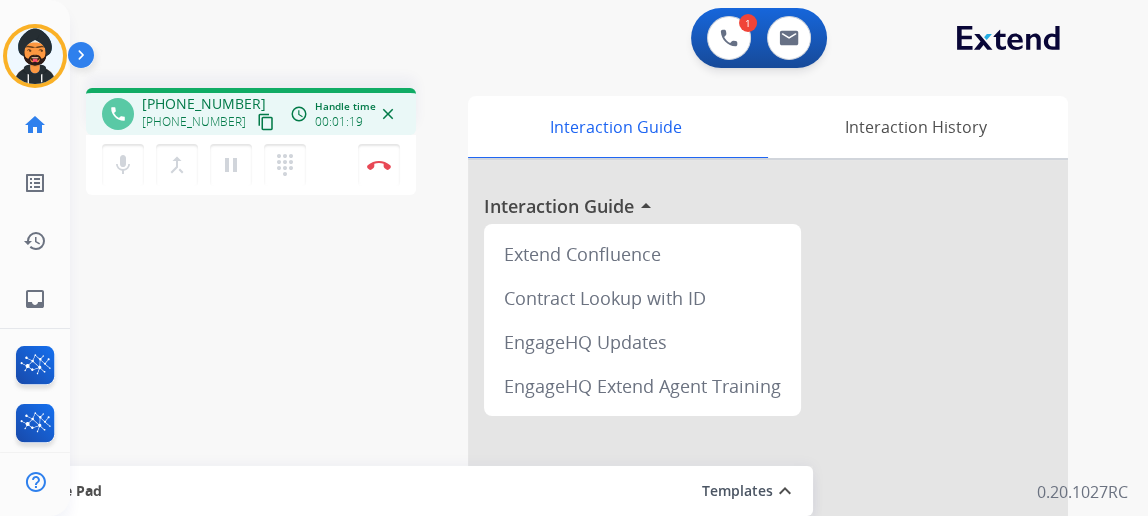 click on "content_copy" at bounding box center [266, 122] 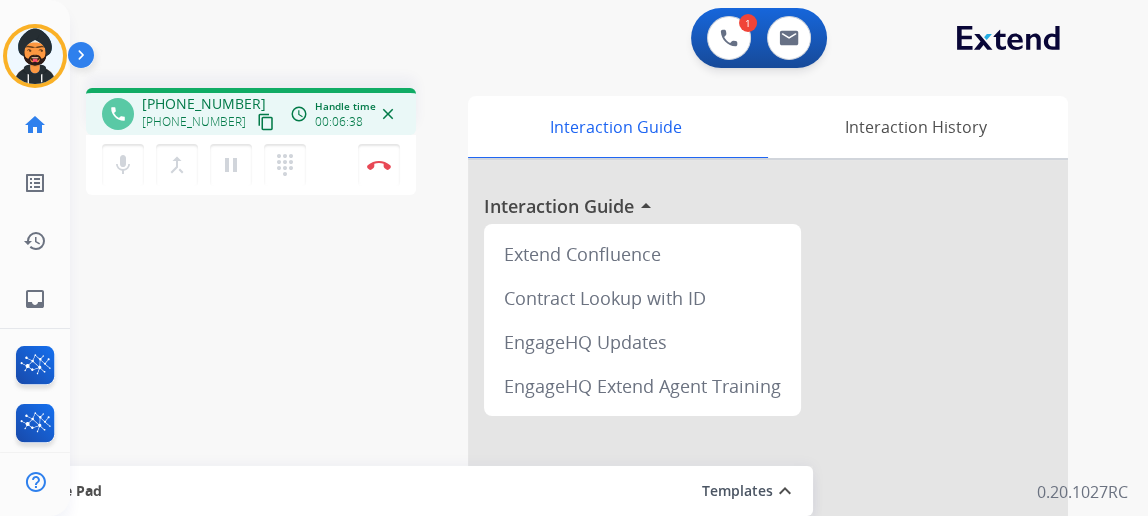 click on "content_copy" at bounding box center (266, 122) 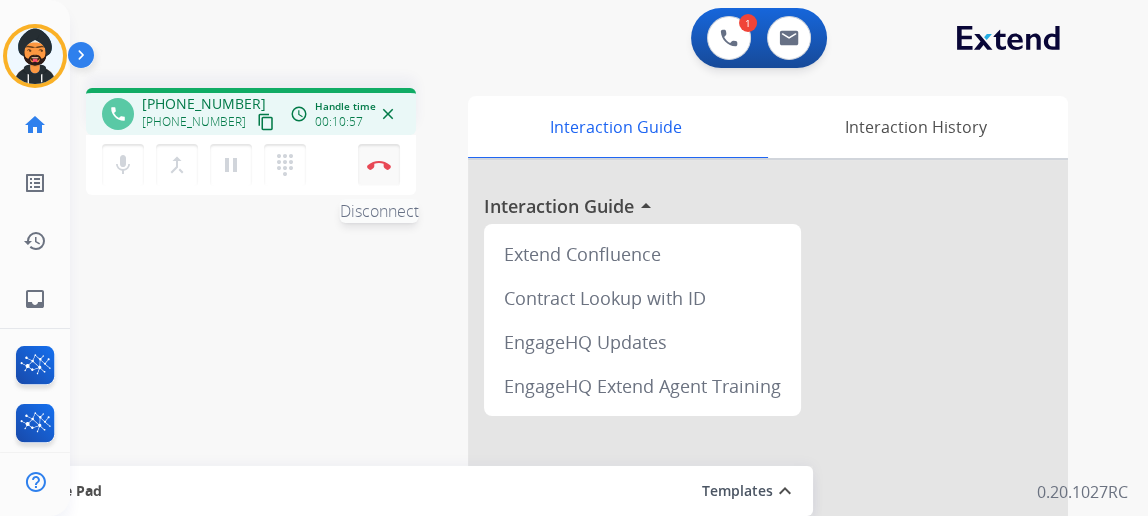 click on "Disconnect" at bounding box center (379, 165) 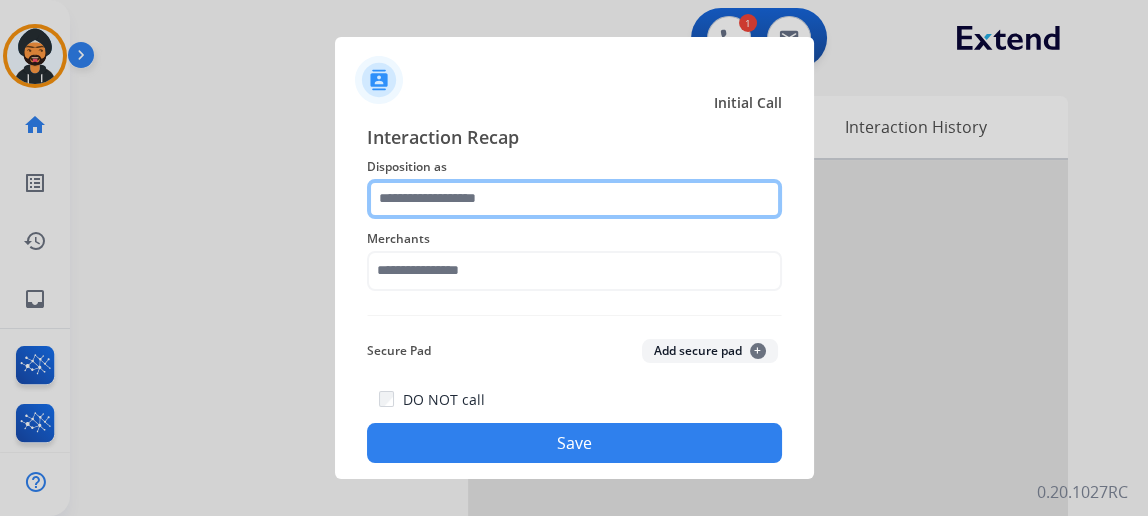 click 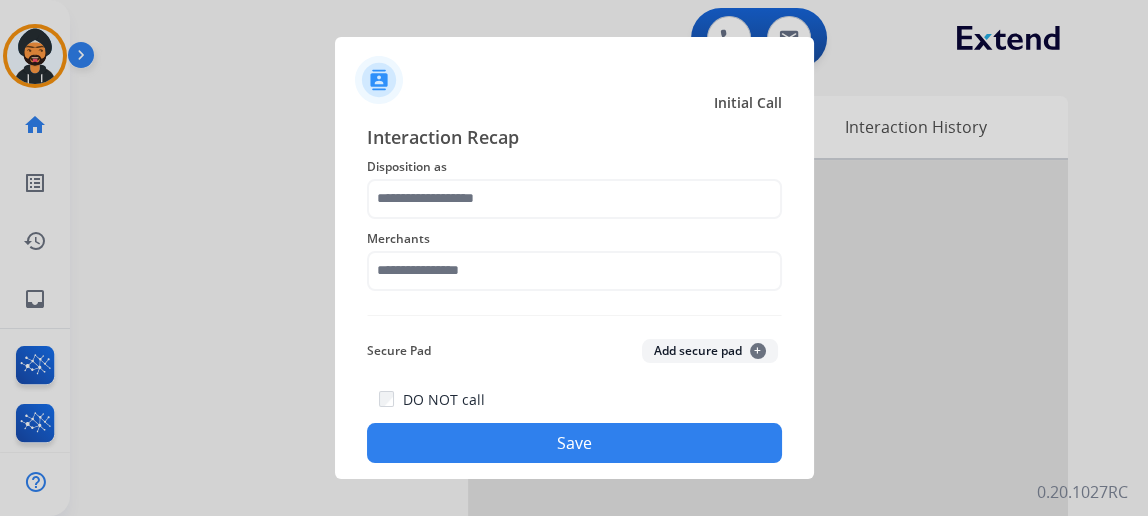 drag, startPoint x: 447, startPoint y: 418, endPoint x: 456, endPoint y: 412, distance: 10.816654 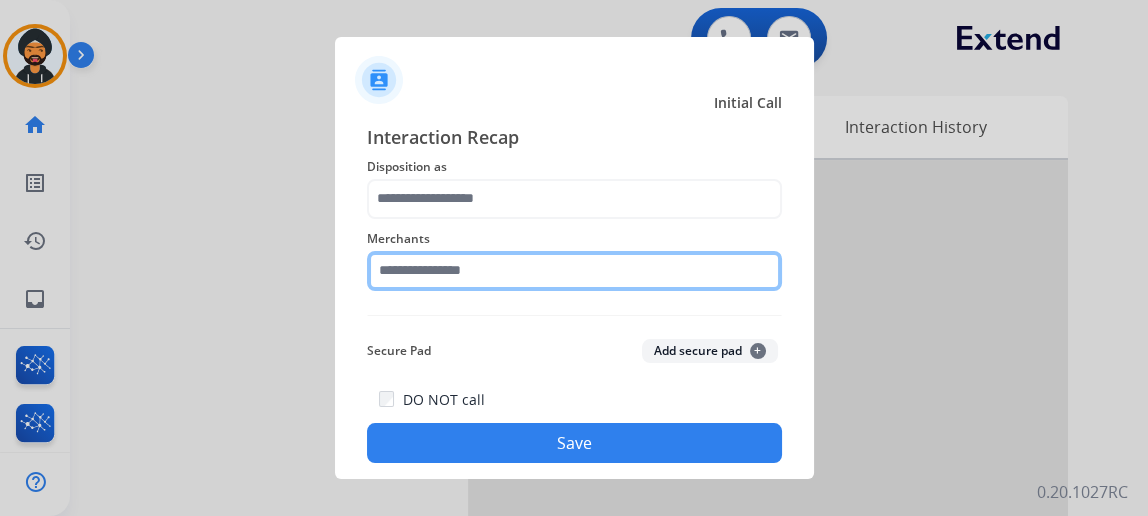 click 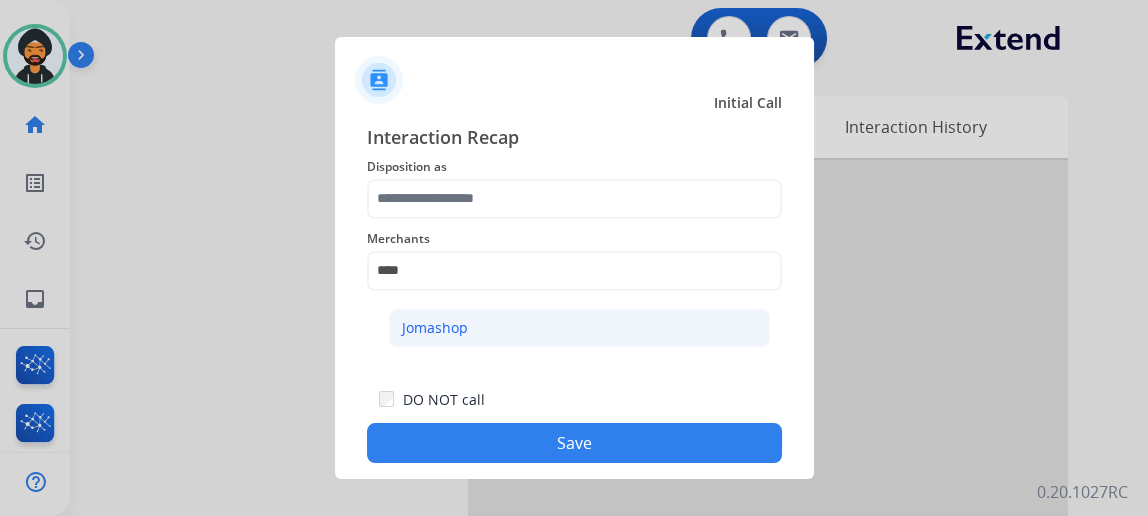 click on "Jomashop" 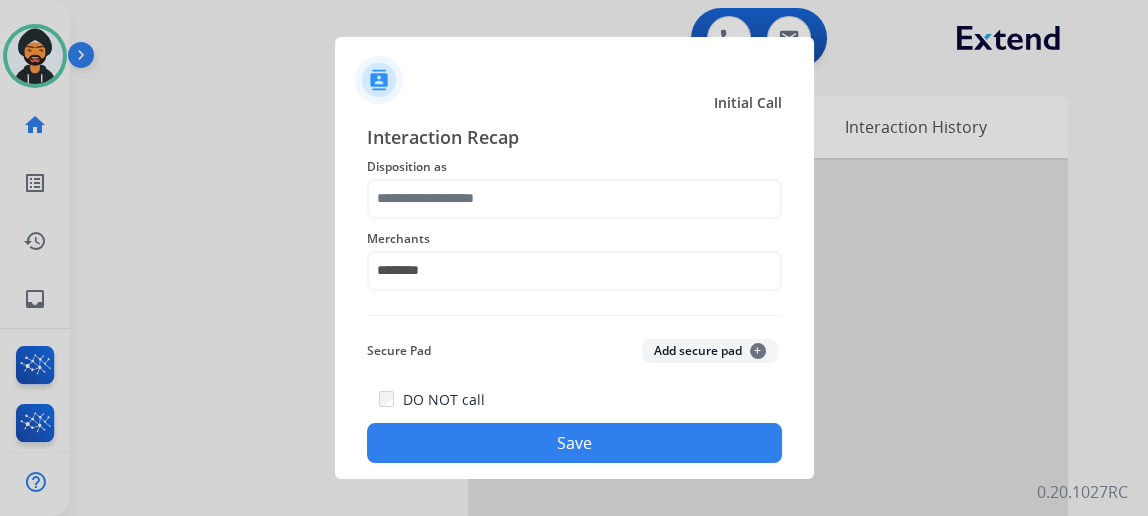 click on "Save" 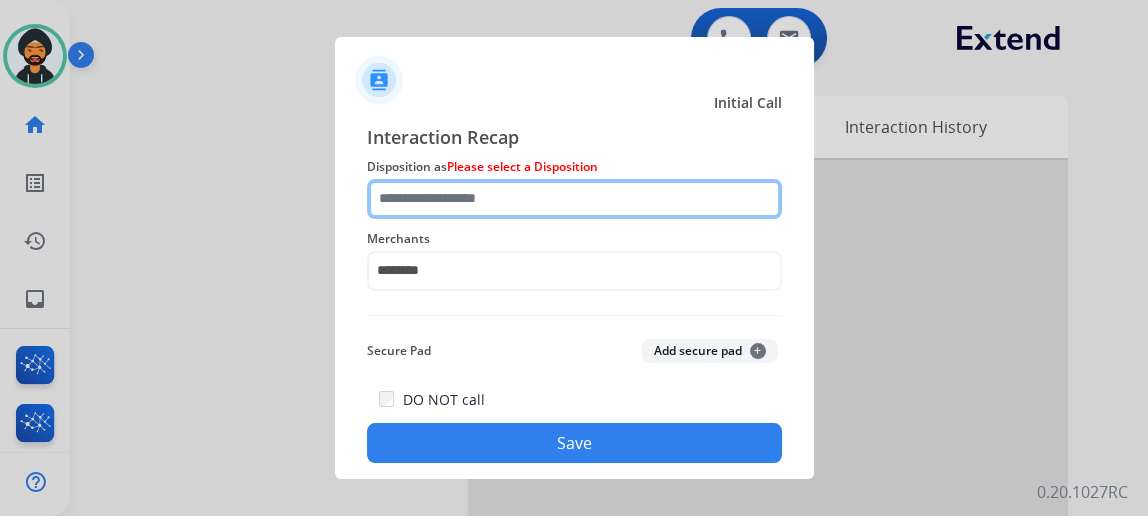 click 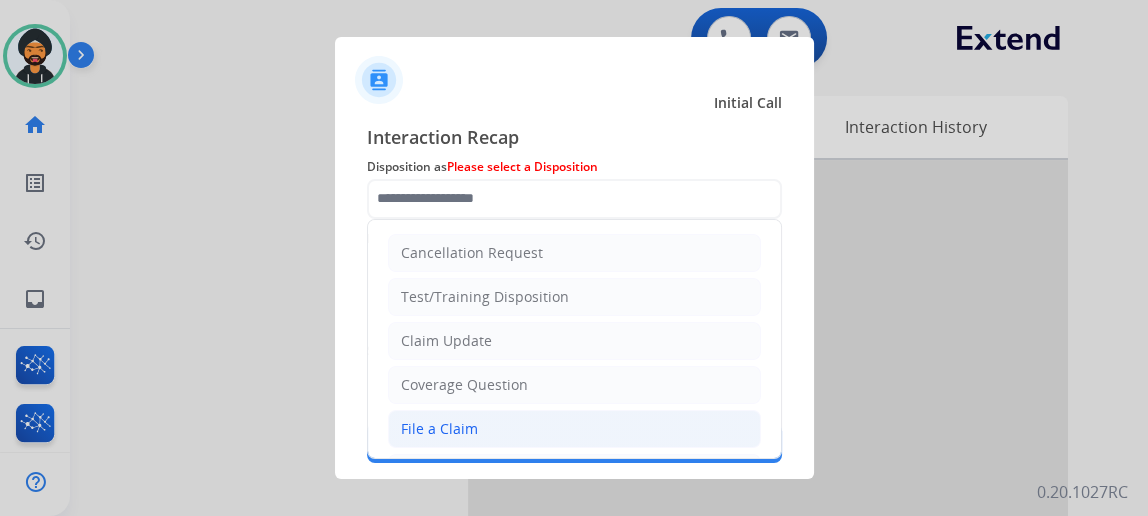 click on "File a Claim" 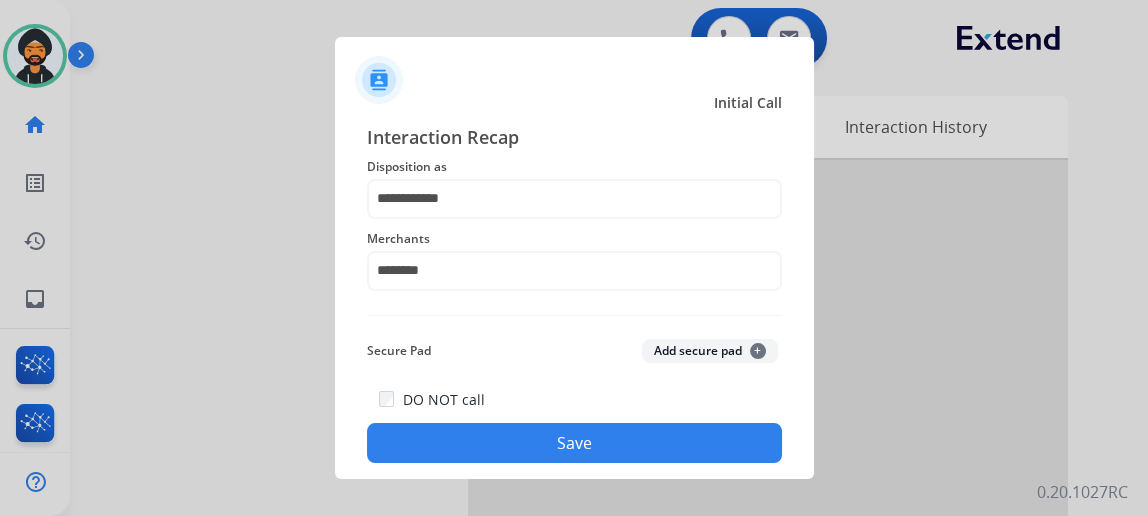 click on "Save" 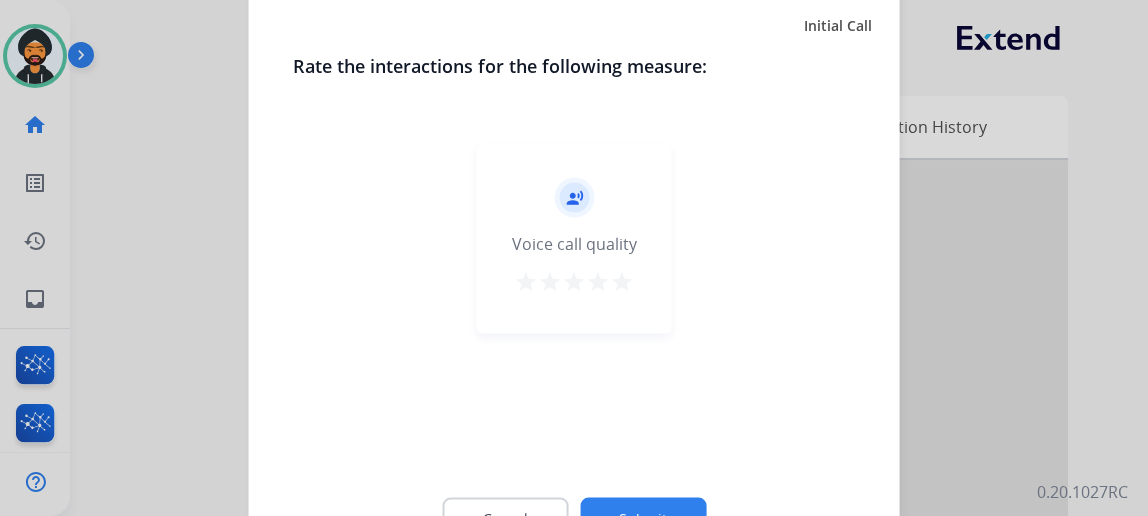 click on "Submit" 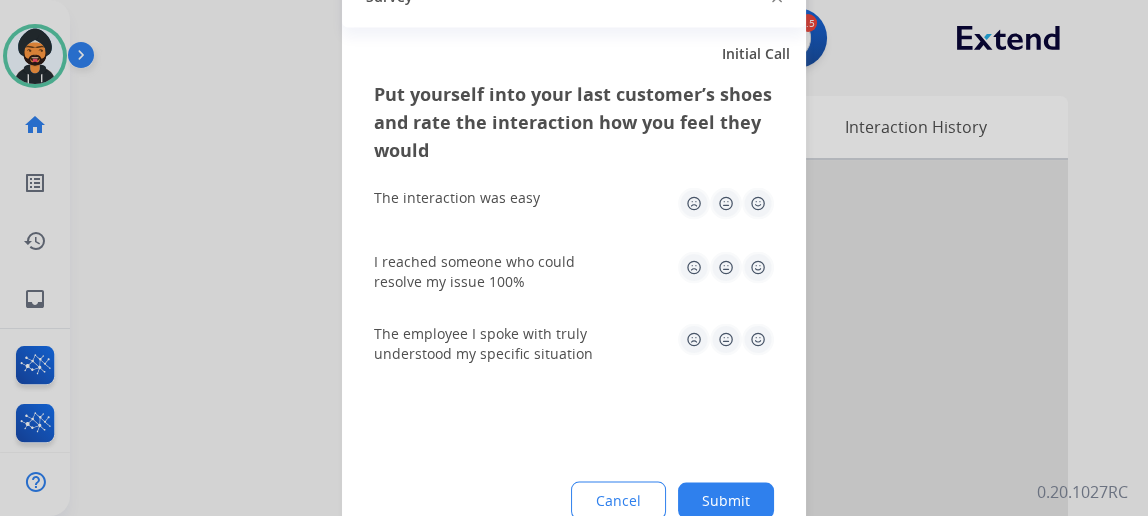 click on "Submit" 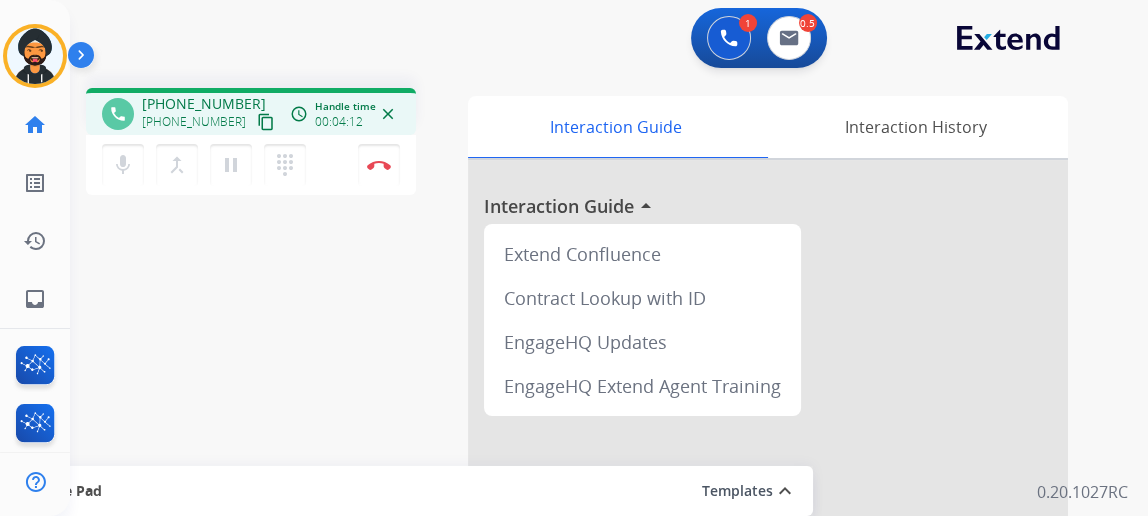 click on "content_copy" at bounding box center [266, 122] 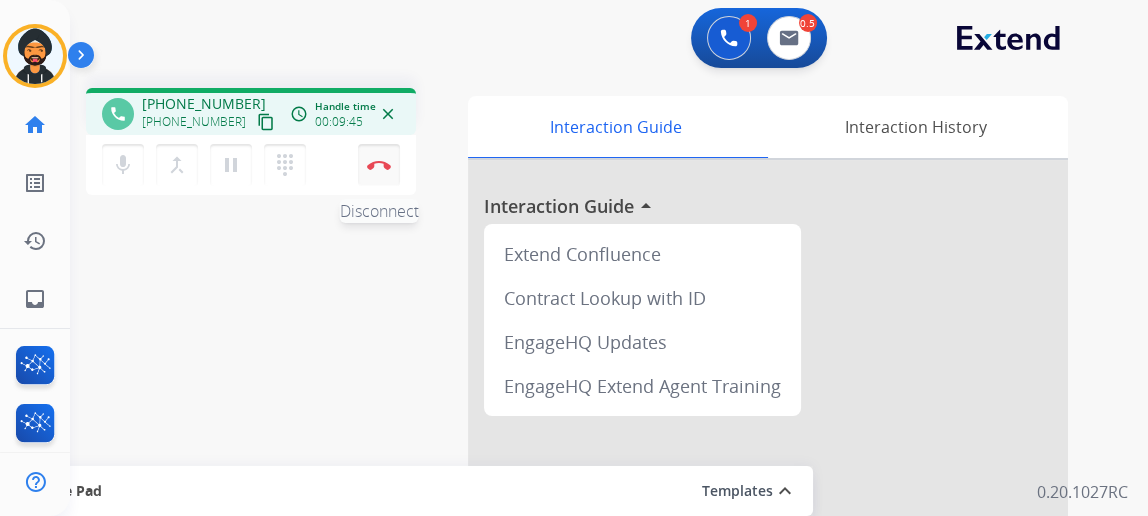 click at bounding box center [379, 165] 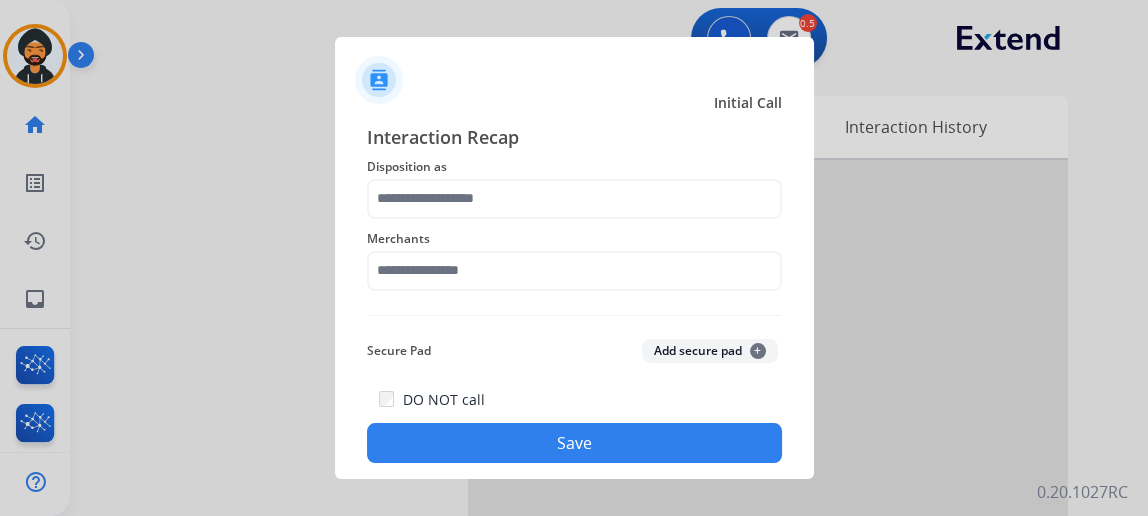 click on "Disposition as" 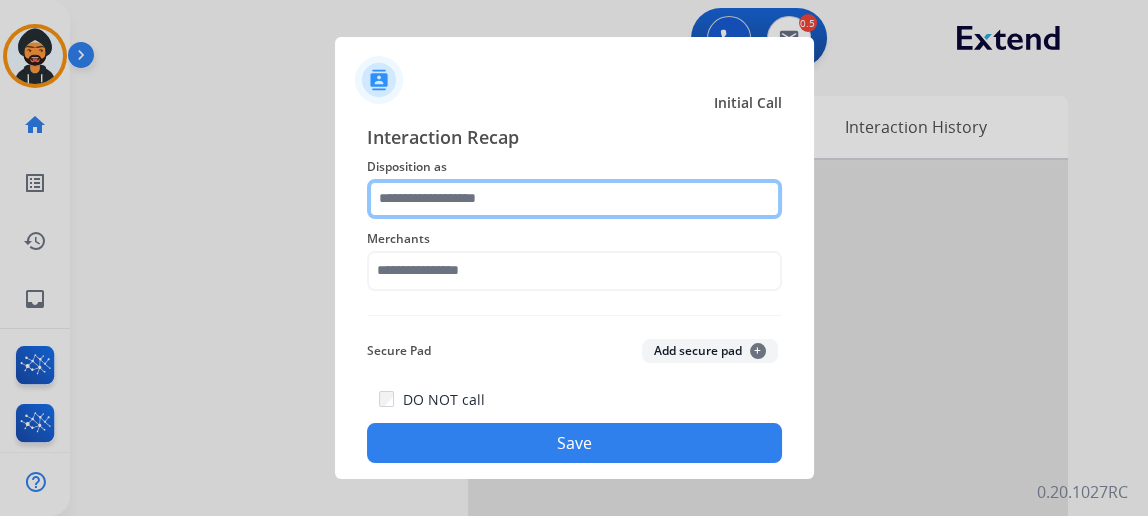 click 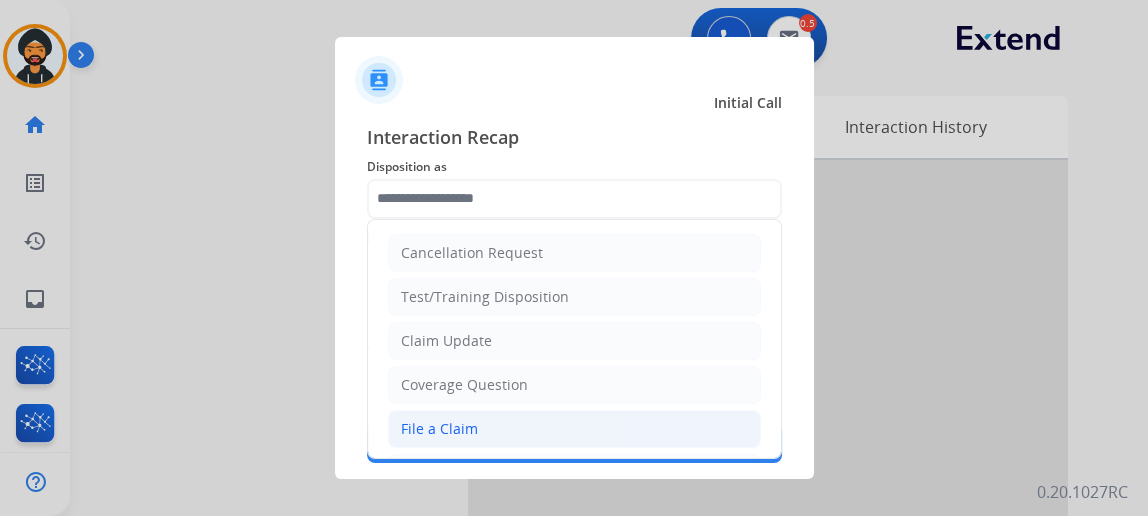 click on "File a Claim" 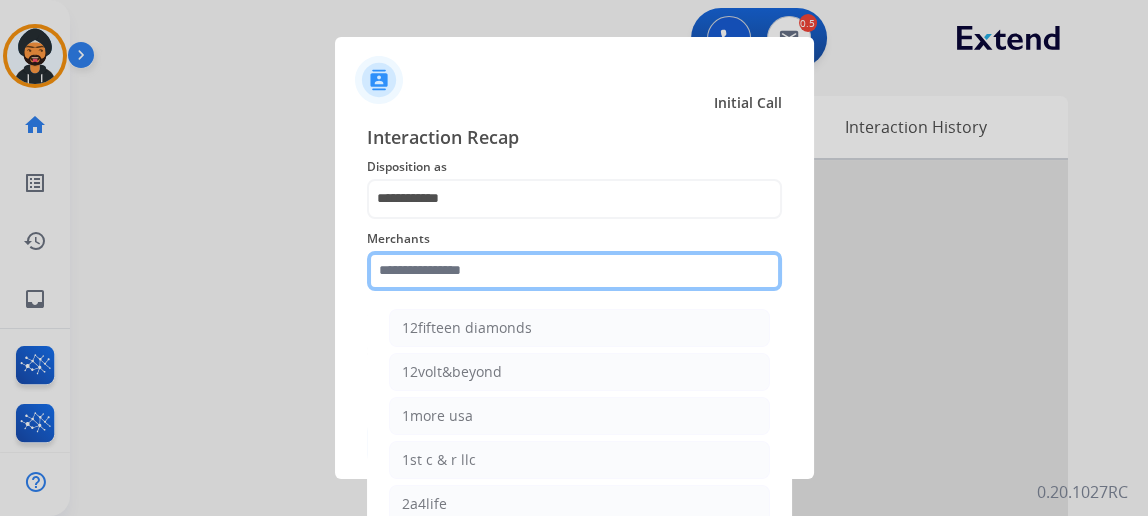click 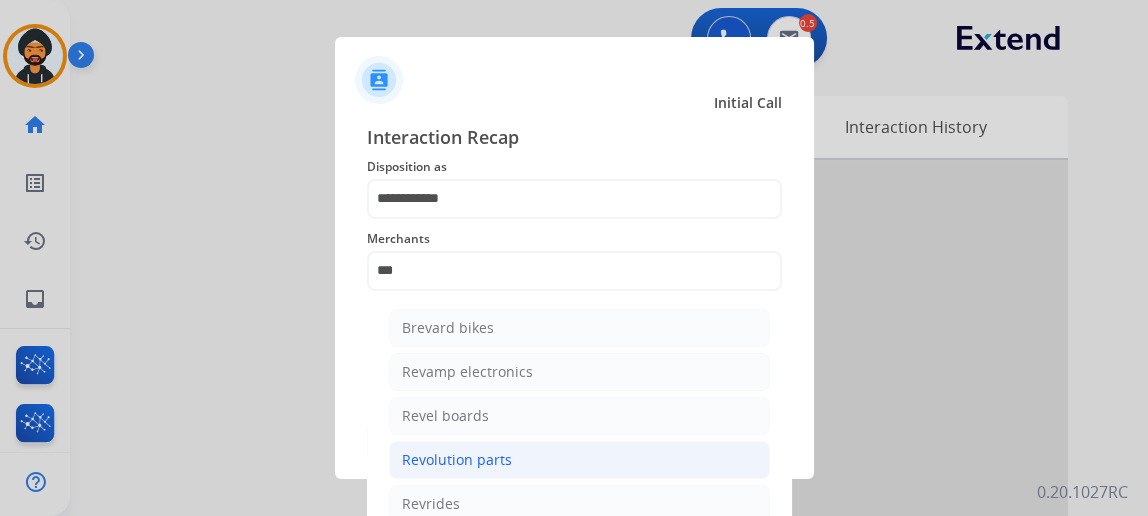 click on "Revolution parts" 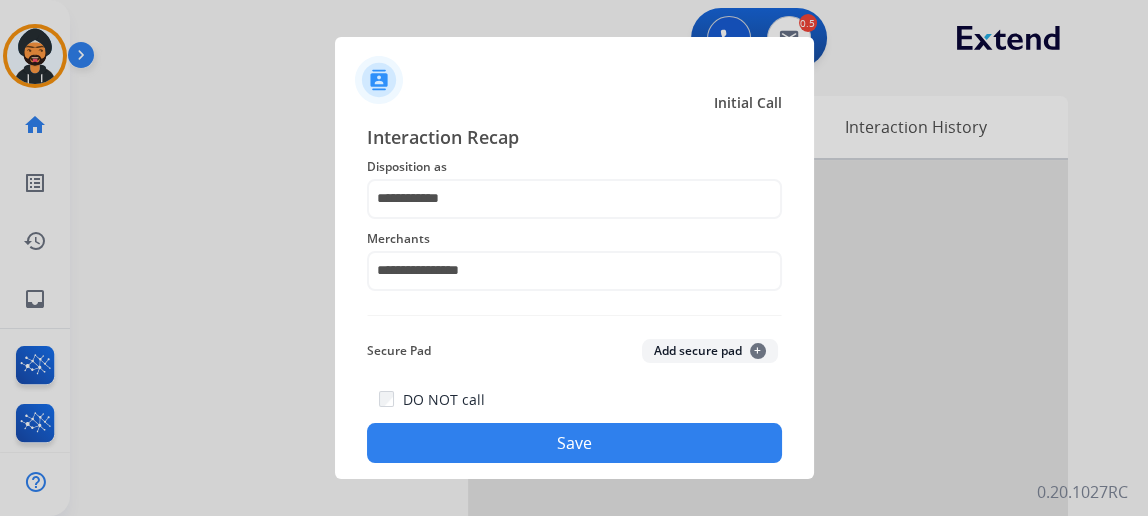 click on "Save" 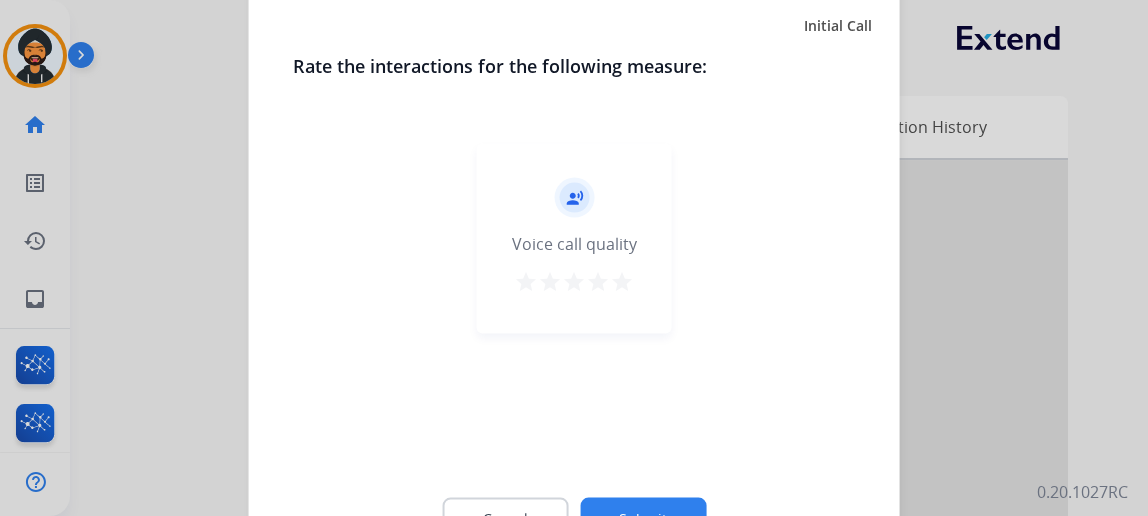 click on "Submit" 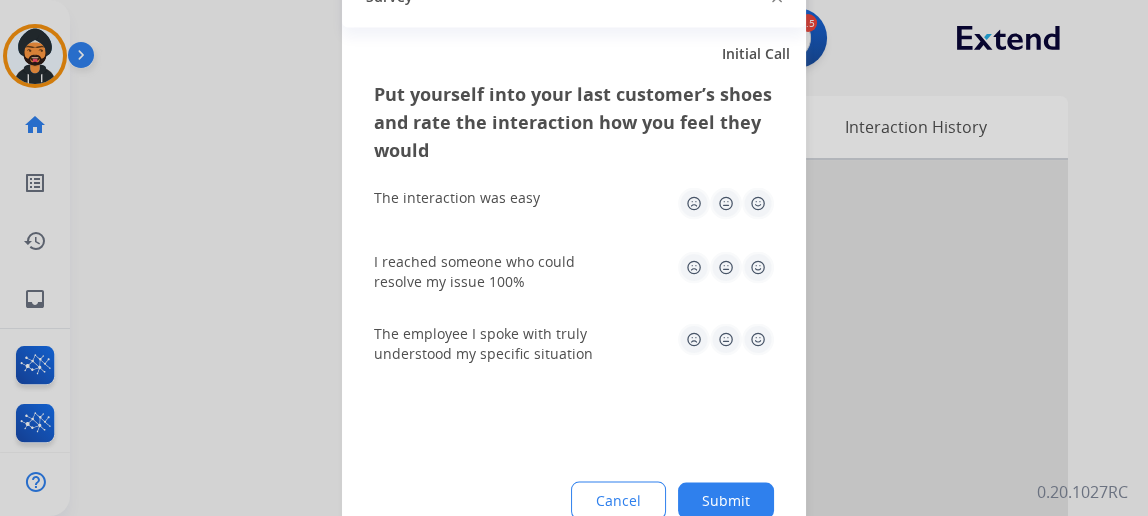 click on "Submit" 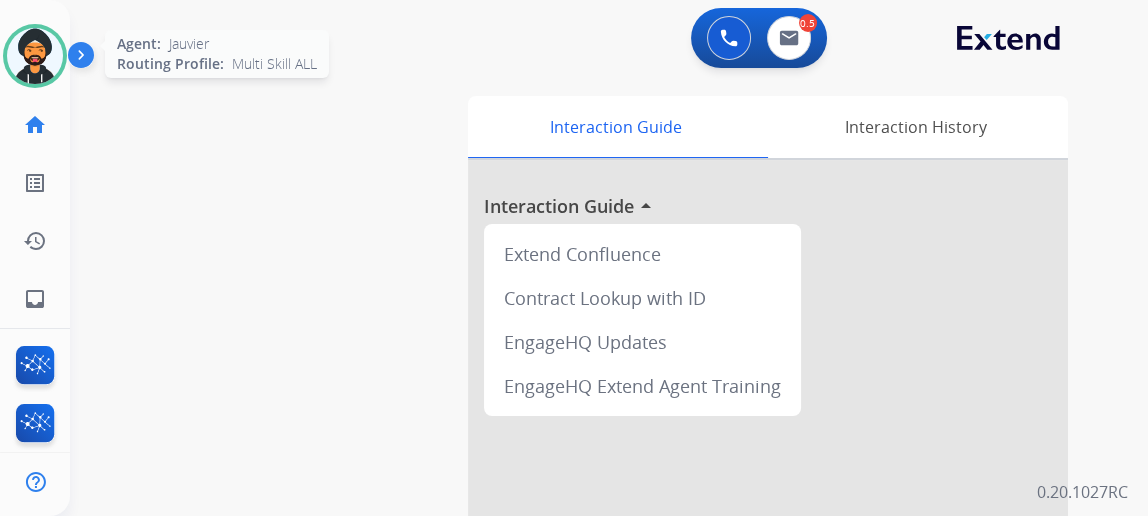 click at bounding box center [35, 56] 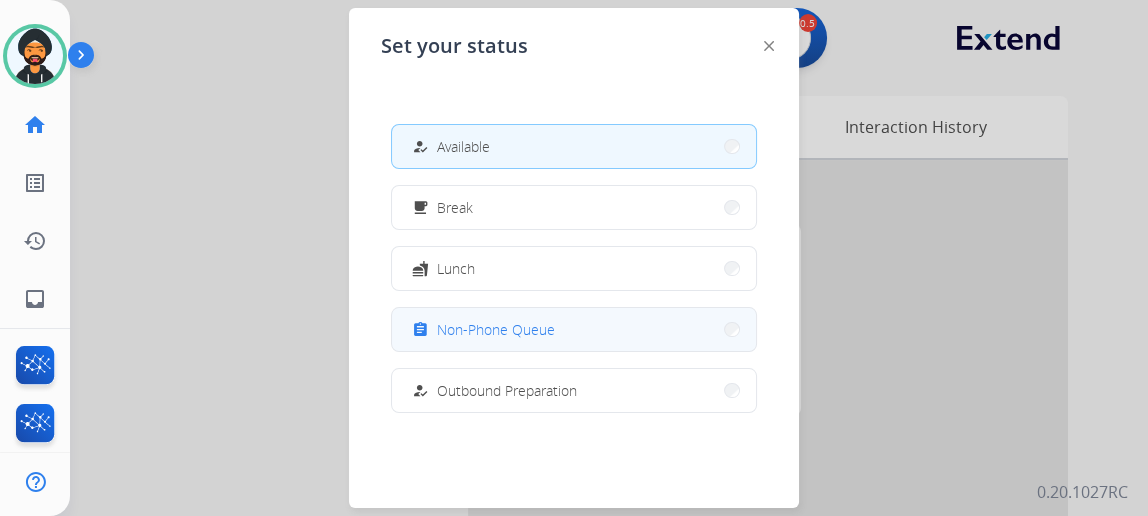click on "assignment Non-Phone Queue" at bounding box center (574, 329) 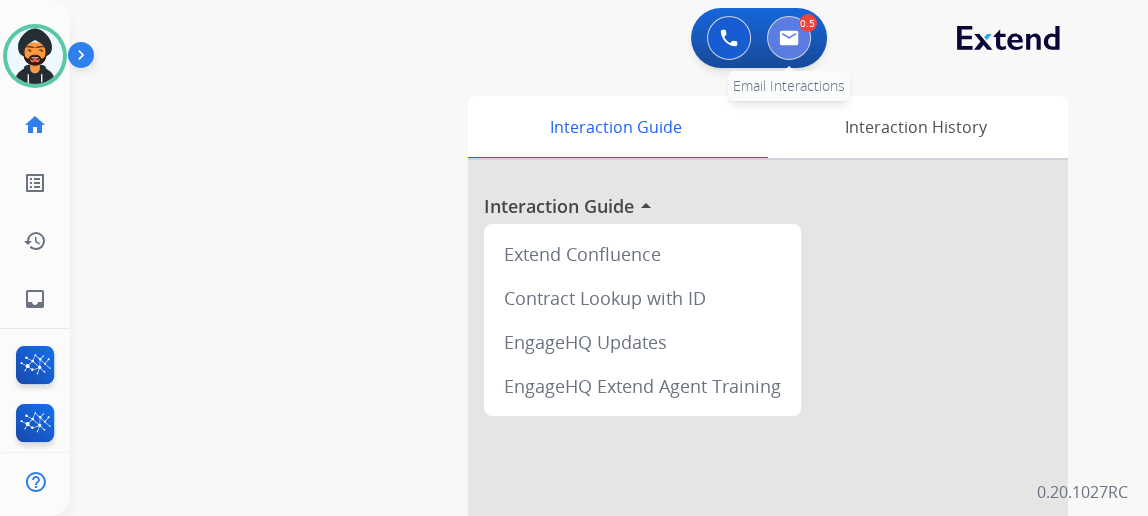 click at bounding box center (789, 38) 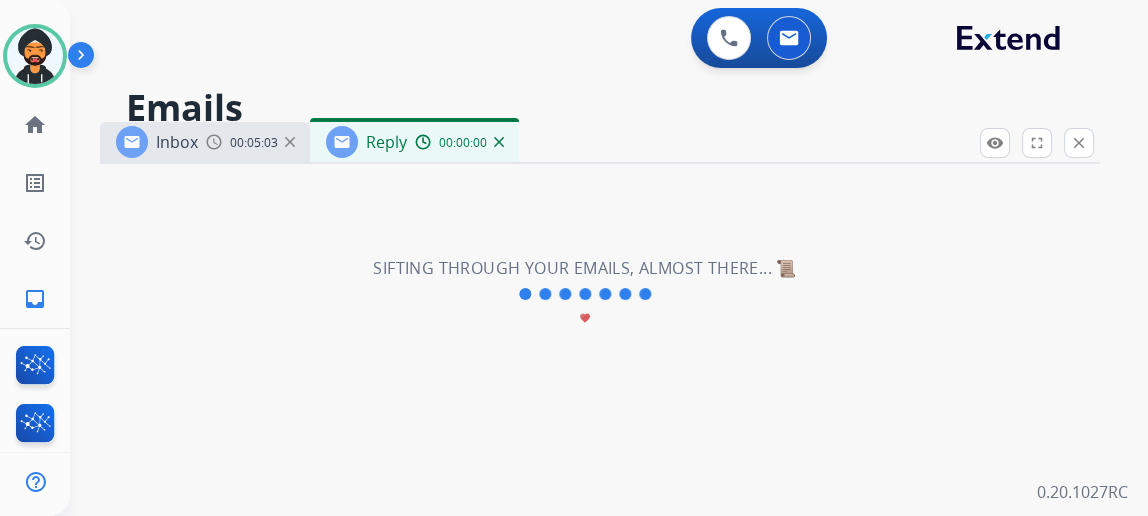 select on "**********" 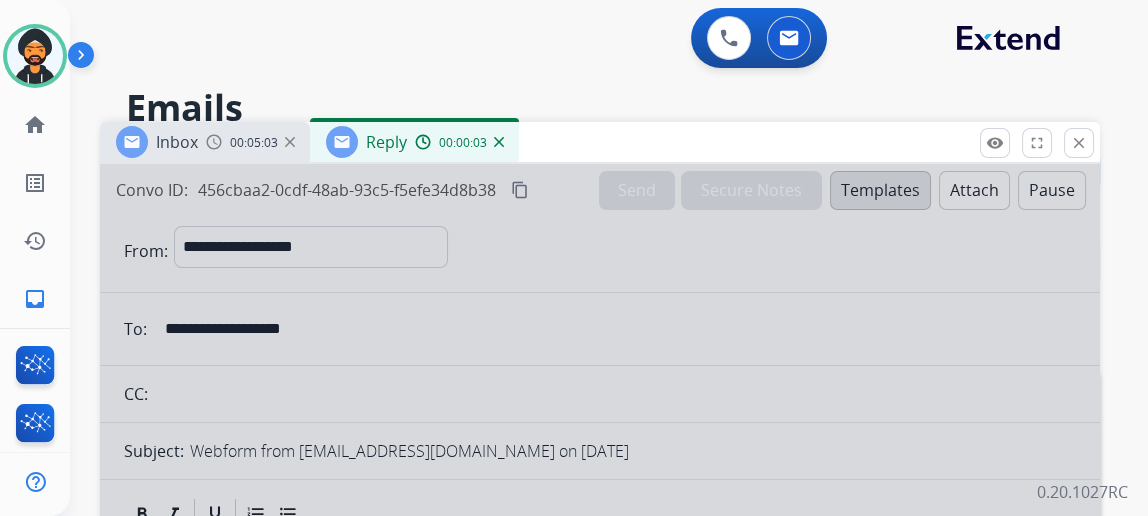 click at bounding box center [499, 142] 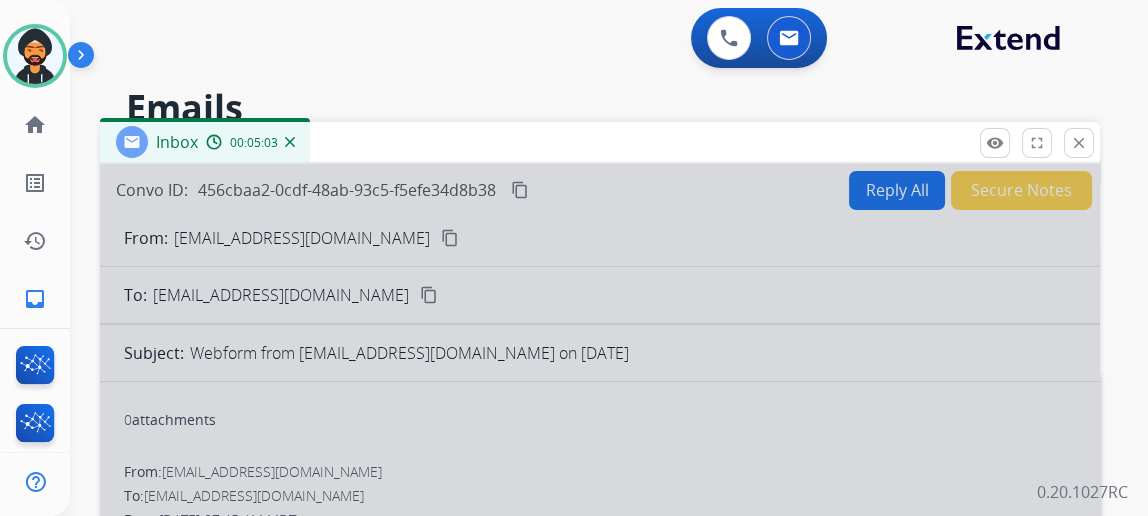 click on "Inbox  00:05:03" at bounding box center [205, 142] 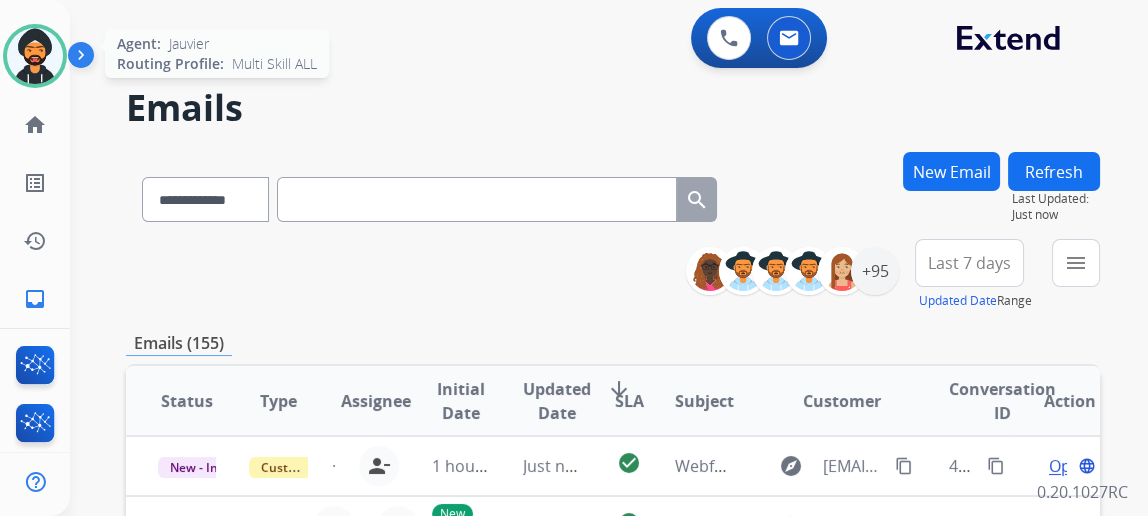 click at bounding box center [35, 56] 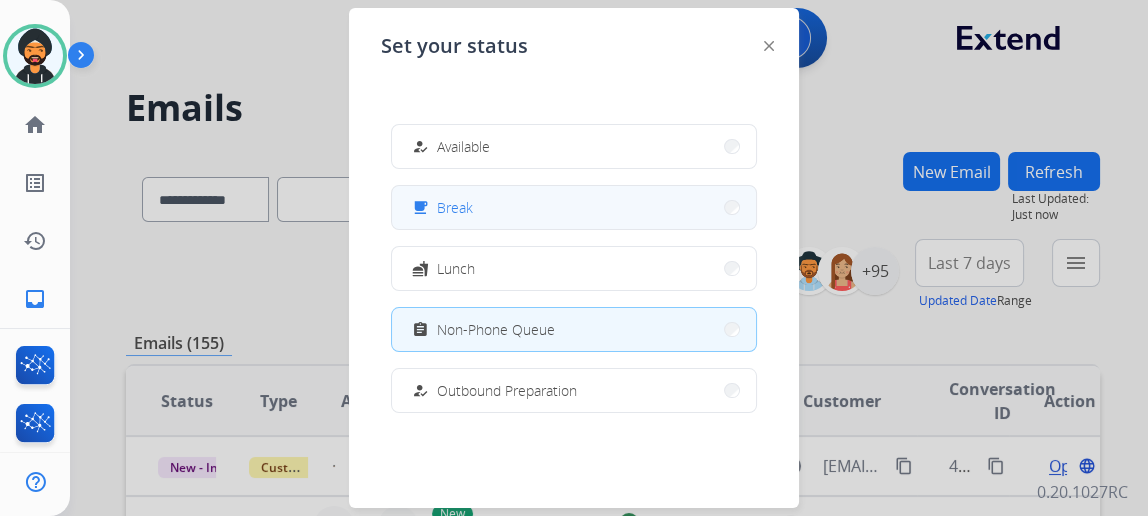 click on "free_breakfast Break" at bounding box center (574, 207) 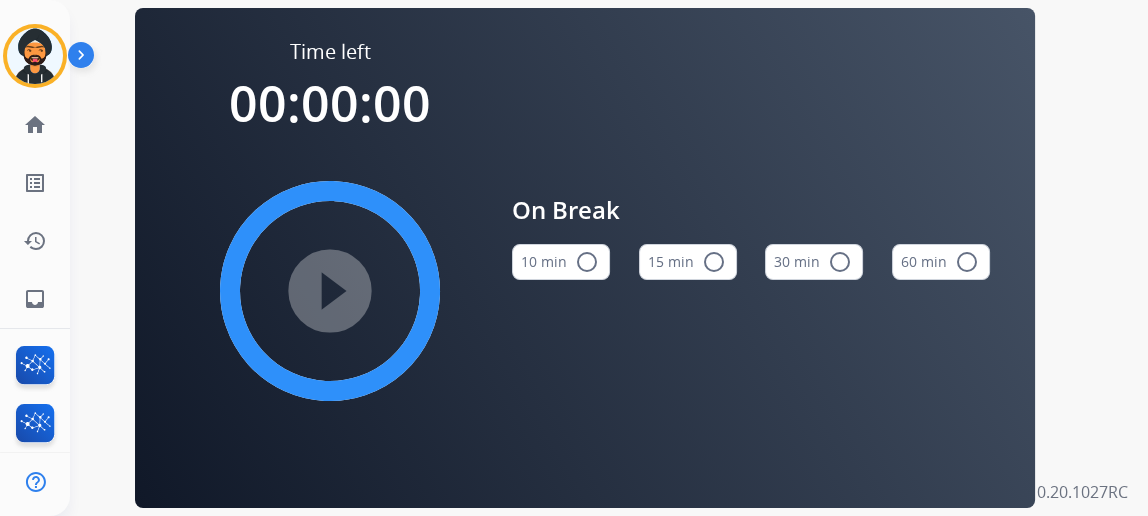 click on "15 min  radio_button_unchecked" at bounding box center (688, 262) 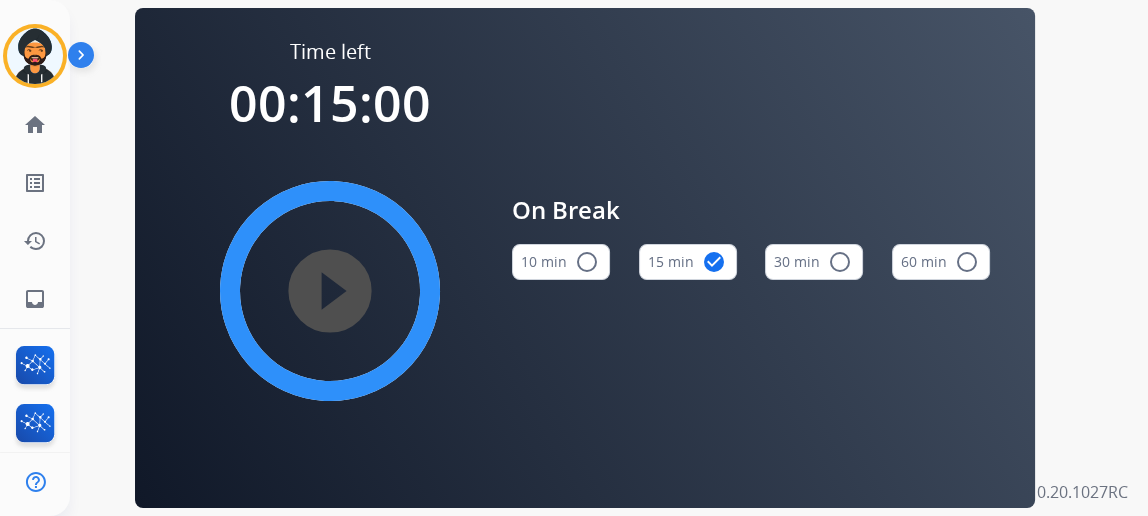 type 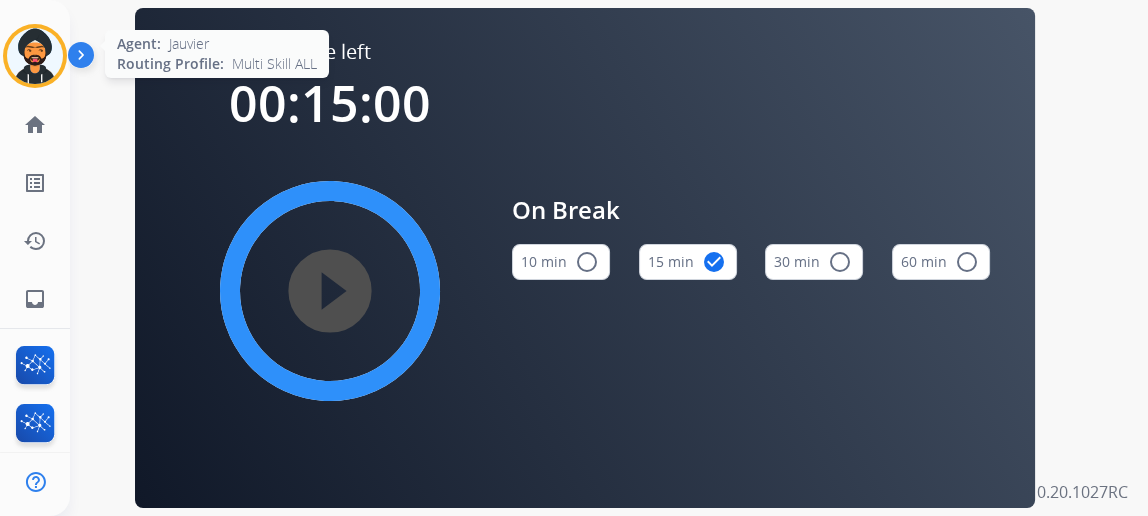 click at bounding box center [35, 56] 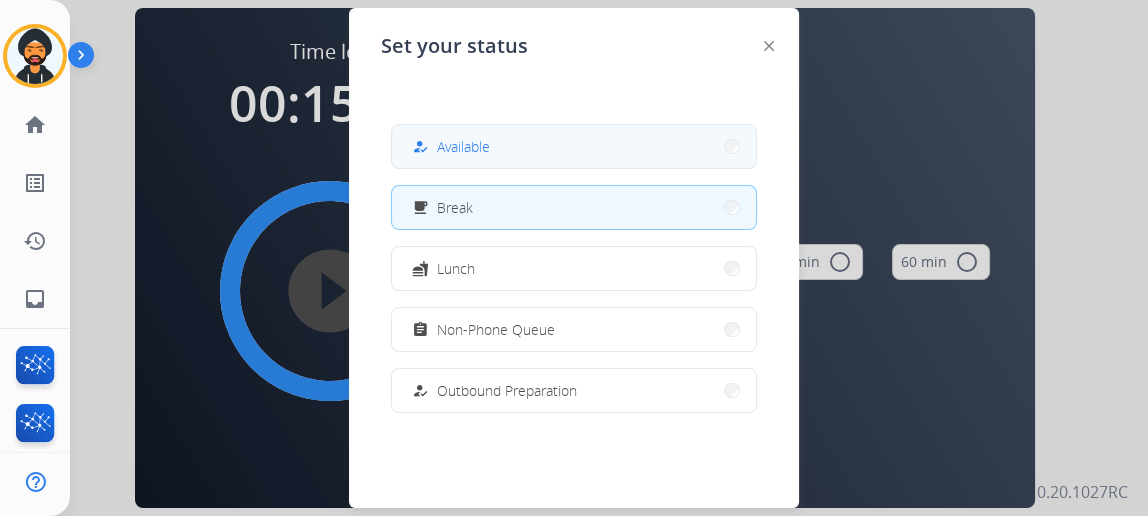 click on "how_to_reg Available" at bounding box center (574, 146) 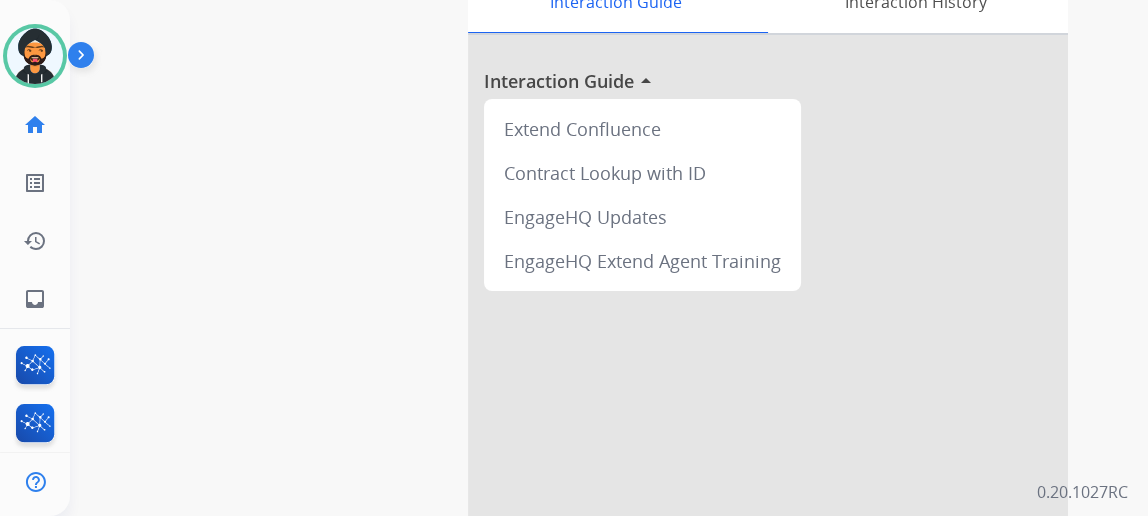 scroll, scrollTop: 0, scrollLeft: 0, axis: both 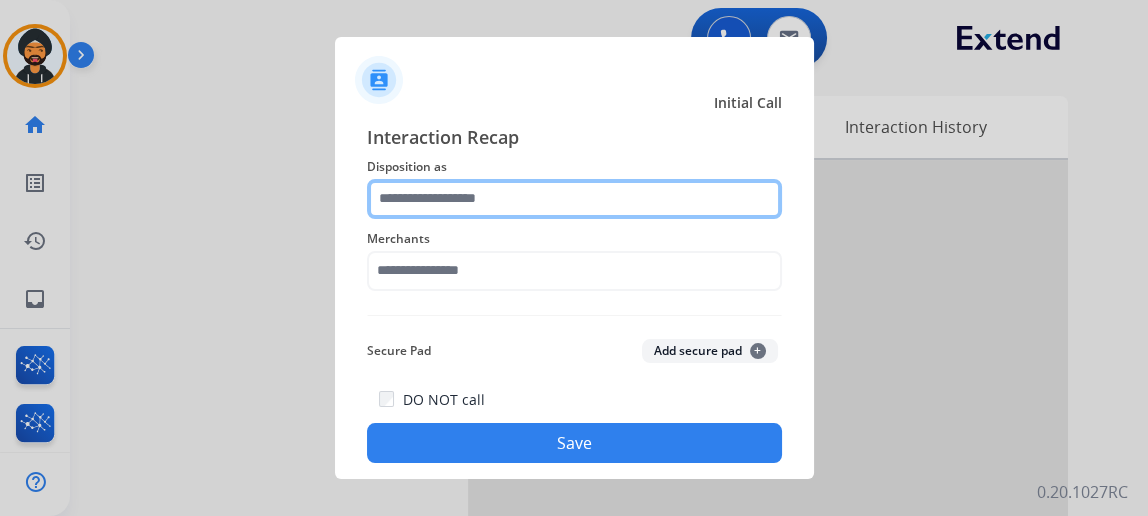 click 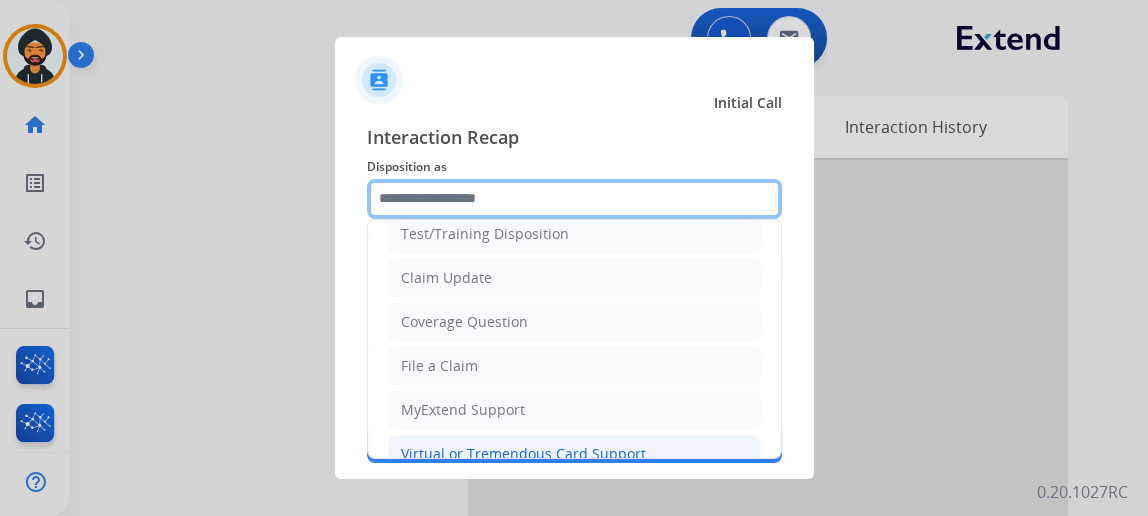scroll, scrollTop: 90, scrollLeft: 0, axis: vertical 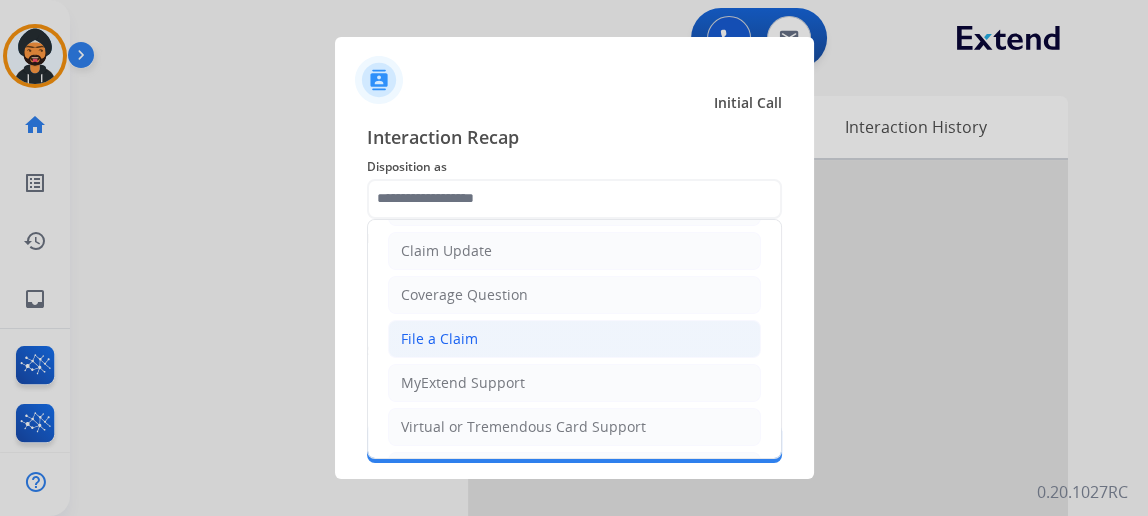 click on "File a Claim" 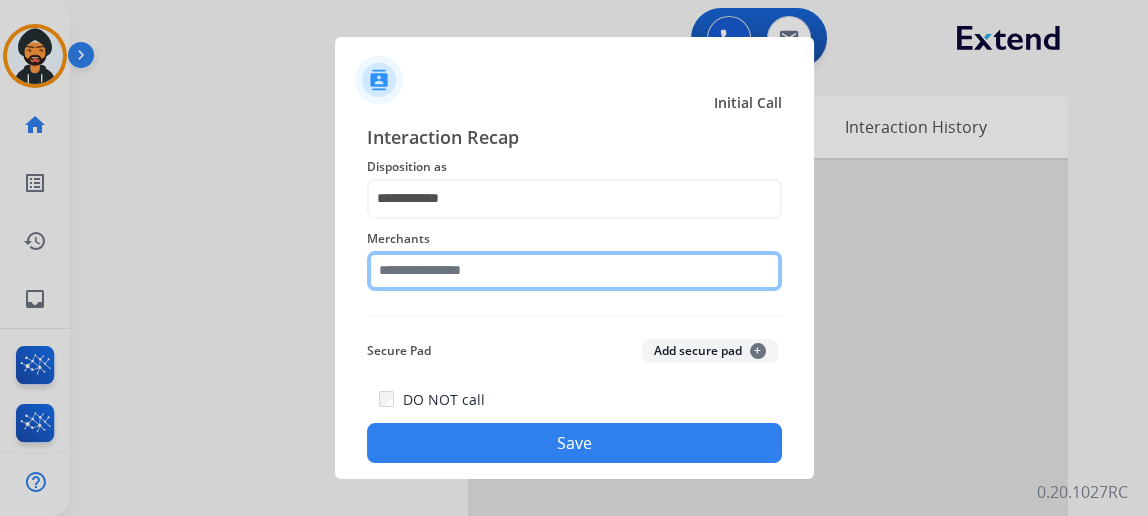 click 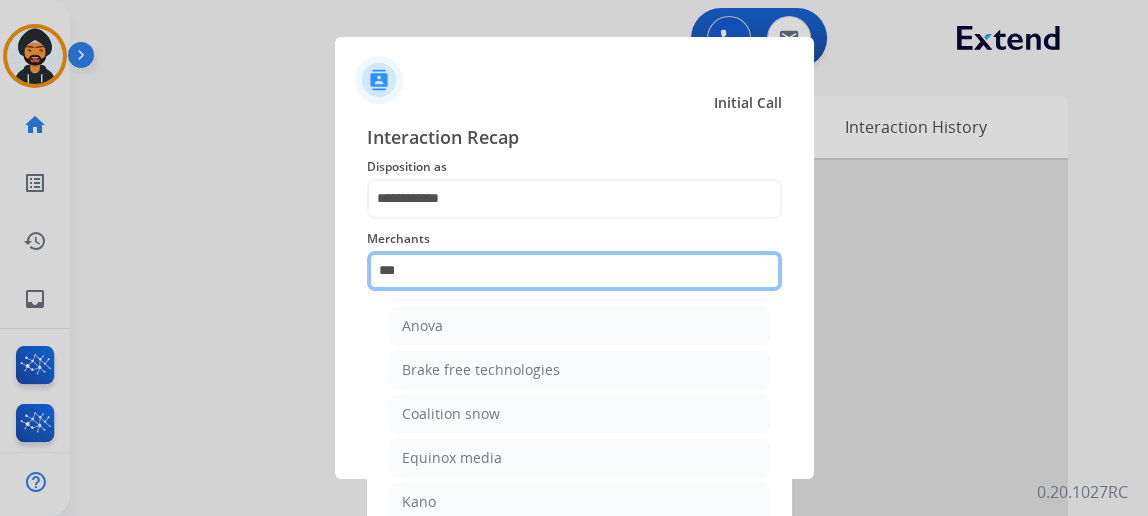 scroll, scrollTop: 0, scrollLeft: 0, axis: both 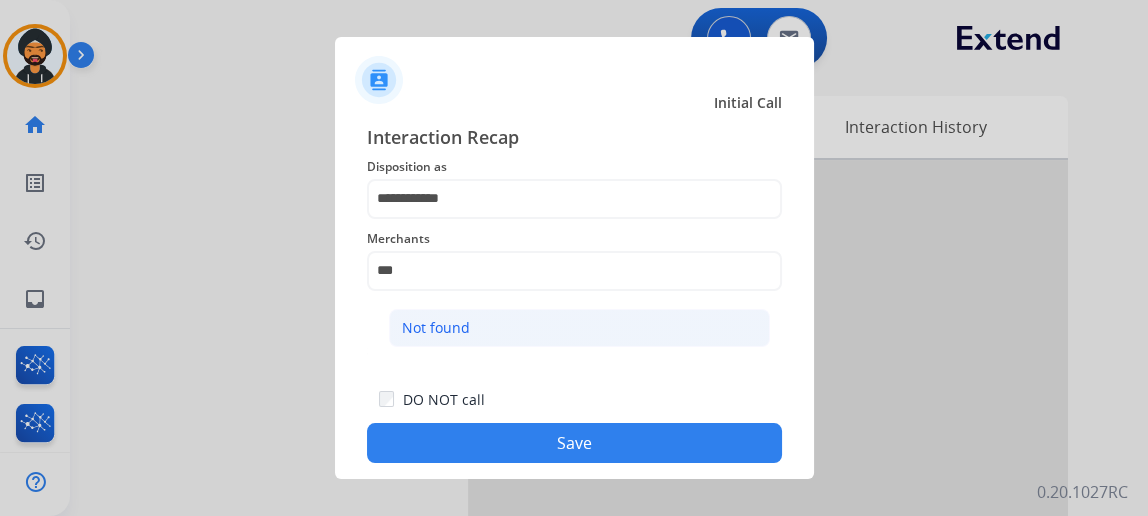 click on "Not found" 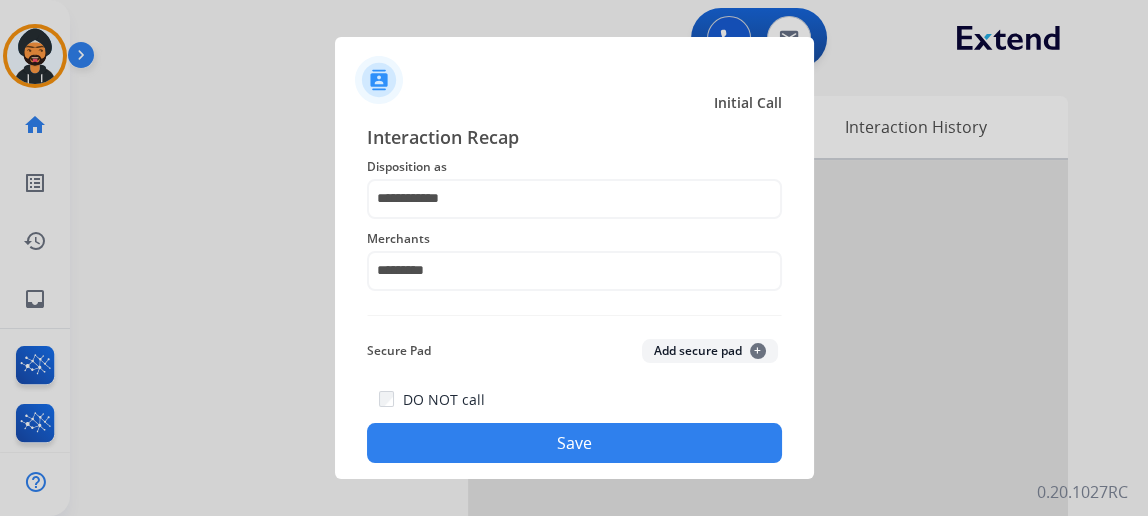 click on "Save" 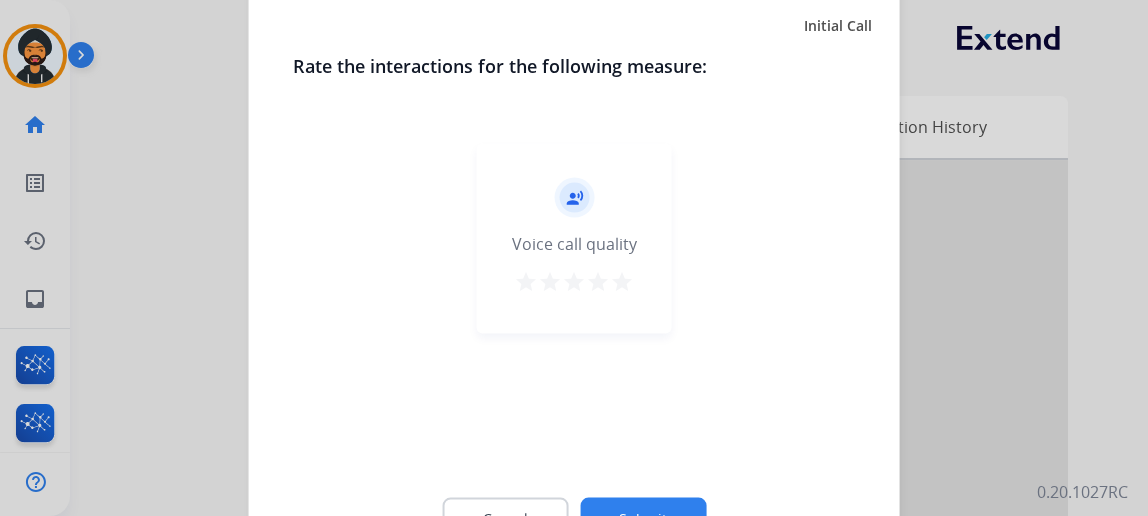 click on "Cancel Submit" 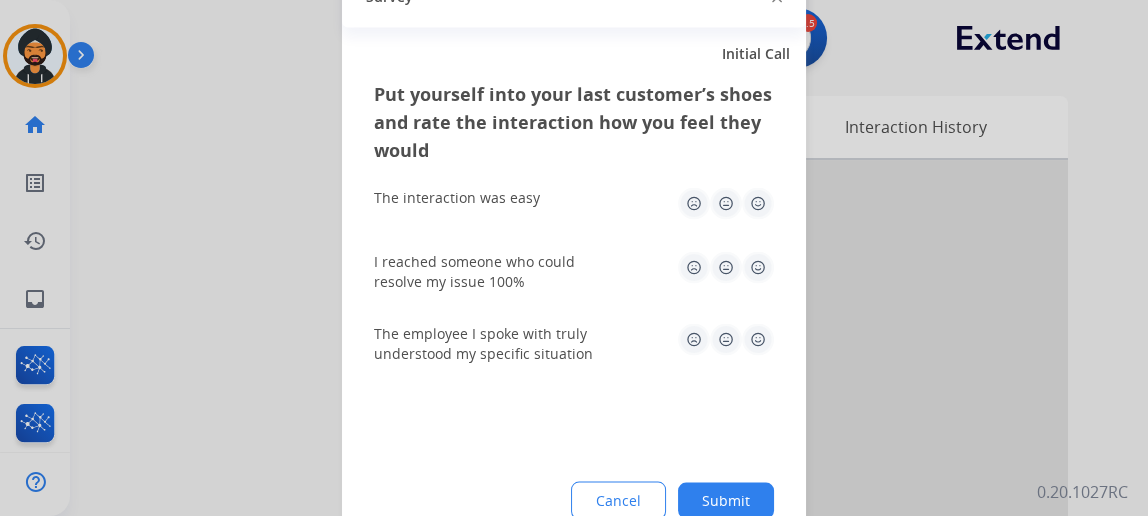 click on "Put yourself into your last customer’s shoes and rate the interaction how you feel they would  The interaction was easy   I reached someone who could resolve my issue 100%   The employee I spoke with truly understood my specific situation  Cancel Submit" 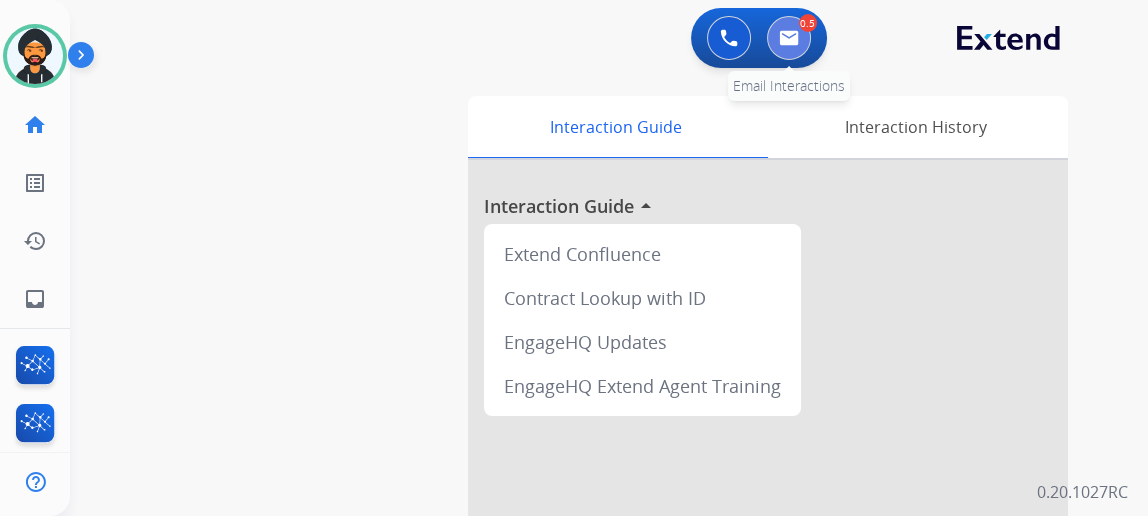 click at bounding box center (789, 38) 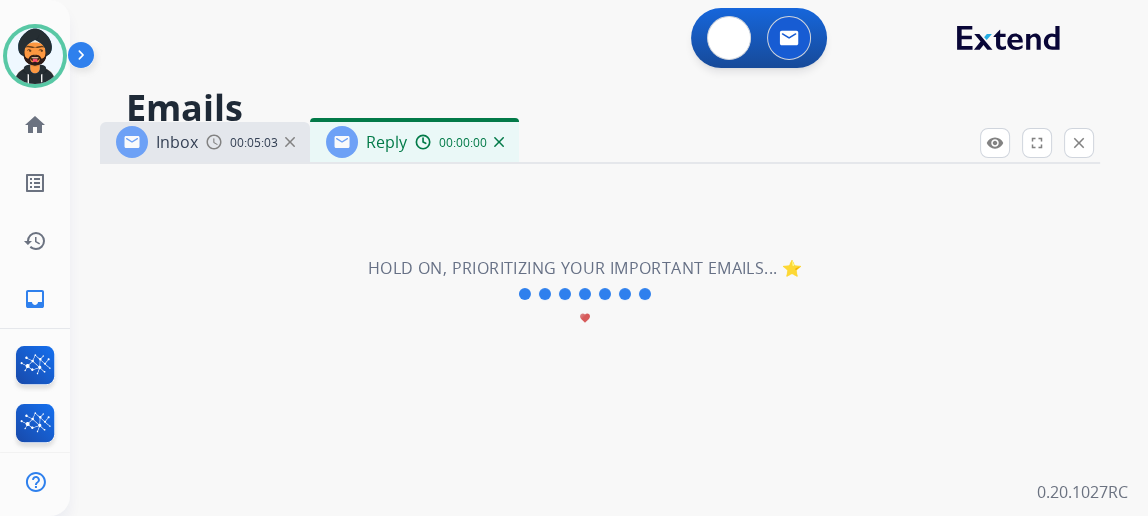 select on "**********" 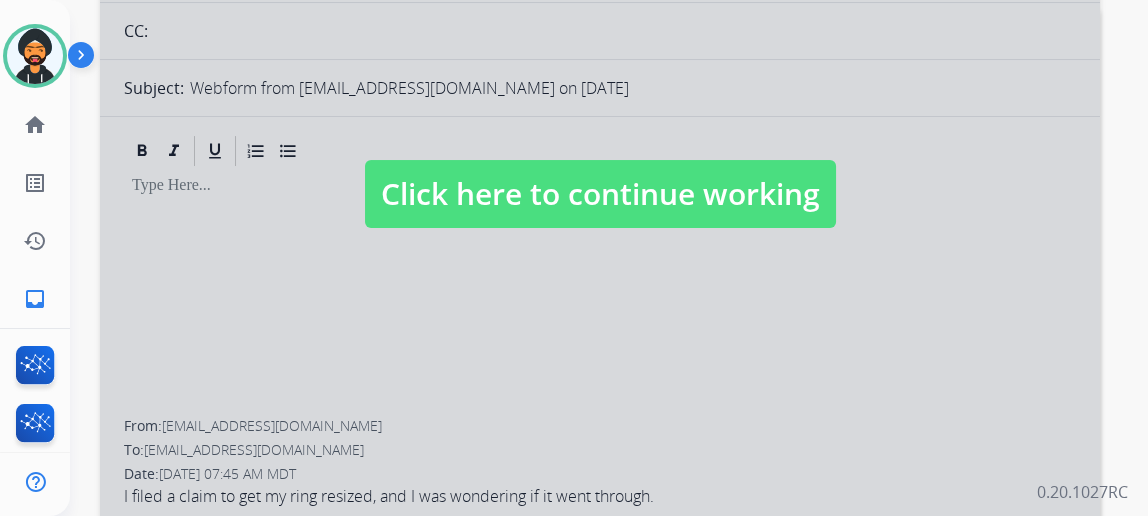 scroll, scrollTop: 0, scrollLeft: 0, axis: both 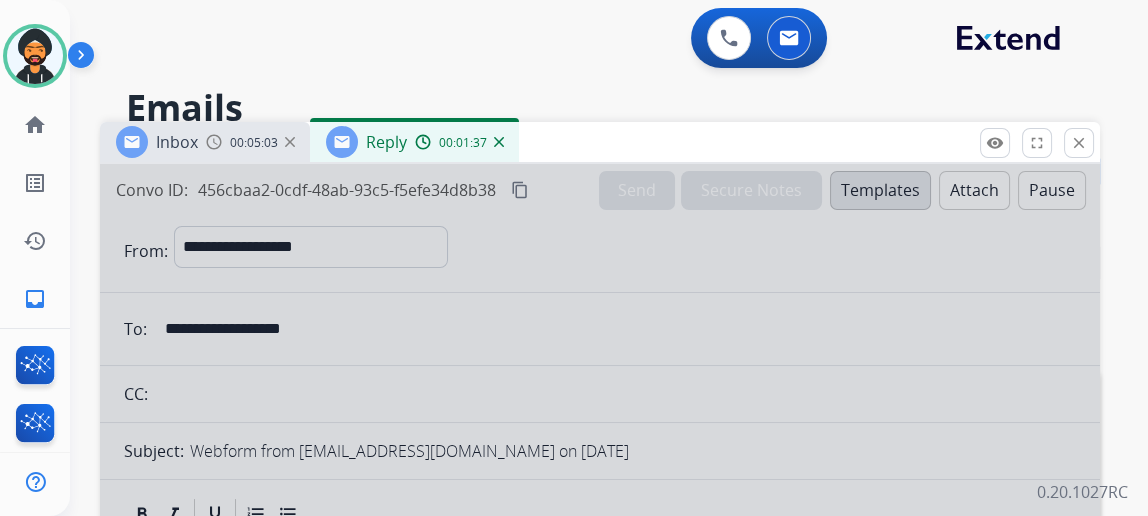 click on "Reply  00:01:37" at bounding box center [414, 142] 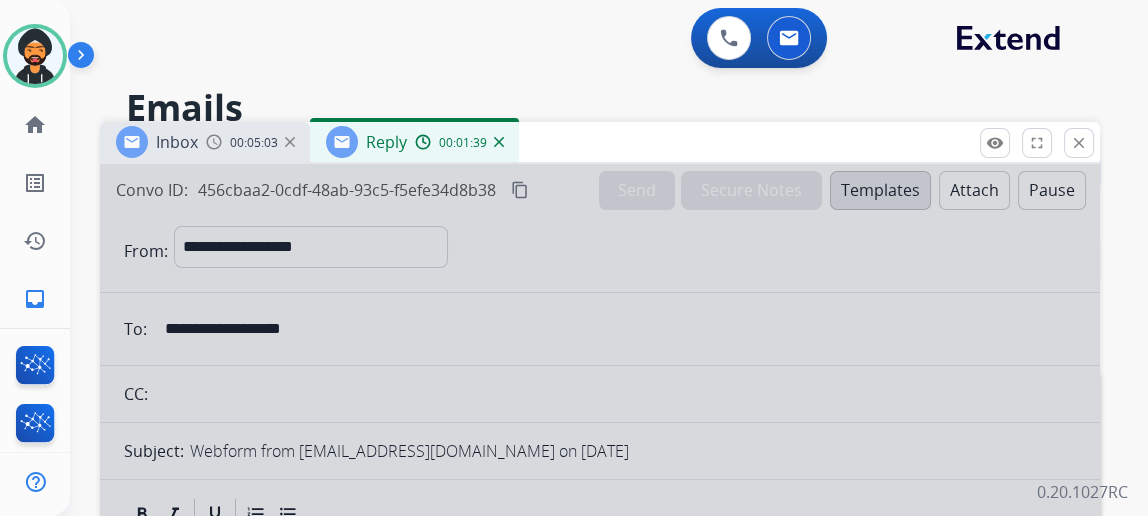 click at bounding box center [499, 142] 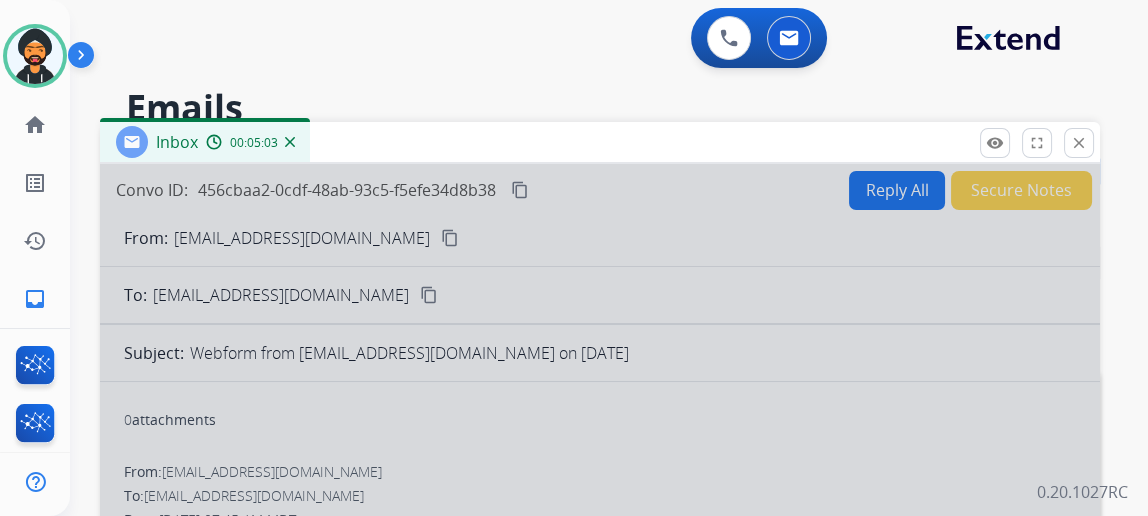 click at bounding box center (290, 142) 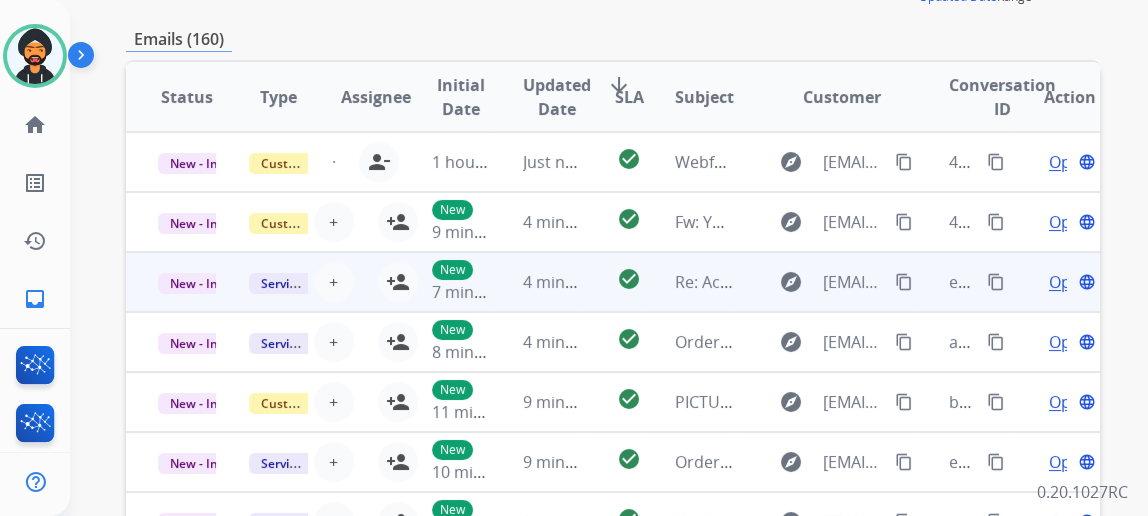 scroll, scrollTop: 0, scrollLeft: 0, axis: both 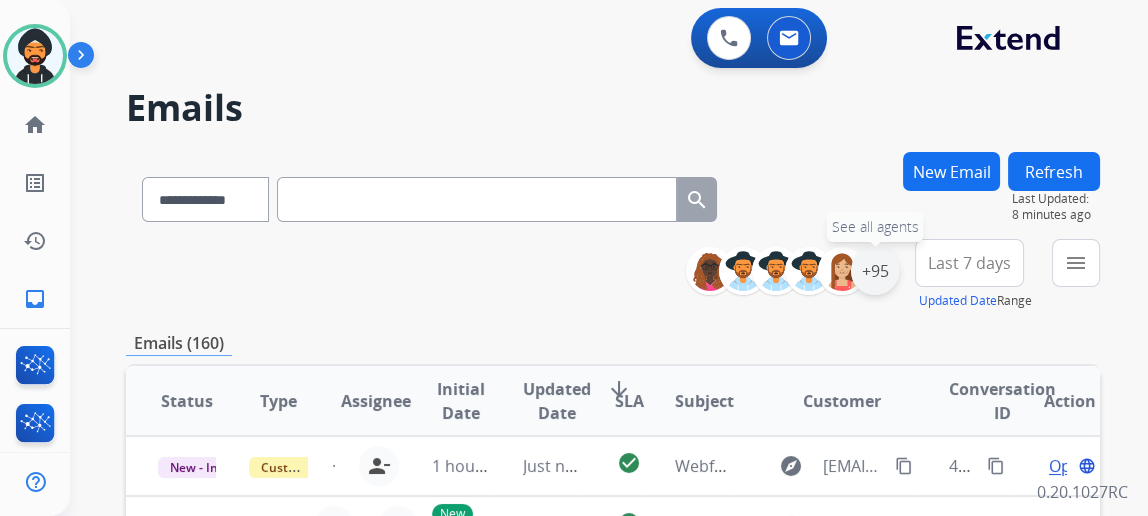 click on "+95" at bounding box center [875, 271] 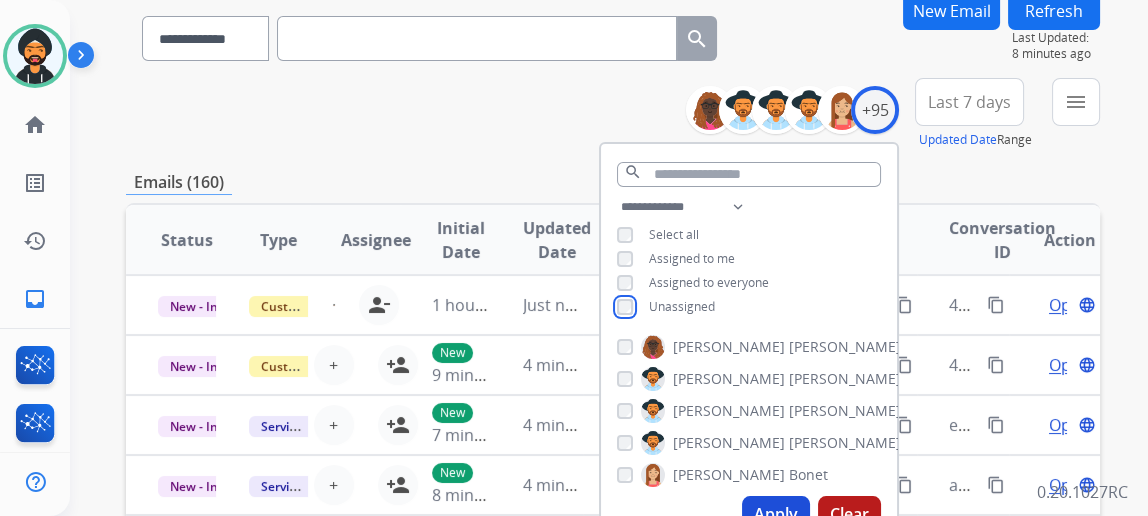 scroll, scrollTop: 454, scrollLeft: 0, axis: vertical 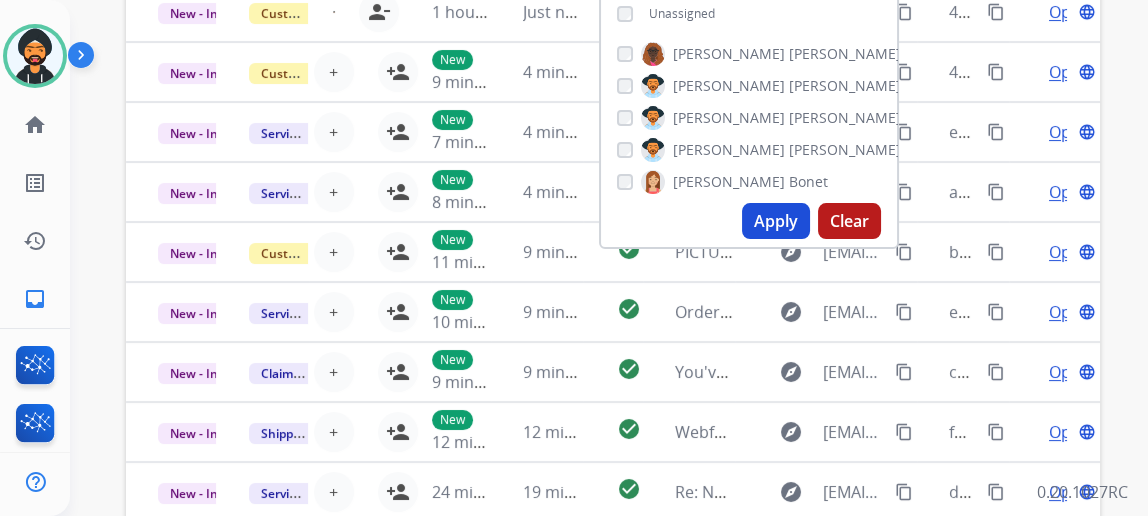 click on "Apply" at bounding box center [776, 221] 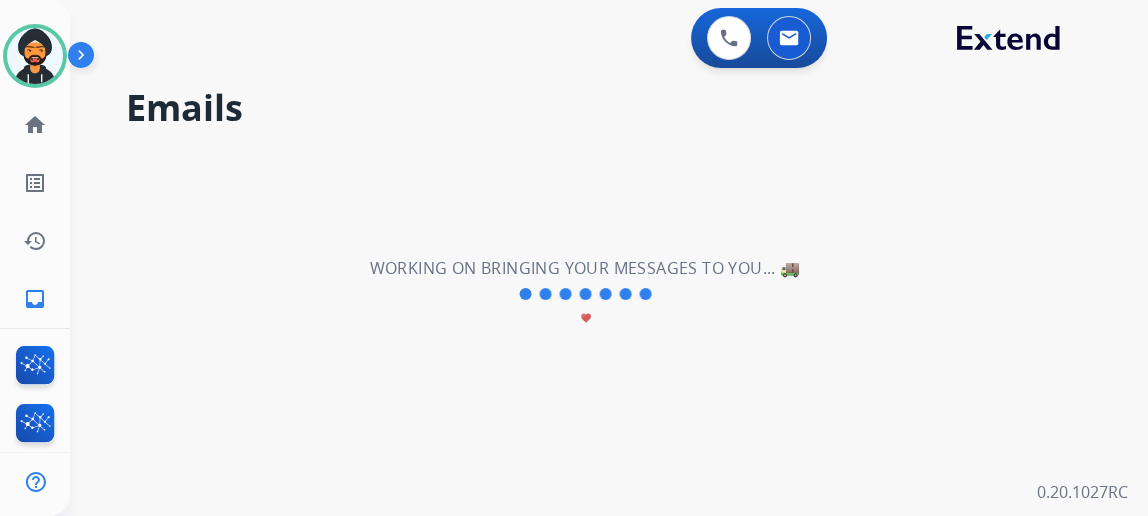 scroll, scrollTop: 0, scrollLeft: 0, axis: both 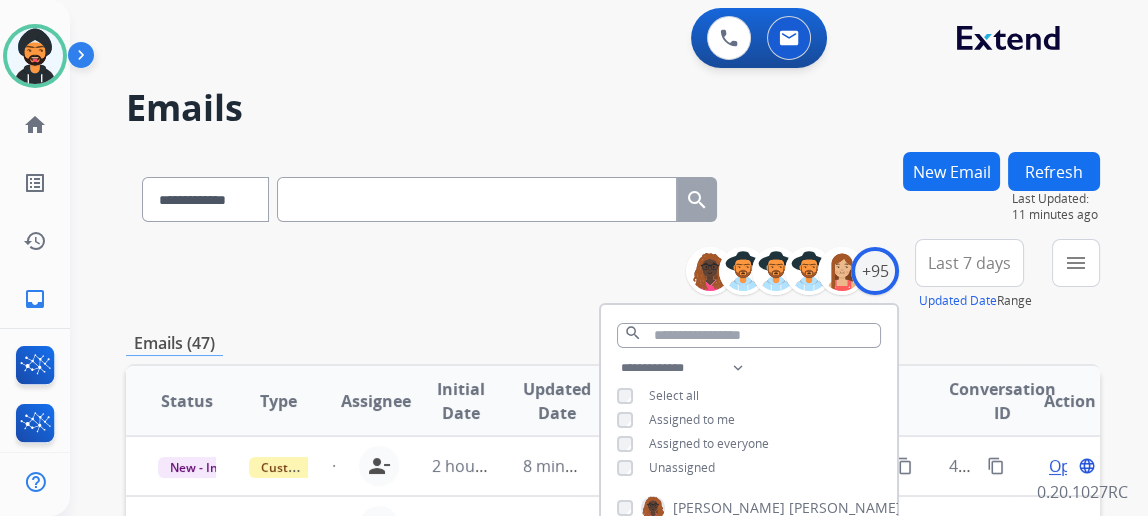 click on "Emails" at bounding box center (613, 108) 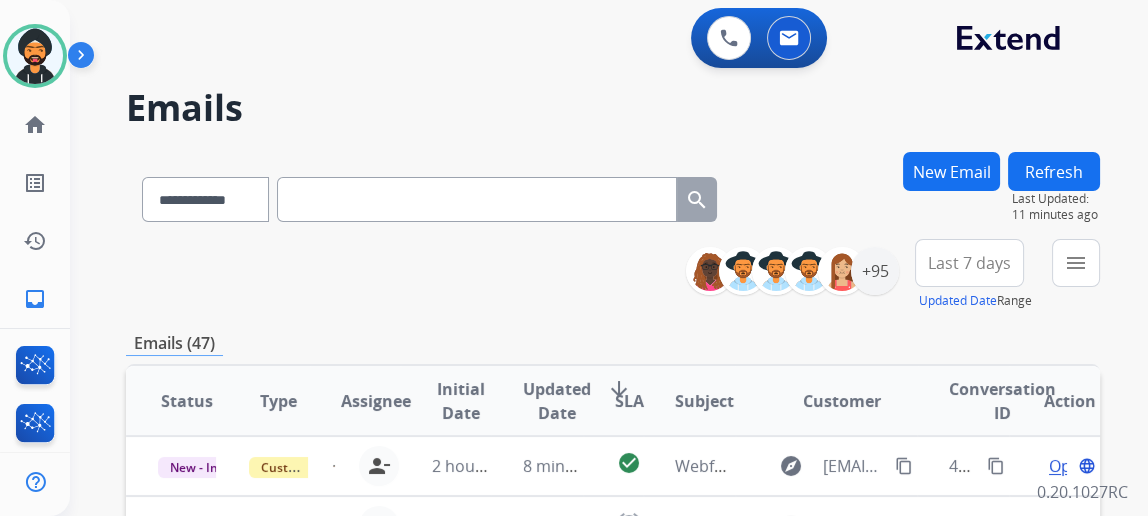 scroll, scrollTop: 1, scrollLeft: 0, axis: vertical 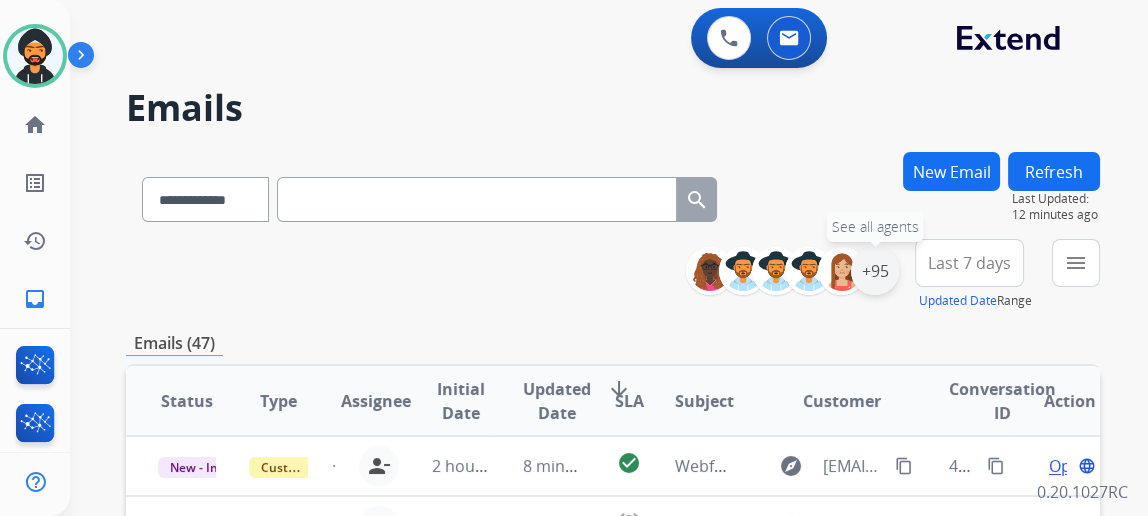 click on "+95" at bounding box center (875, 271) 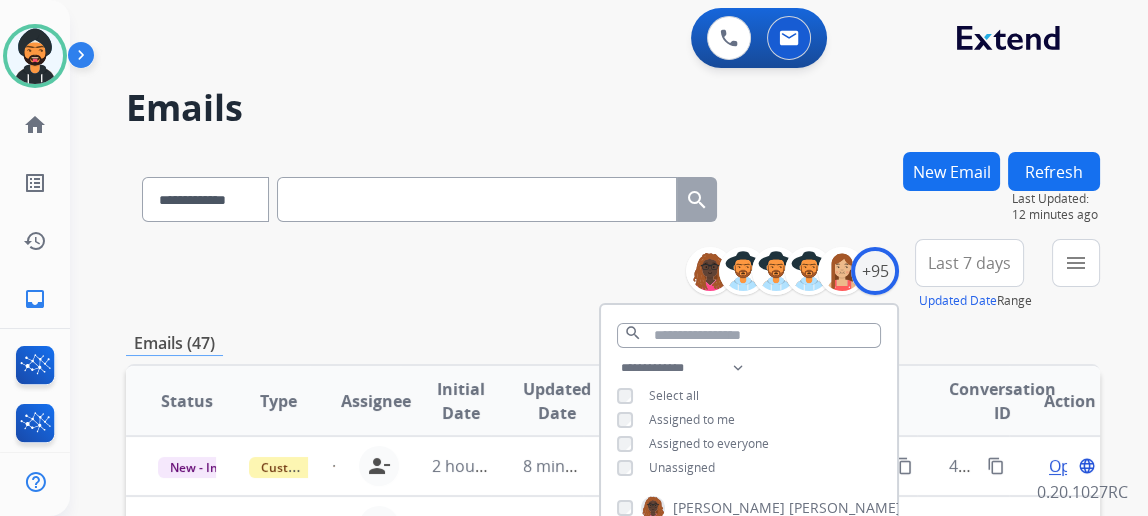 scroll, scrollTop: 181, scrollLeft: 0, axis: vertical 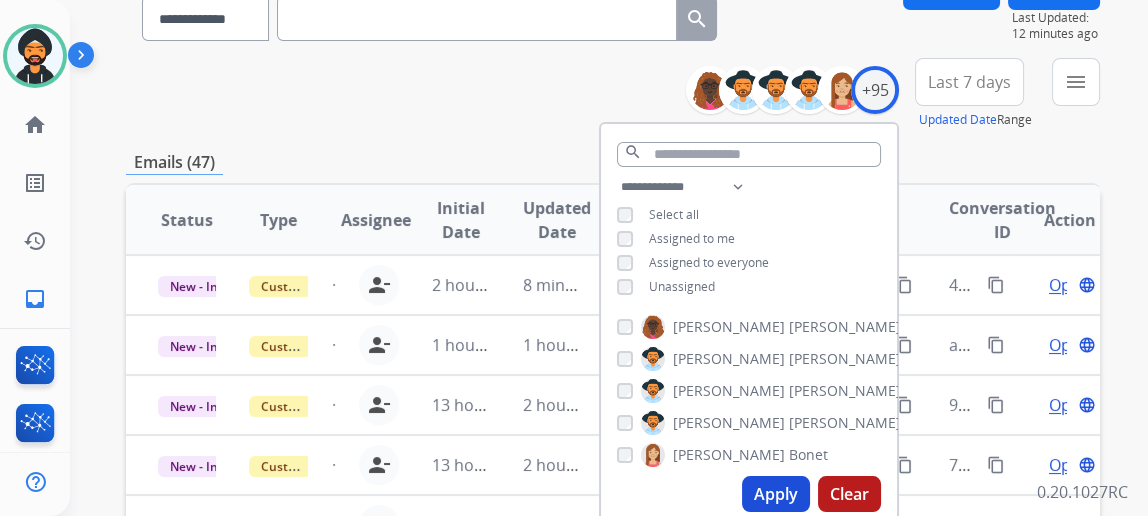 click on "**********" at bounding box center [900, 94] 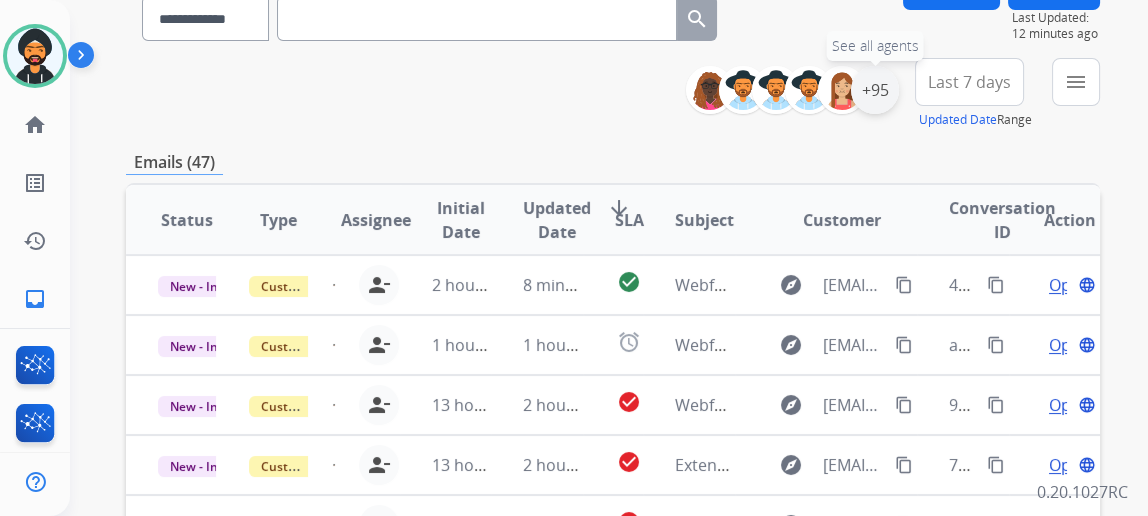 click on "+95" at bounding box center [875, 90] 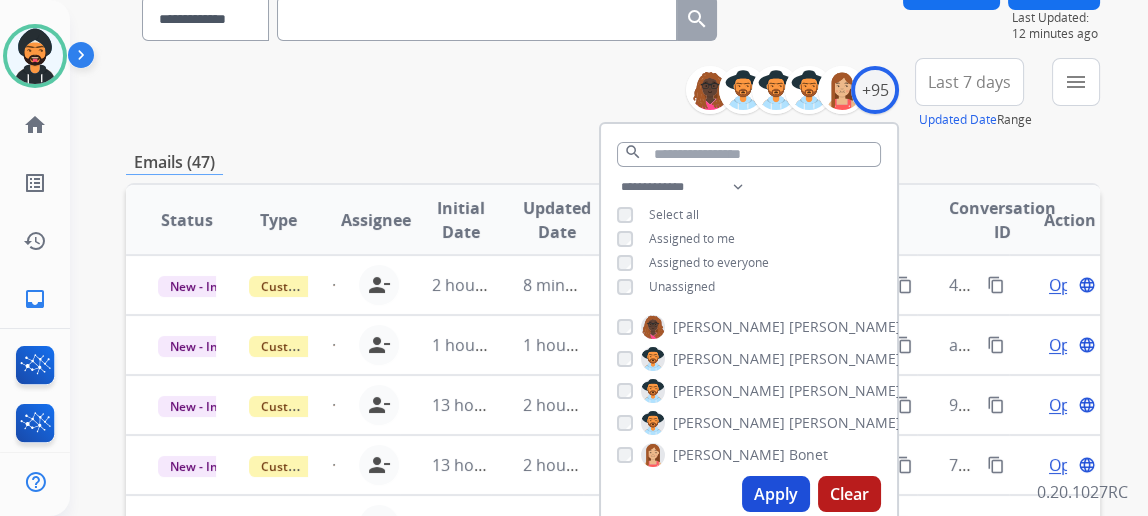 click on "Apply" at bounding box center [776, 494] 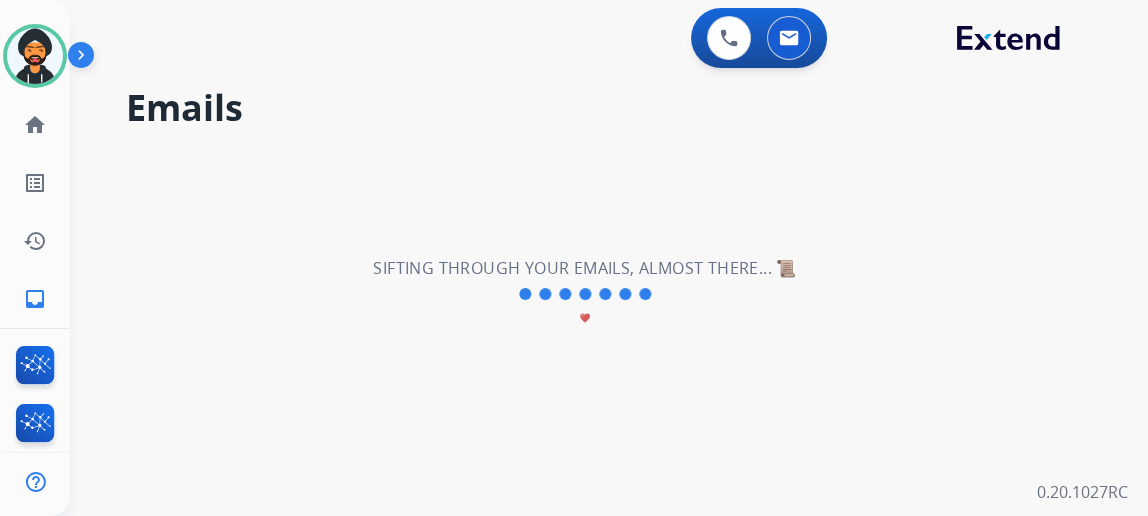 scroll, scrollTop: 0, scrollLeft: 0, axis: both 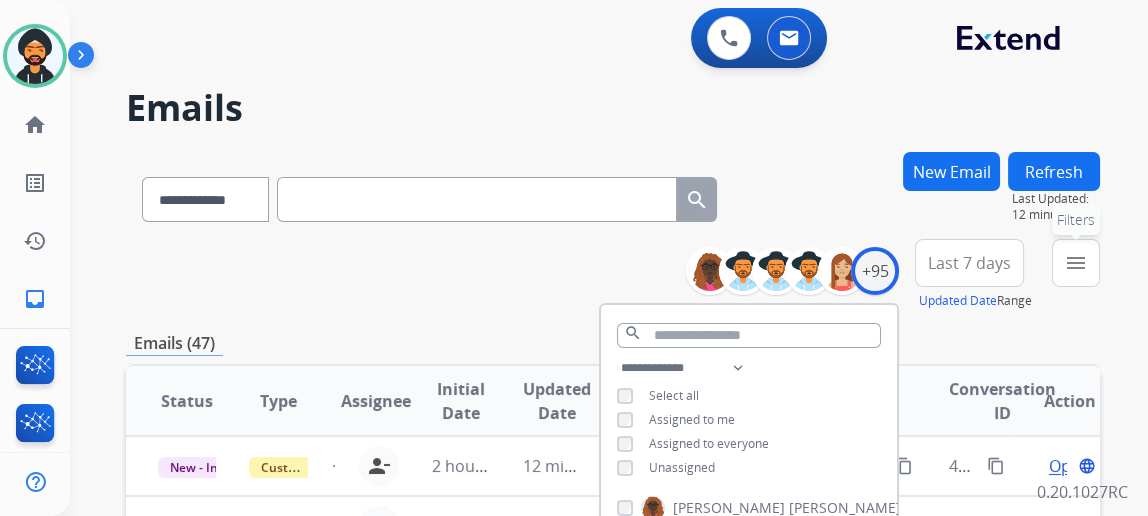 click on "menu  Filters" at bounding box center (1076, 263) 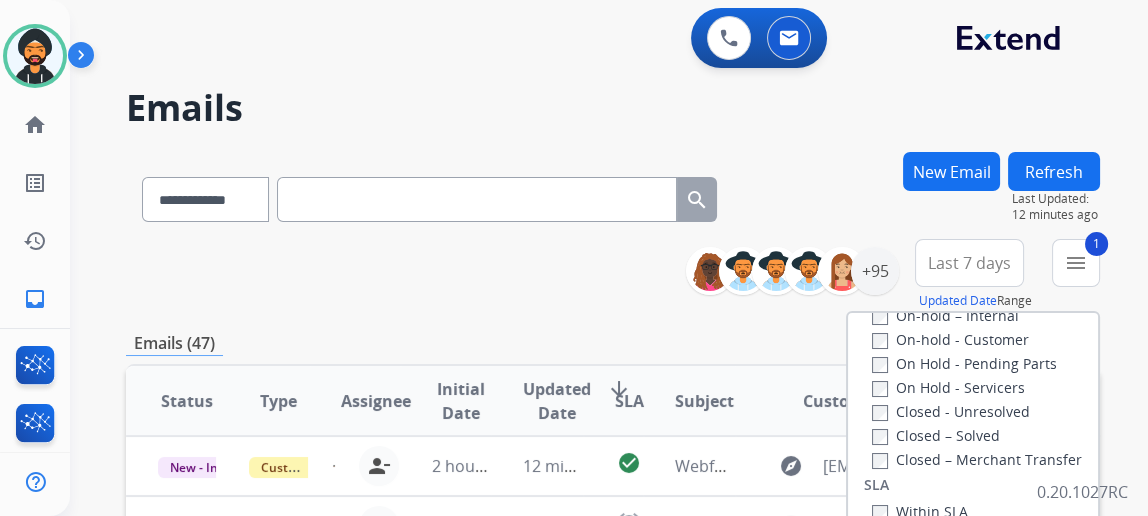 scroll, scrollTop: 527, scrollLeft: 0, axis: vertical 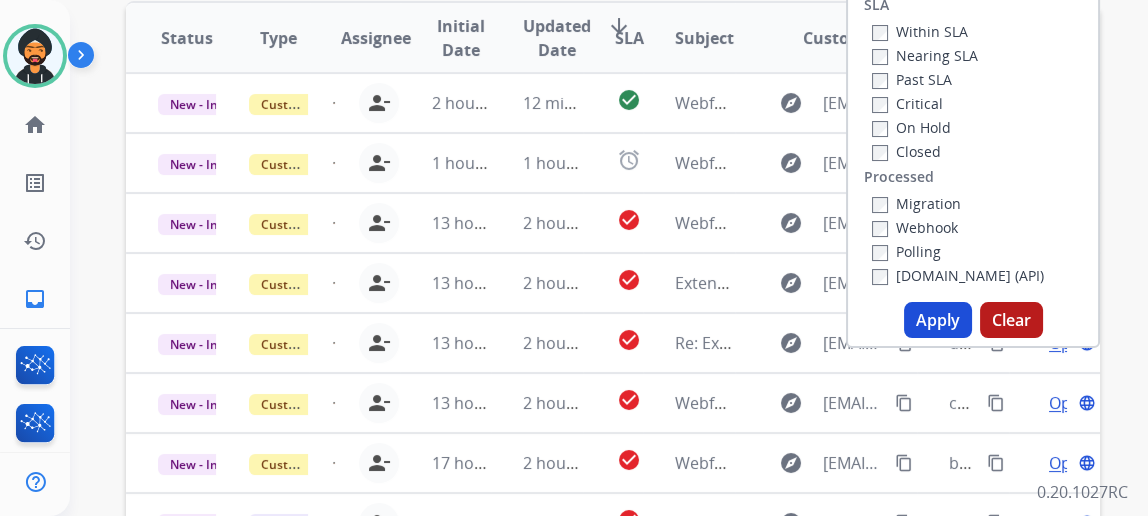click on "Apply" at bounding box center (938, 320) 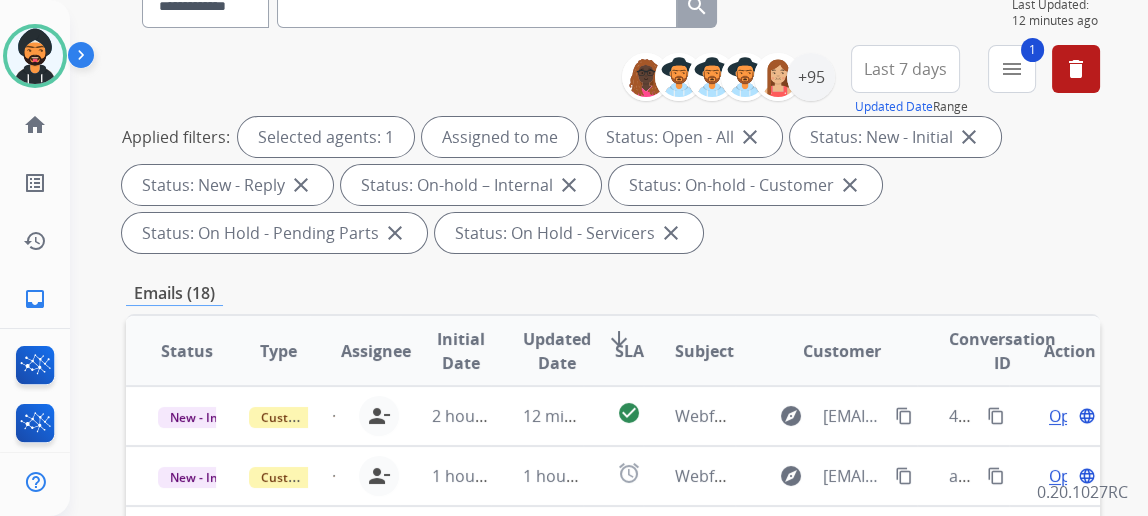 scroll, scrollTop: 272, scrollLeft: 0, axis: vertical 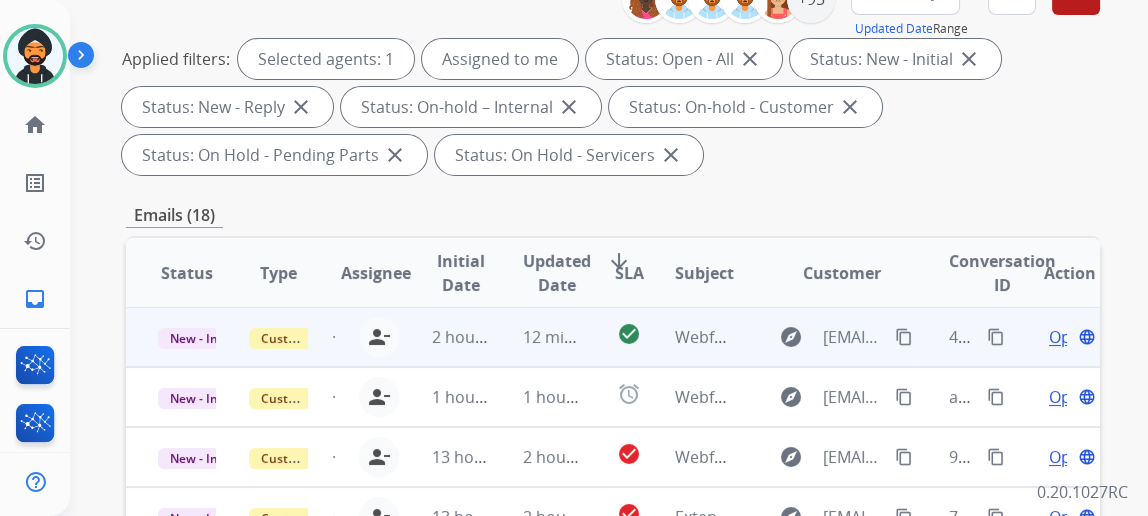 click on "Open" at bounding box center [1069, 337] 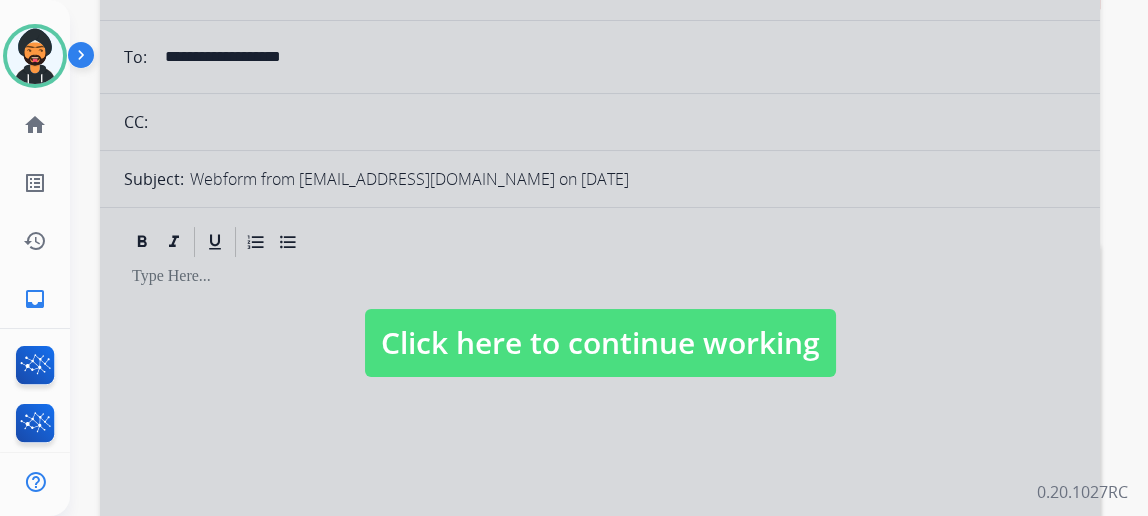 select on "**********" 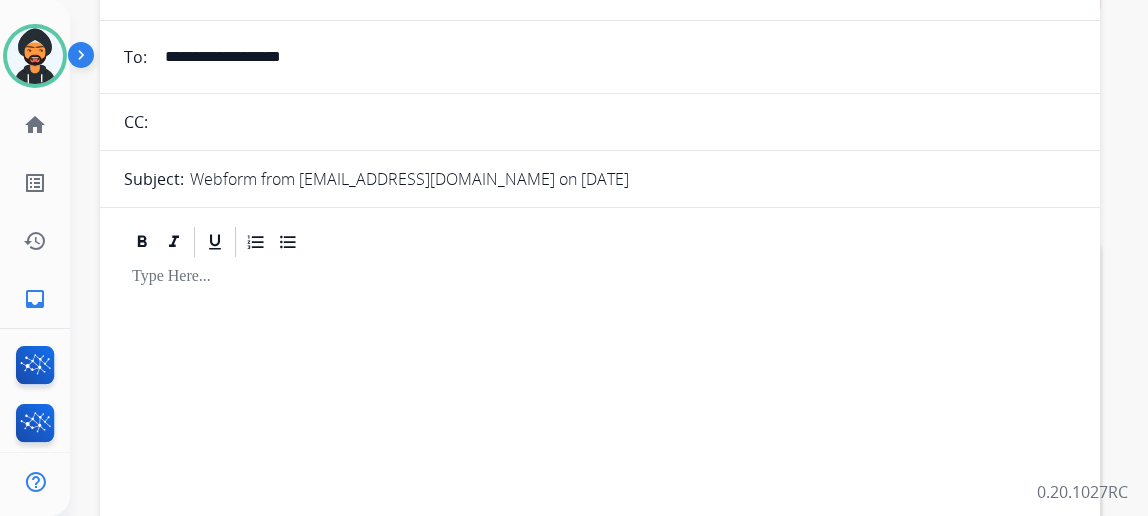 select 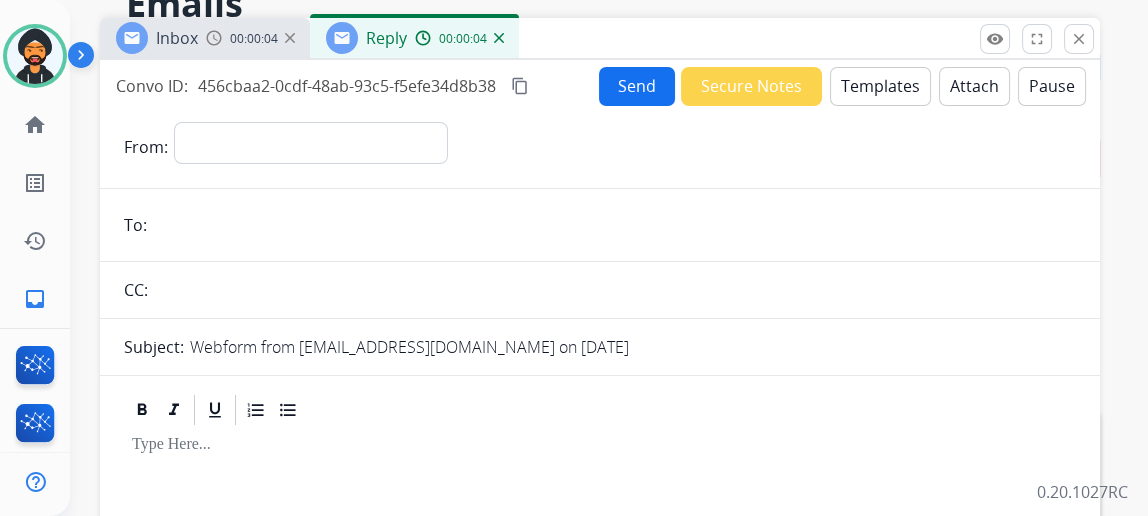 scroll, scrollTop: 0, scrollLeft: 0, axis: both 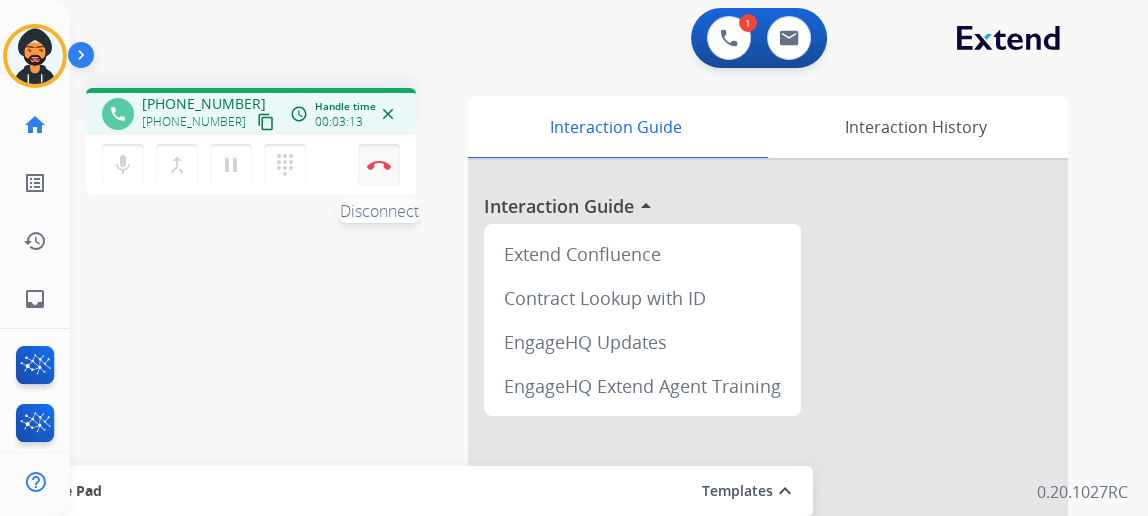 click on "Disconnect" at bounding box center (379, 165) 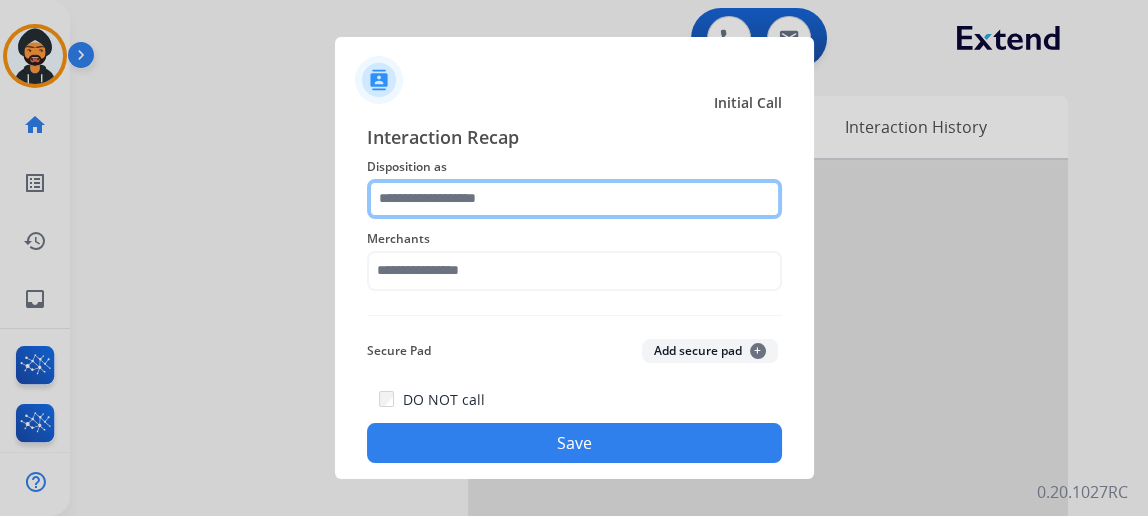 click 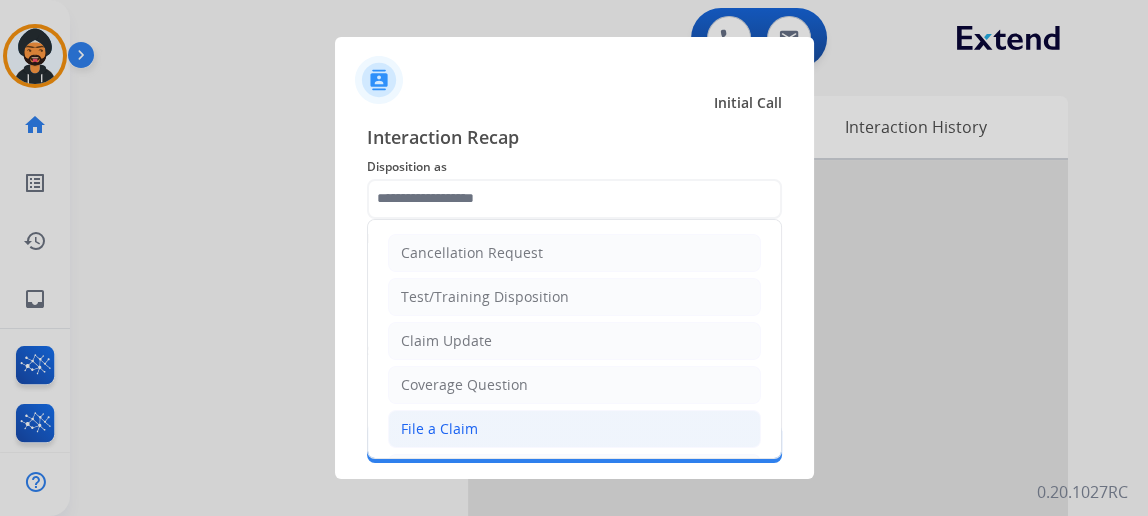 click on "File a Claim" 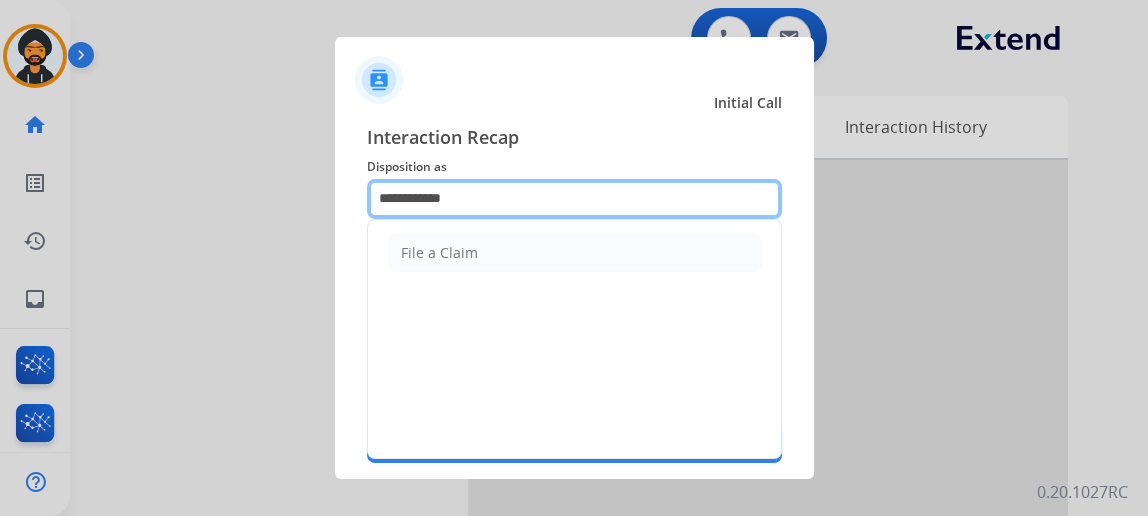click on "**********" 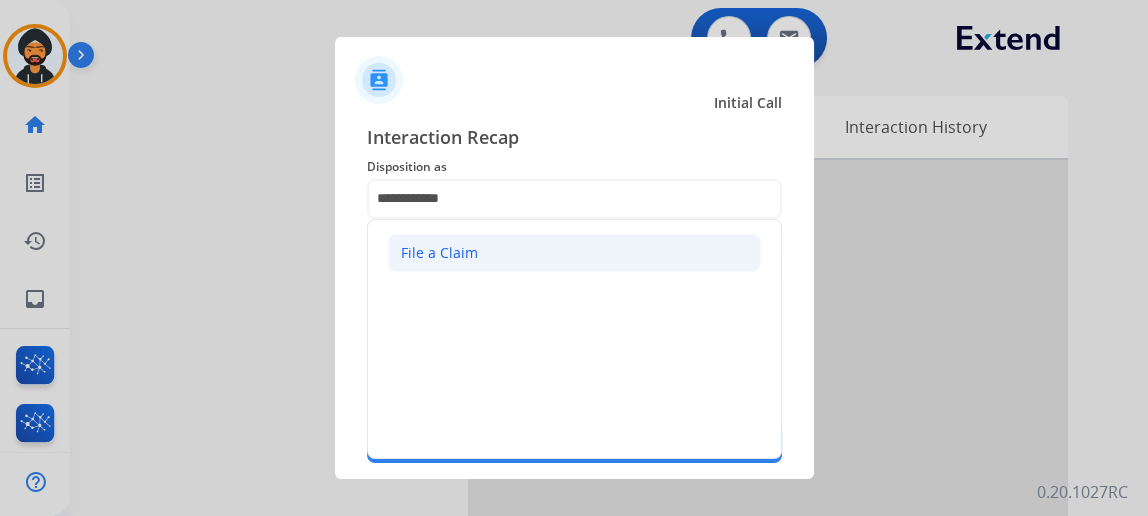click on "File a Claim" 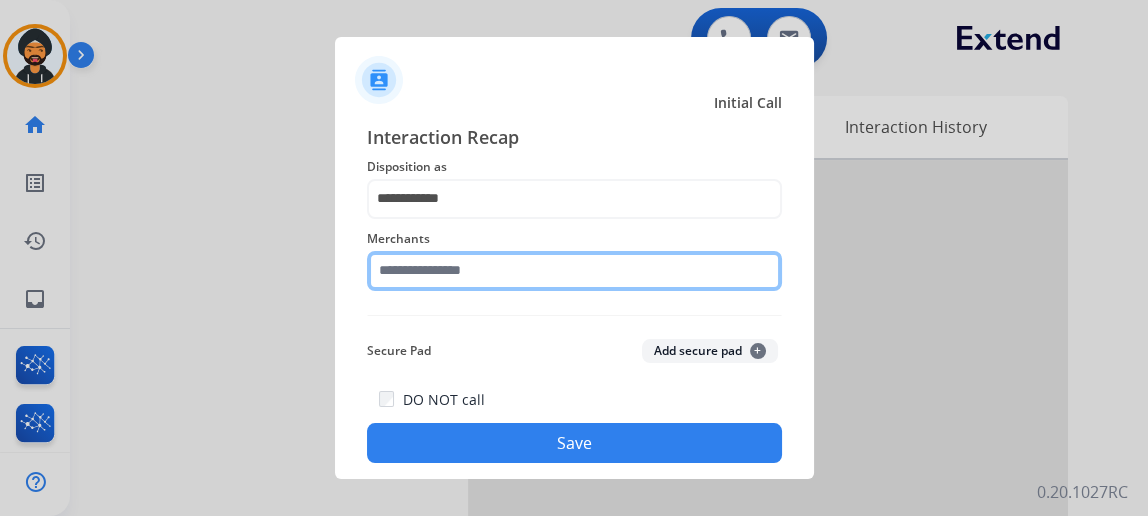 click 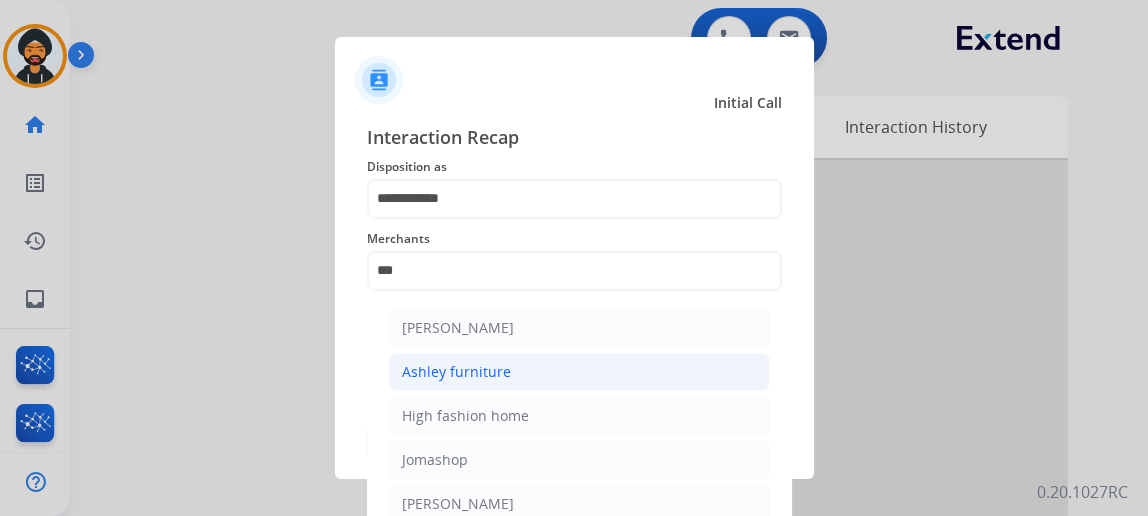 click on "Ashley furniture" 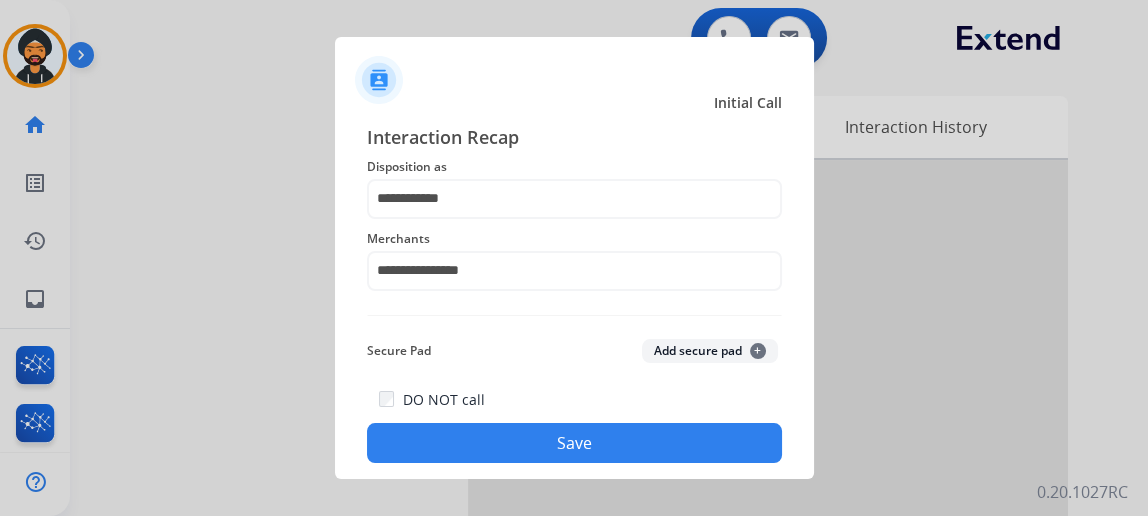 click on "Save" 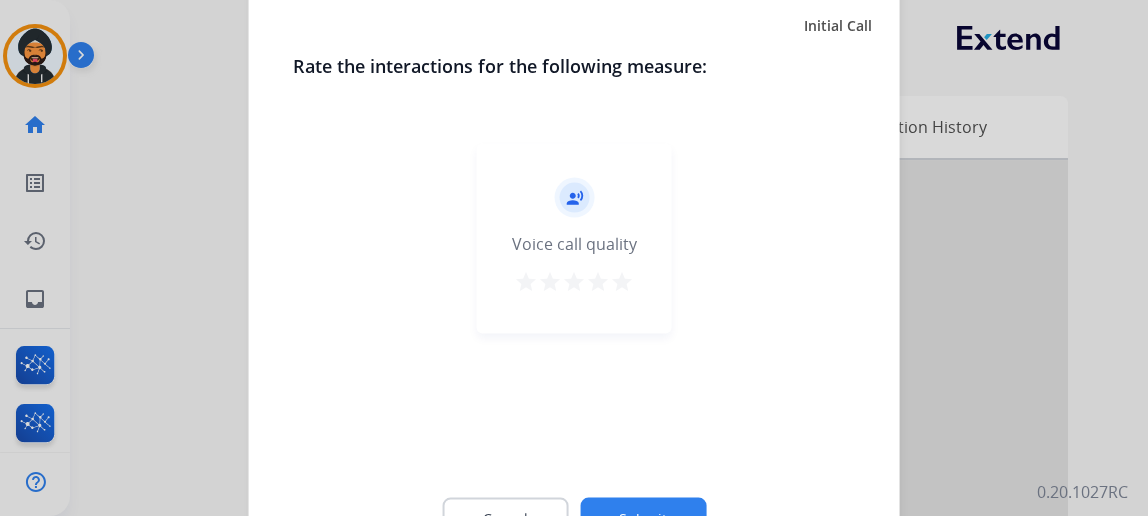 click on "Submit" 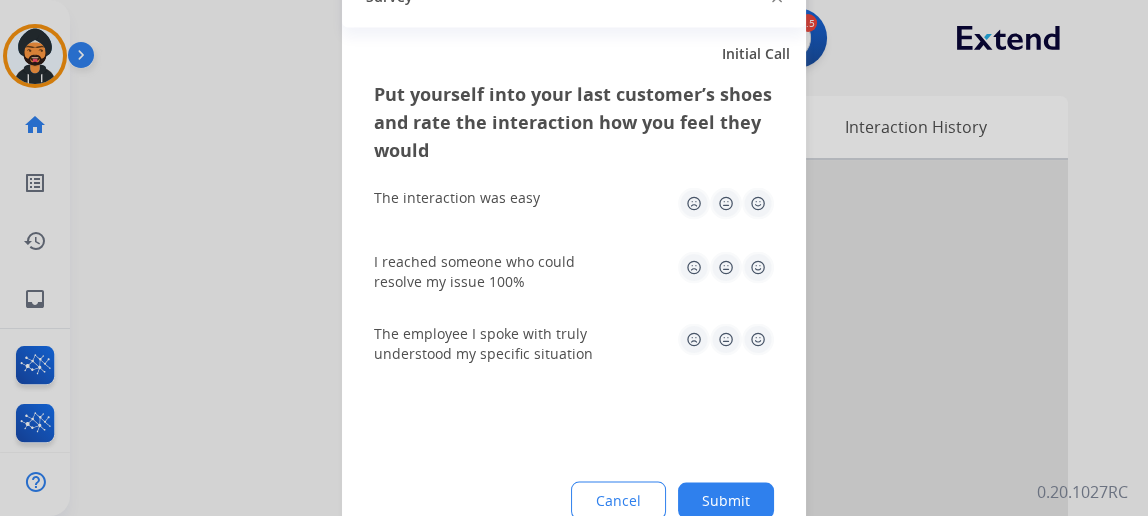 click on "Submit" 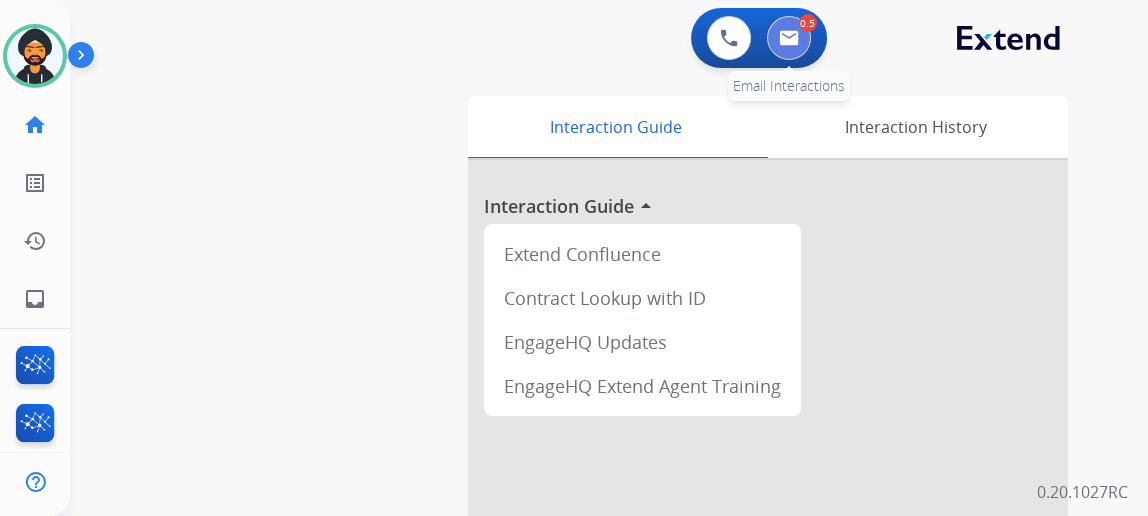 click at bounding box center (789, 38) 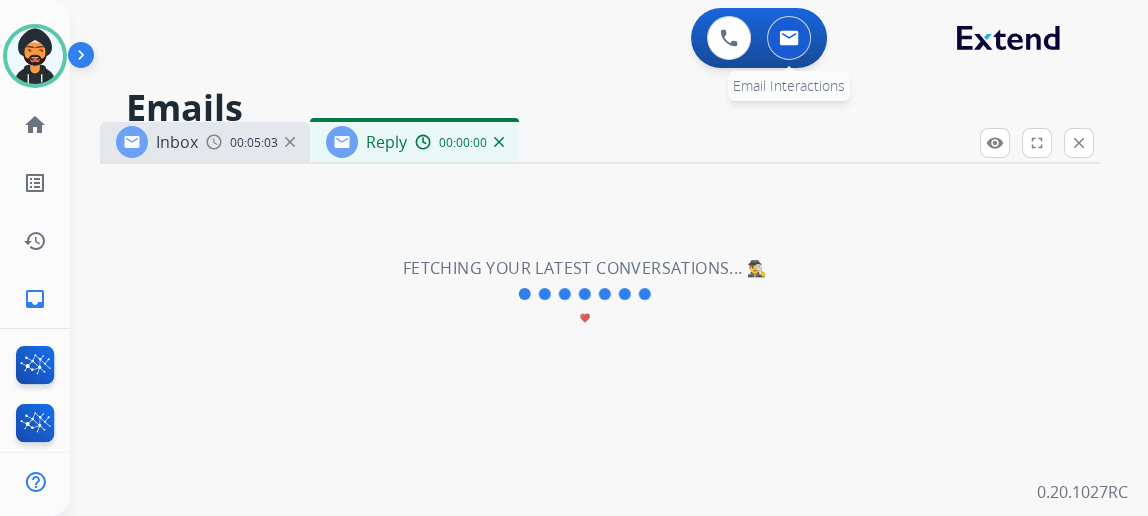 select on "**********" 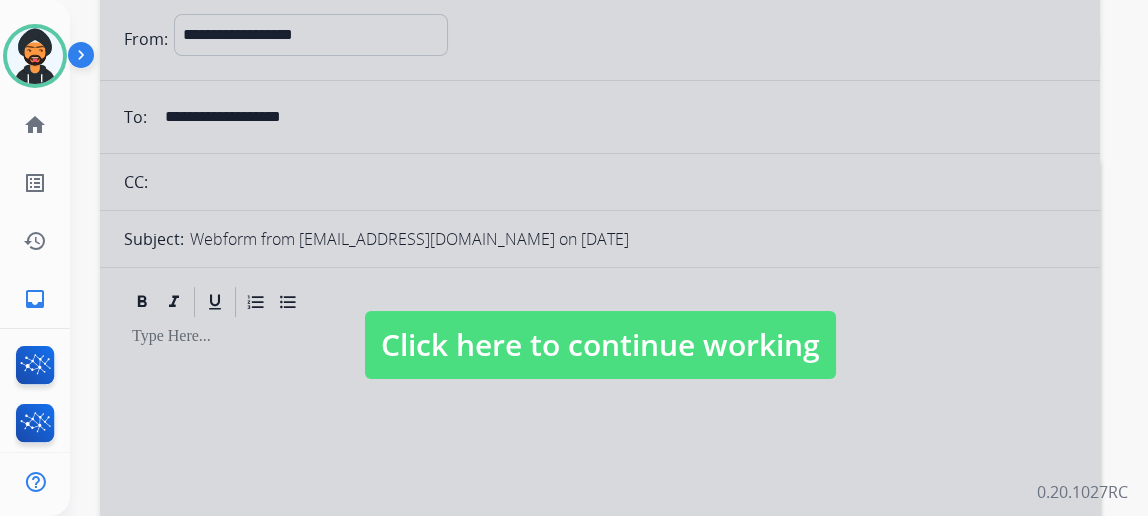 scroll, scrollTop: 0, scrollLeft: 0, axis: both 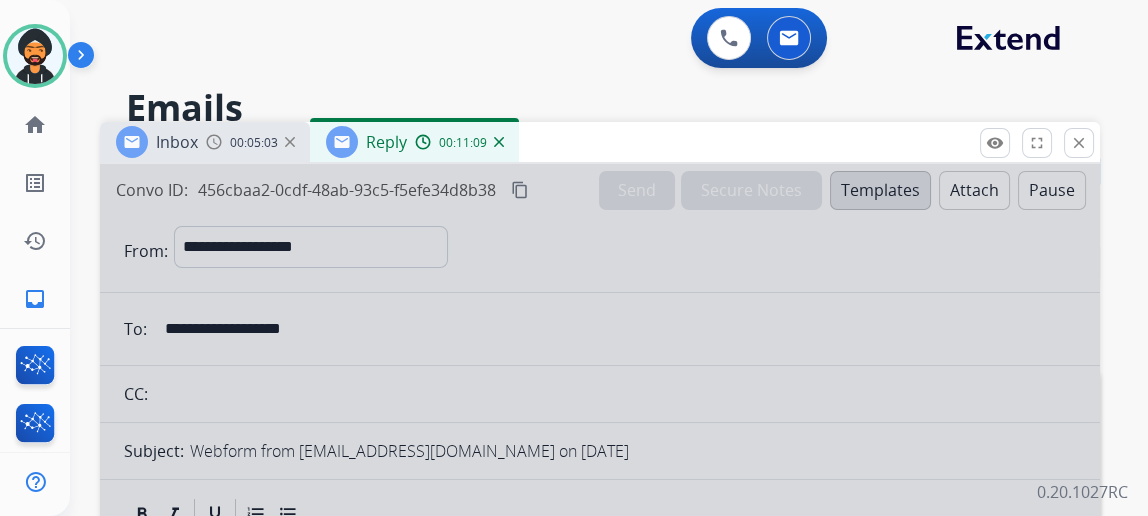 click on "00:11:09" at bounding box center [459, 142] 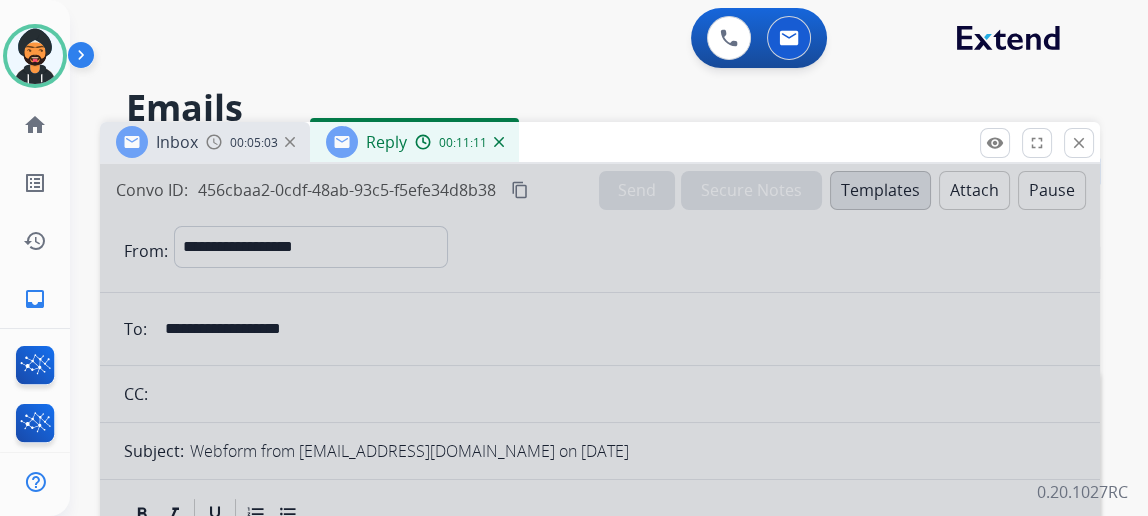 click on "00:11:11" at bounding box center (459, 142) 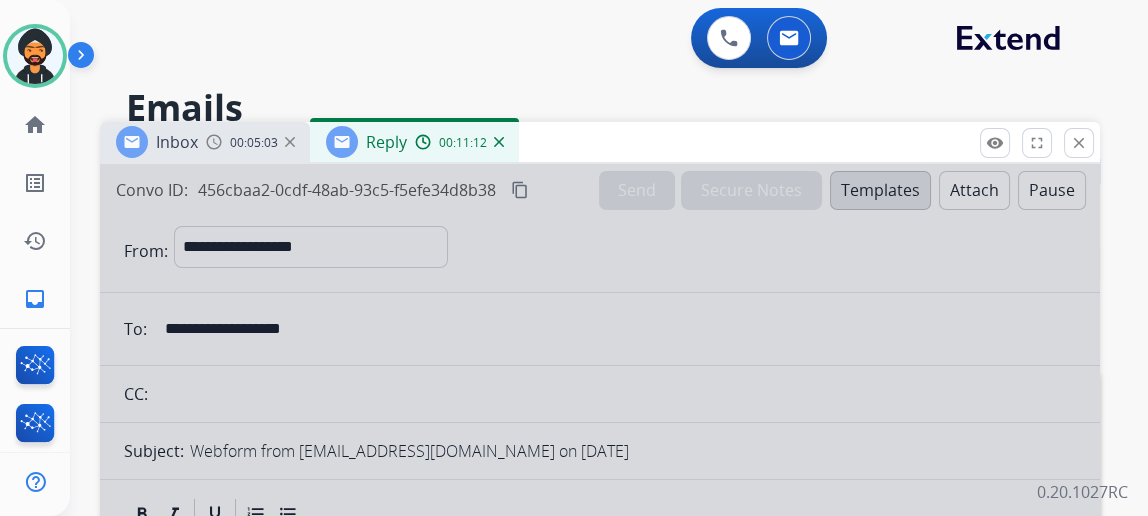 click on "Inbox  00:05:03  Reply  00:11:12" at bounding box center (600, 143) 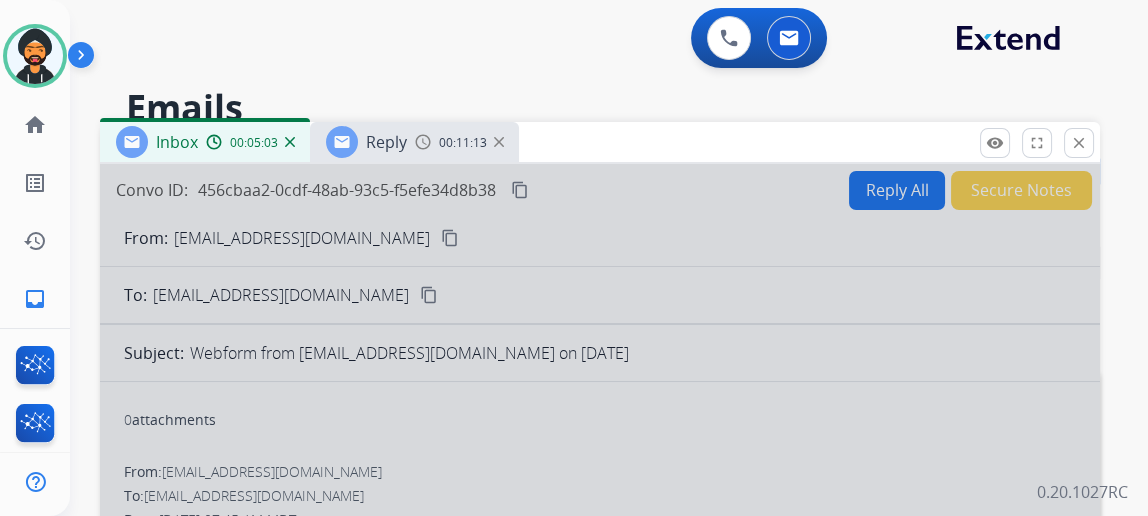 click at bounding box center [600, 537] 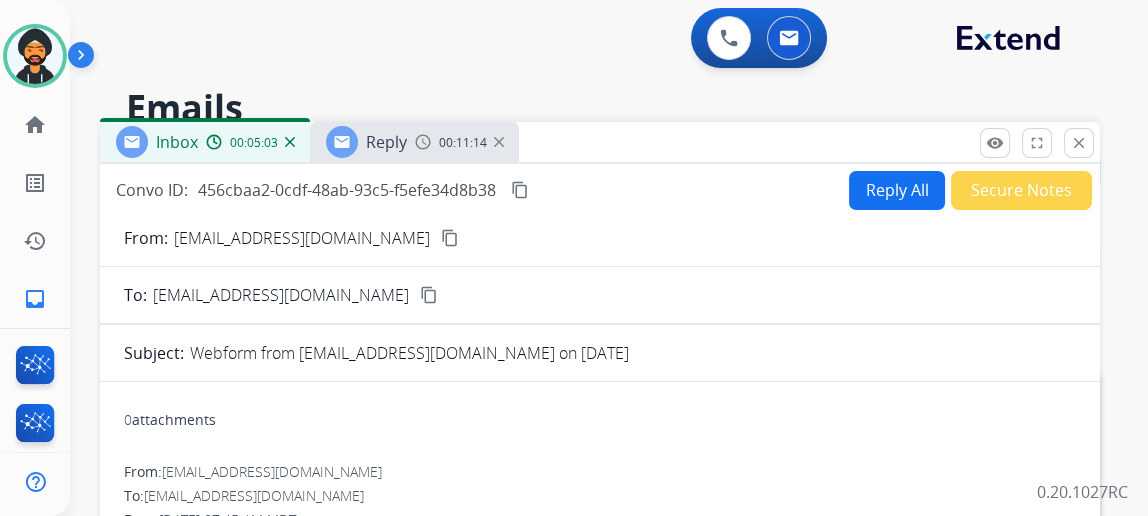 click on "00:11:14" at bounding box center (459, 142) 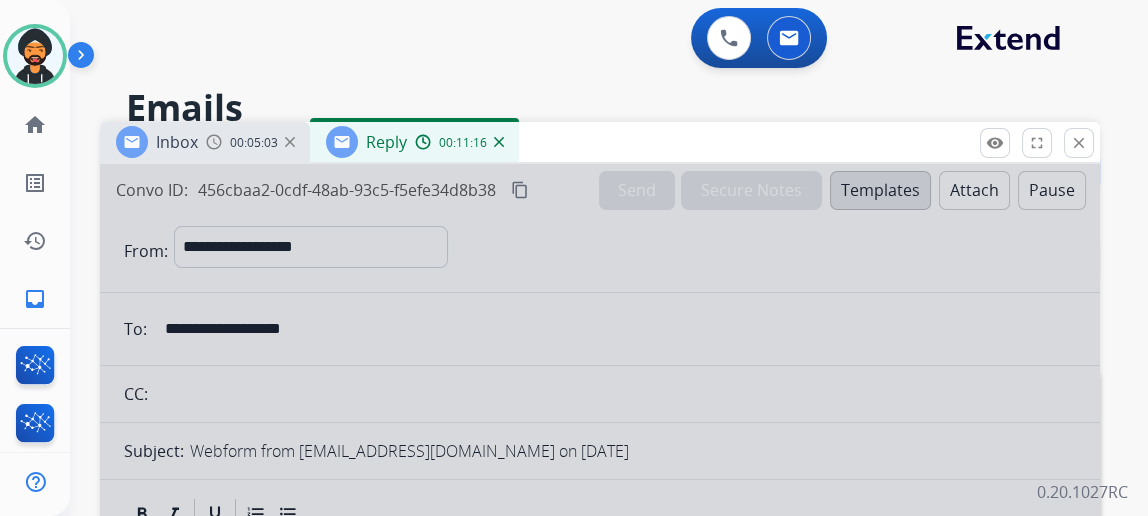 click on "Reply  00:11:16" at bounding box center [414, 142] 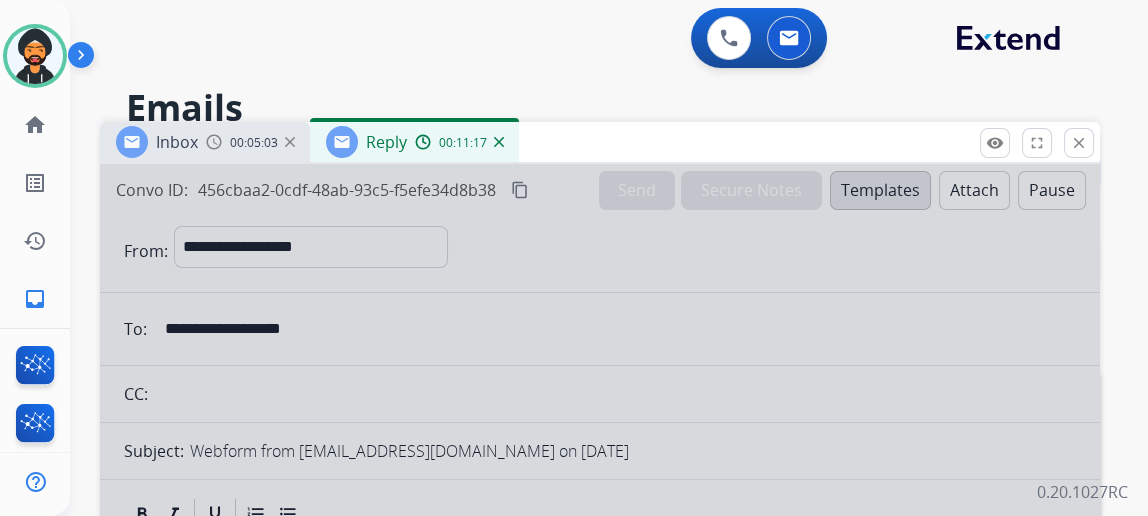 drag, startPoint x: 516, startPoint y: 145, endPoint x: 502, endPoint y: 134, distance: 17.804493 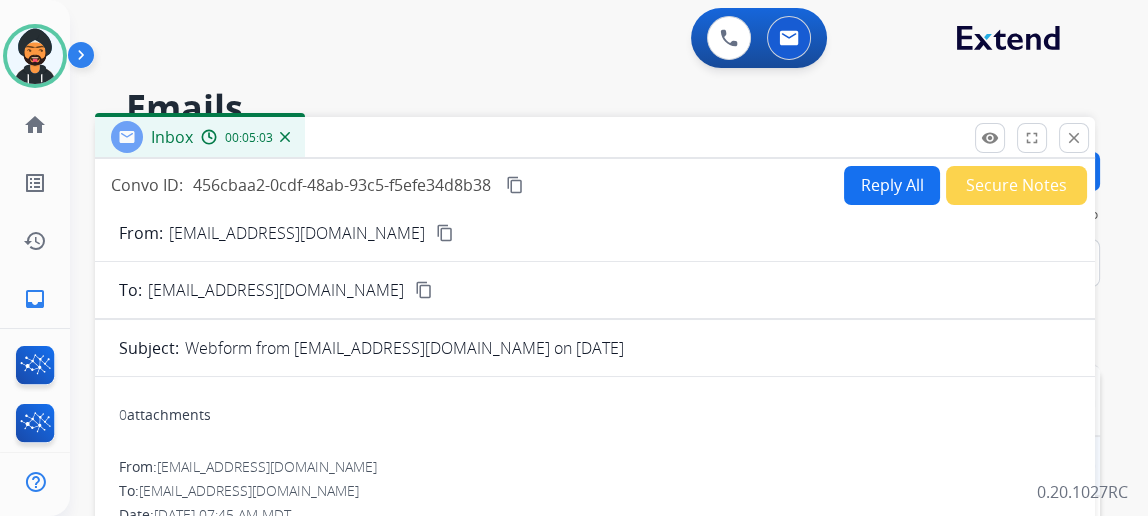 click on "Inbox  00:05:03" at bounding box center [200, 137] 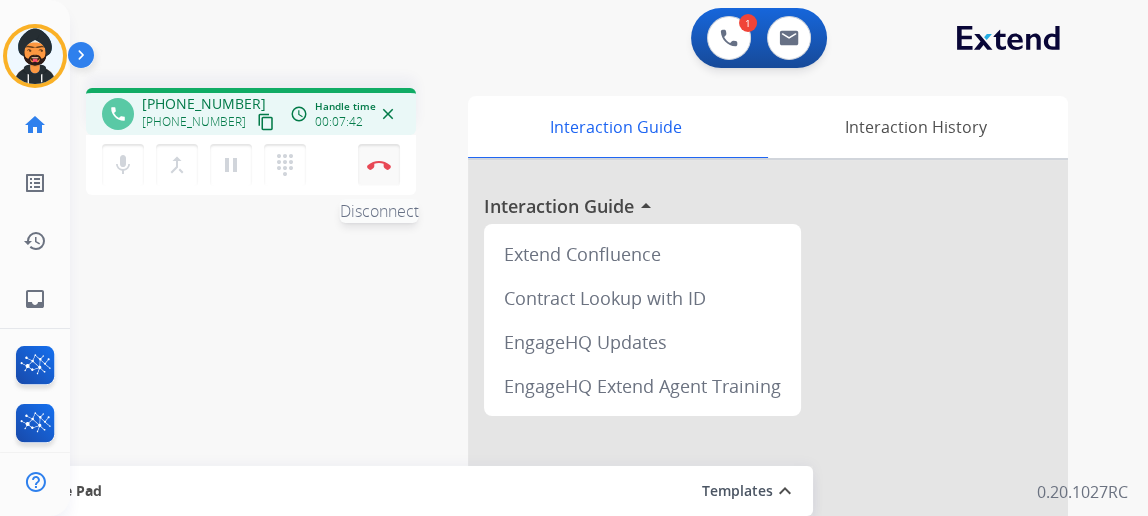 click on "Disconnect" at bounding box center [379, 165] 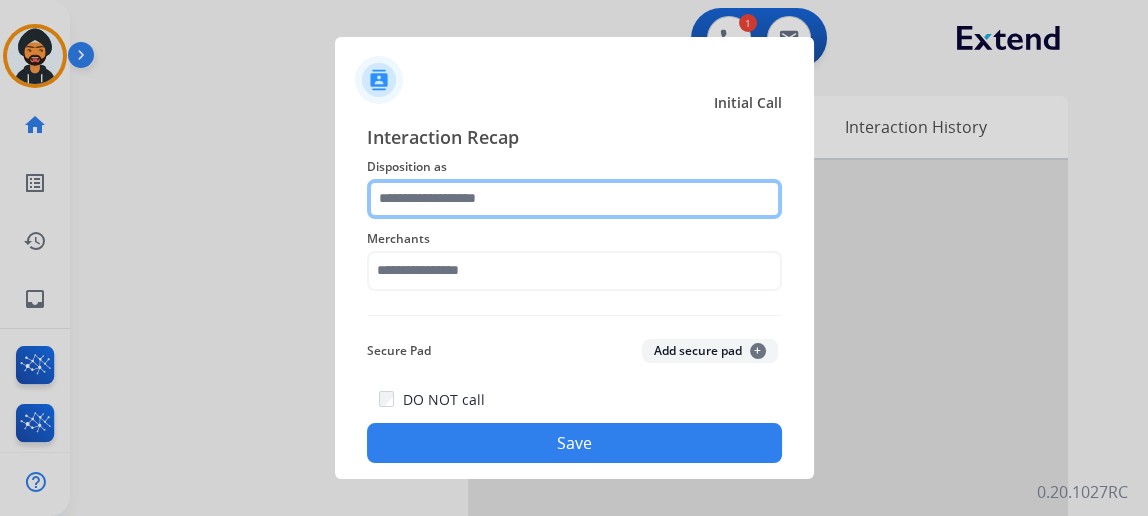click 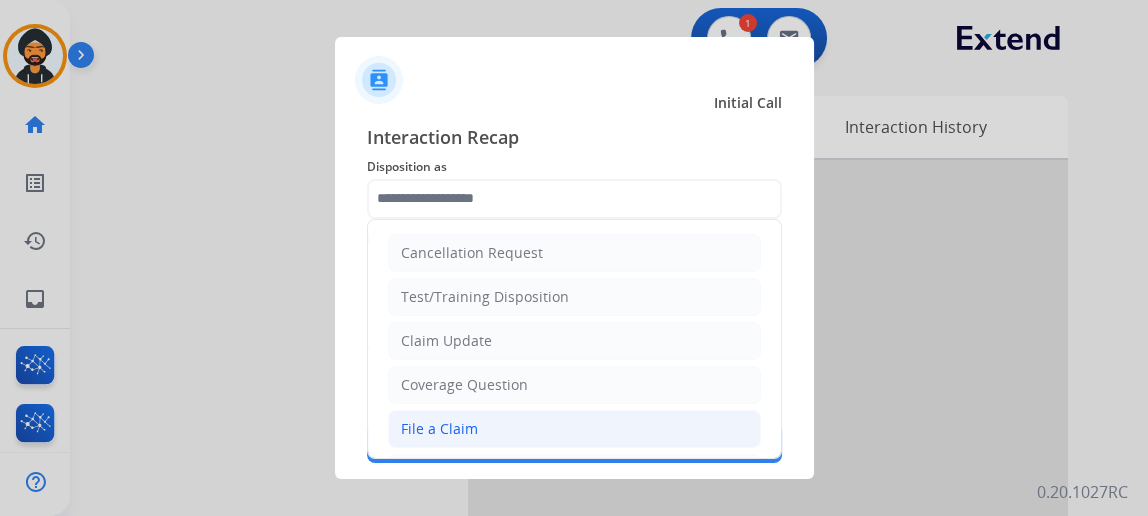 click on "File a Claim" 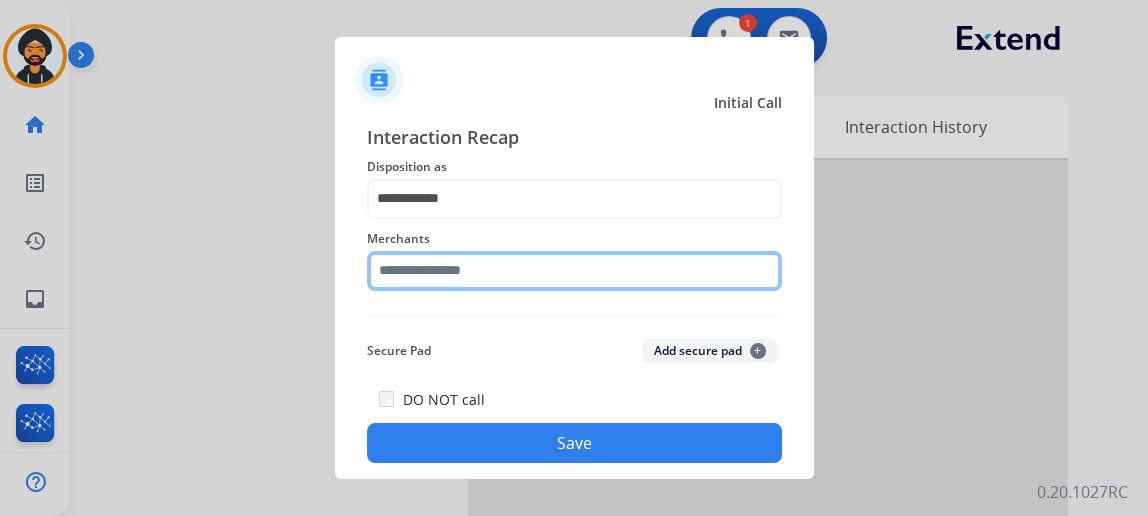 click 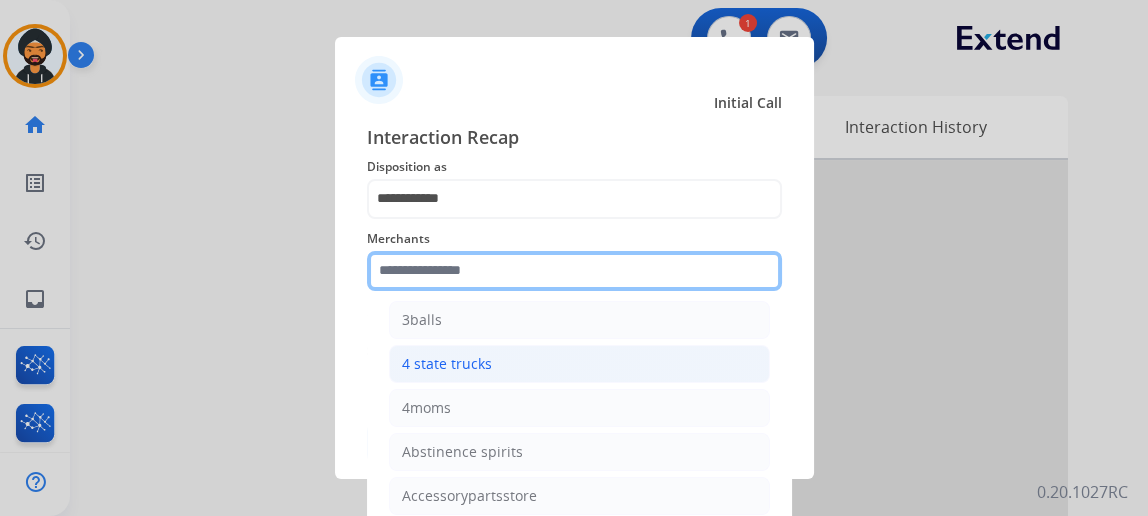 scroll, scrollTop: 0, scrollLeft: 0, axis: both 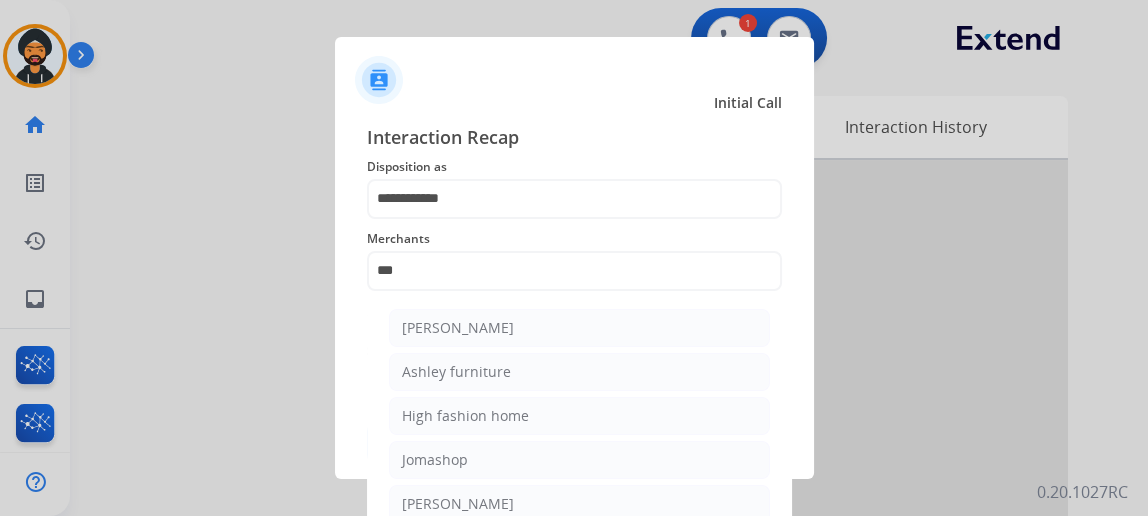 click on "Ashley furniture" 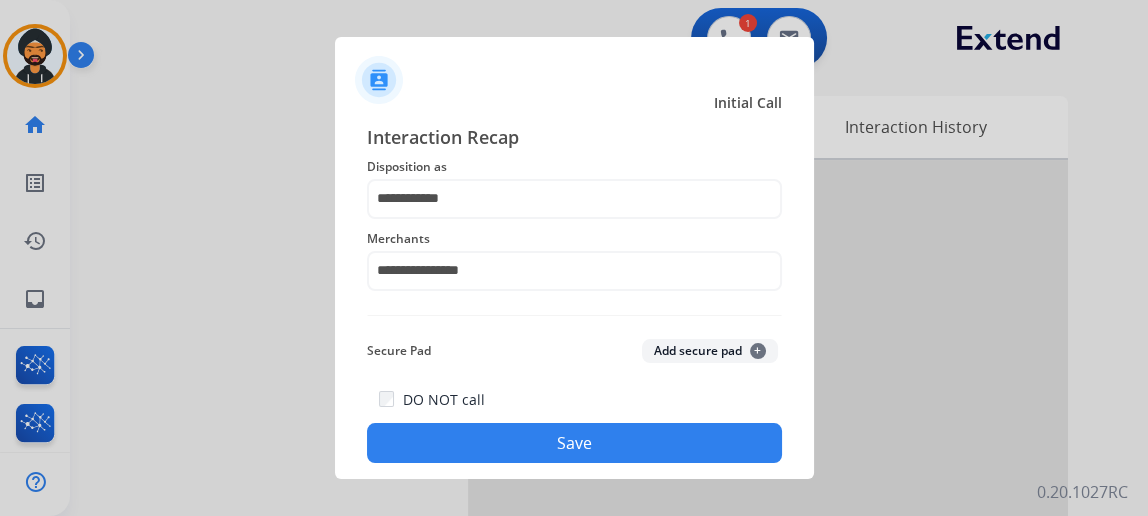 click on "Save" 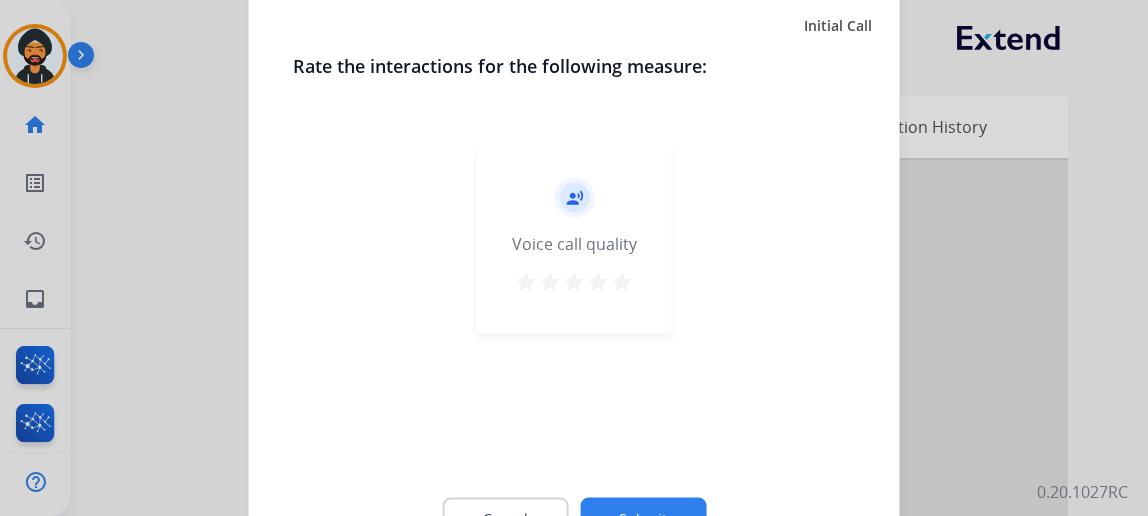 click on "Submit" 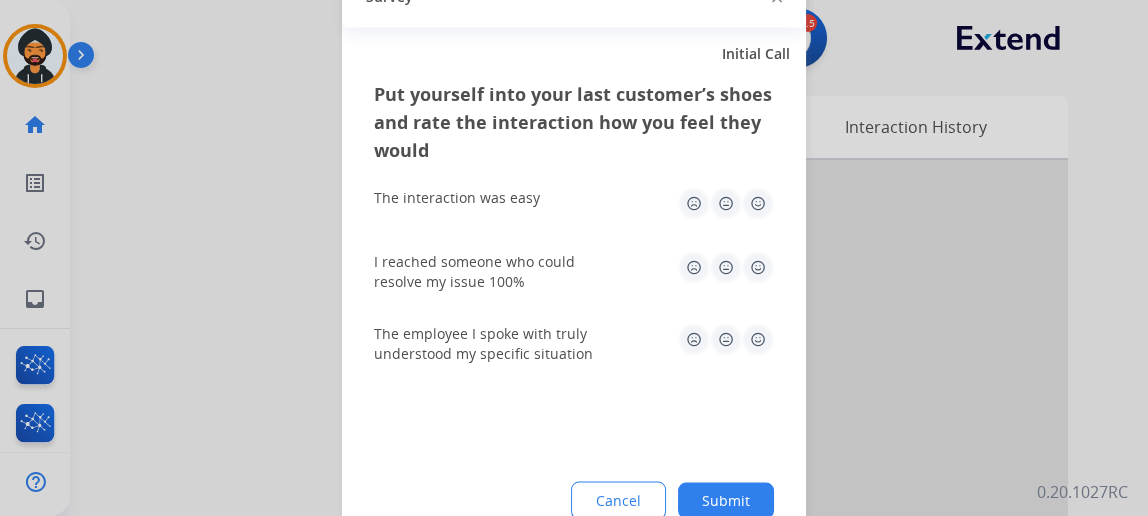 click on "Submit" 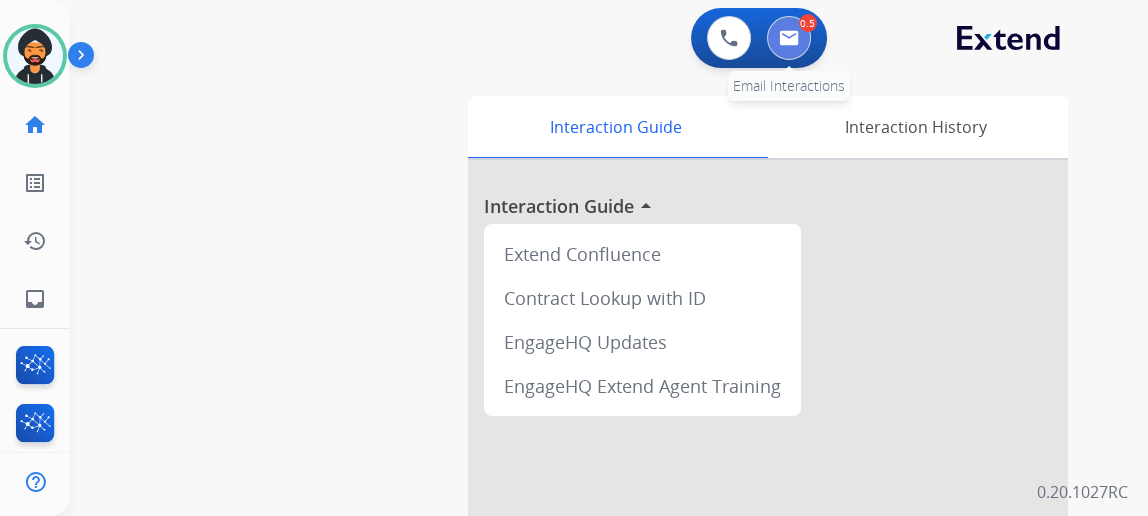 click at bounding box center [789, 38] 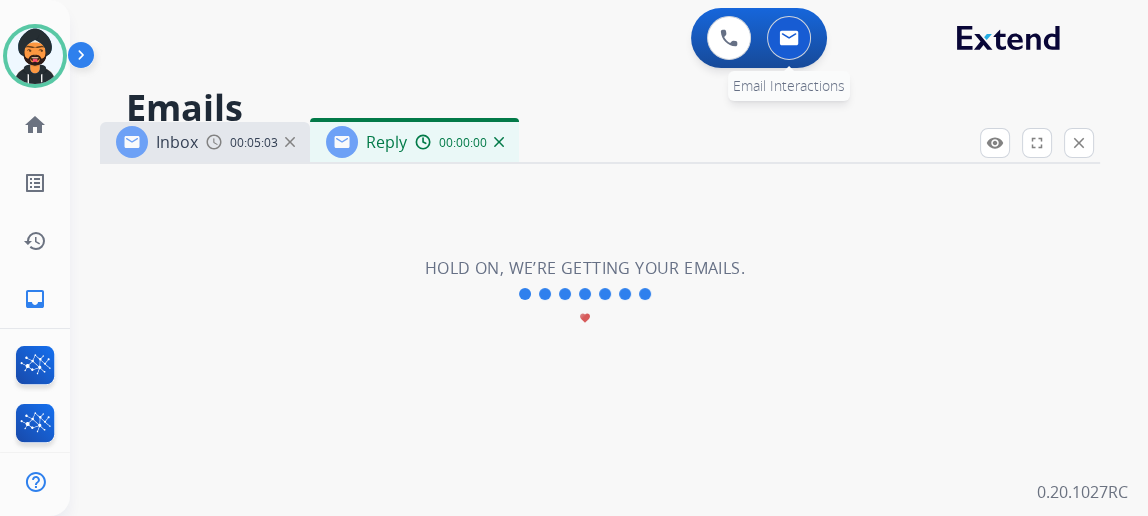 select on "**********" 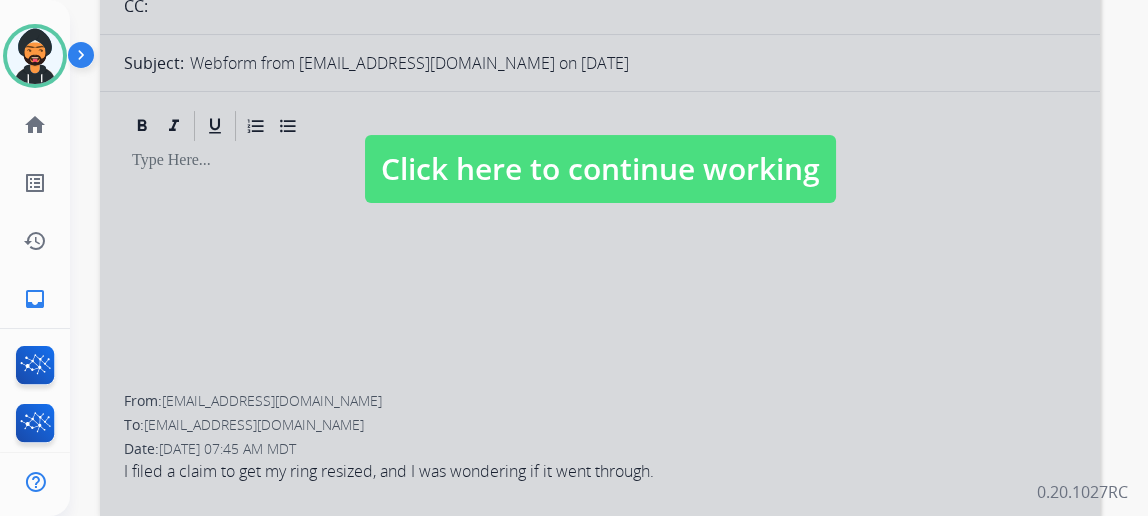 scroll, scrollTop: 150, scrollLeft: 0, axis: vertical 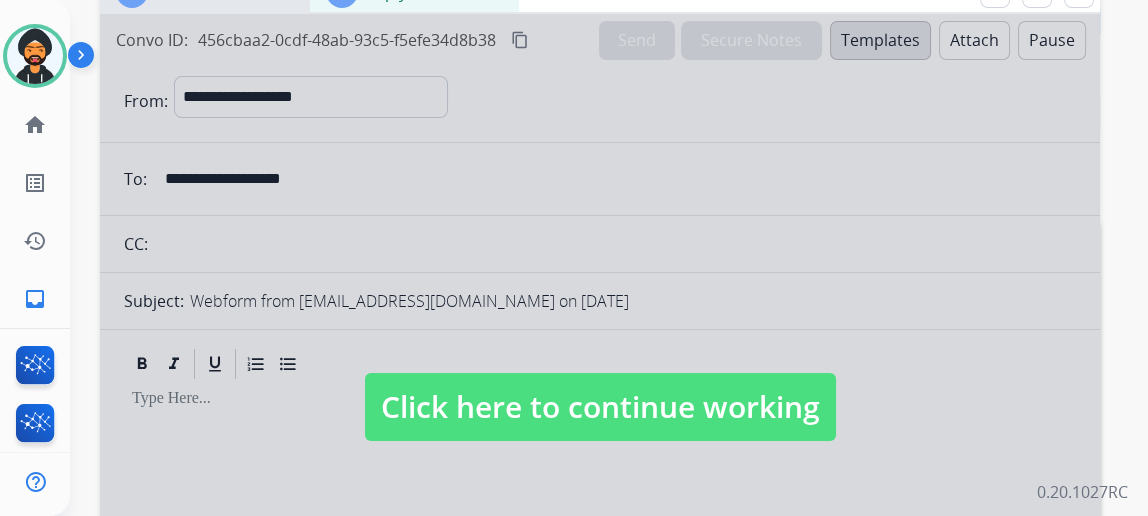 drag, startPoint x: 590, startPoint y: 406, endPoint x: 579, endPoint y: 400, distance: 12.529964 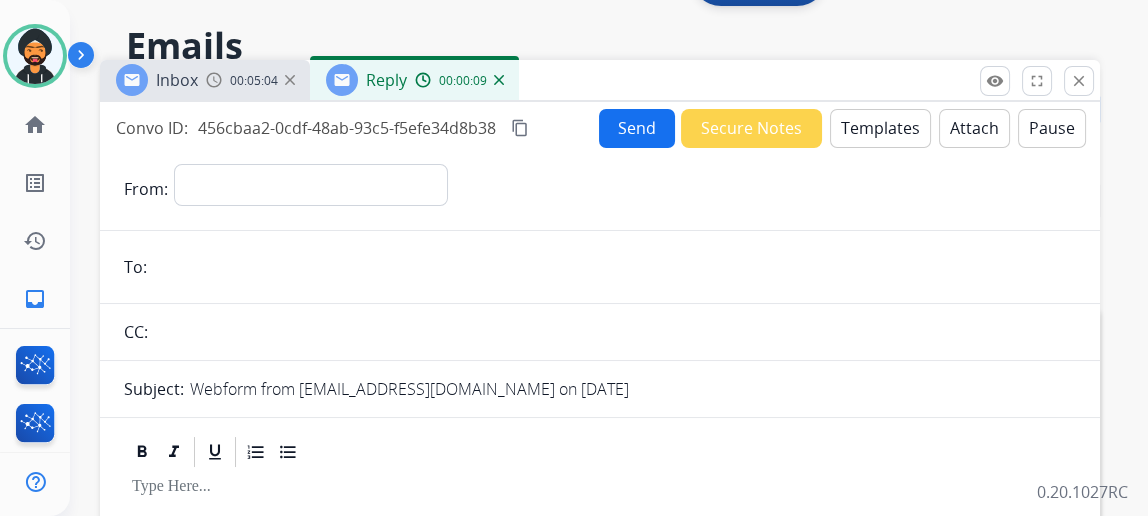 scroll, scrollTop: 0, scrollLeft: 0, axis: both 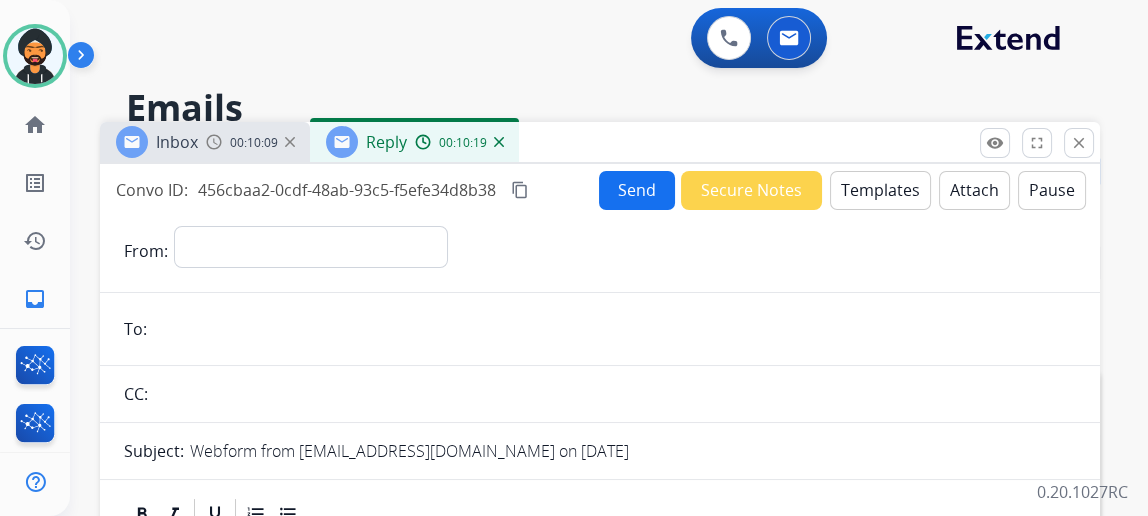 click at bounding box center (499, 142) 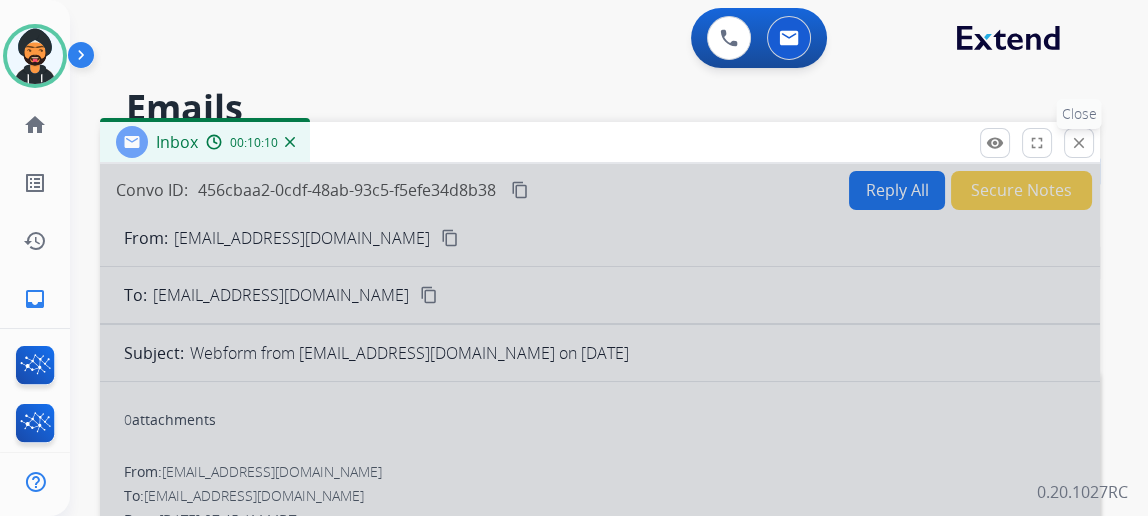 click on "close" at bounding box center [1079, 143] 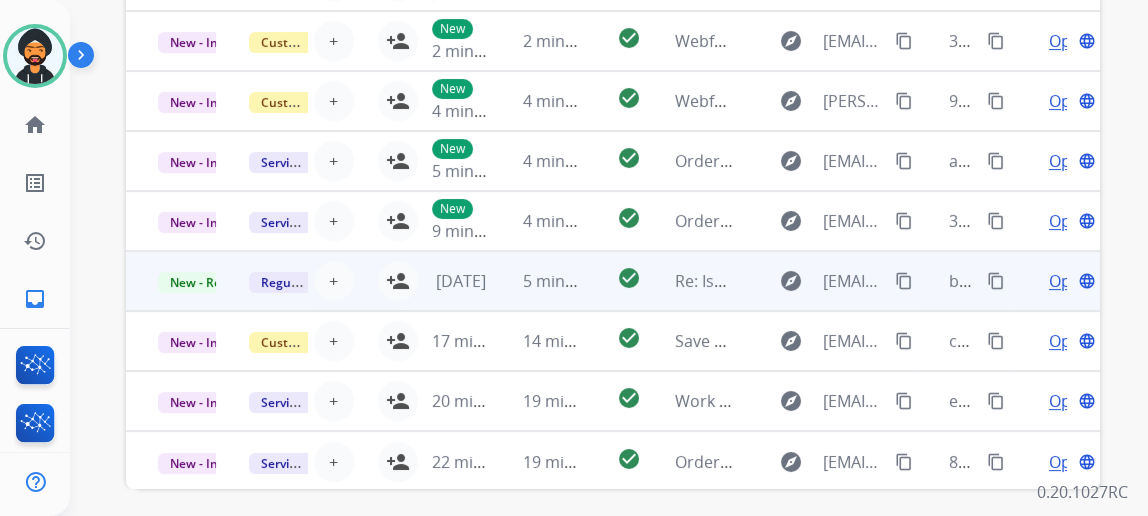 scroll, scrollTop: 90, scrollLeft: 0, axis: vertical 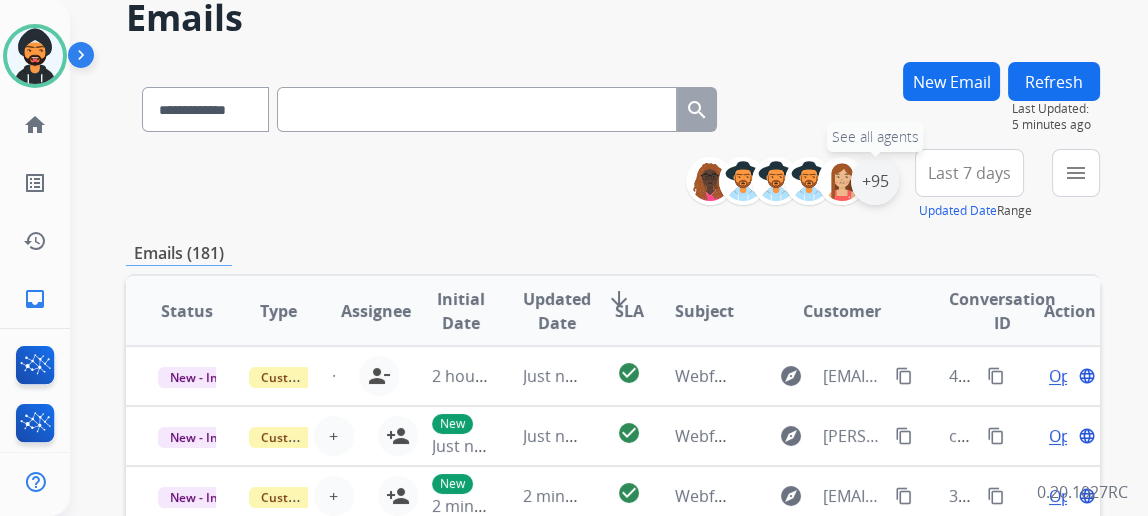 click on "+95" at bounding box center (875, 181) 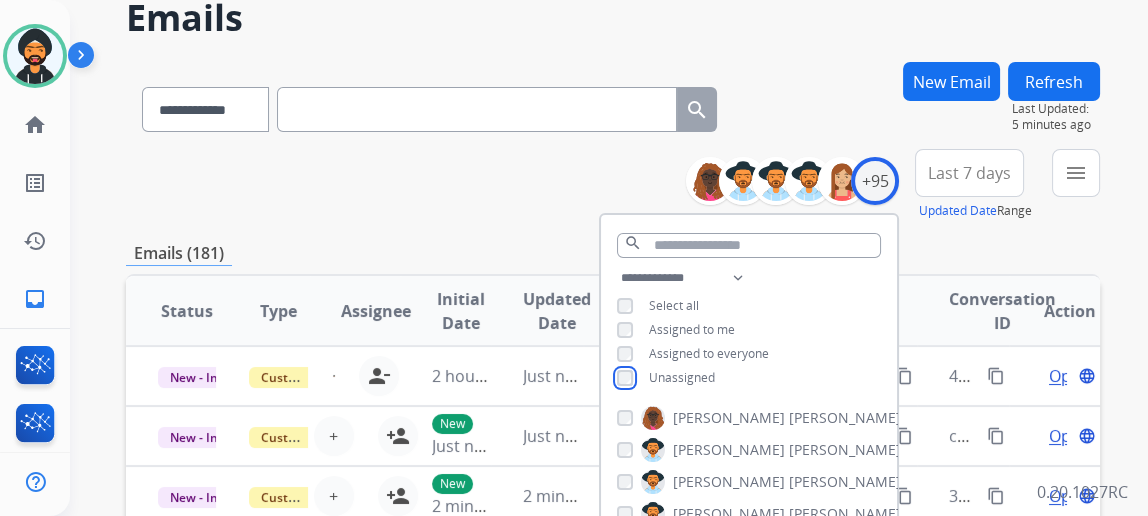 scroll, scrollTop: 605, scrollLeft: 0, axis: vertical 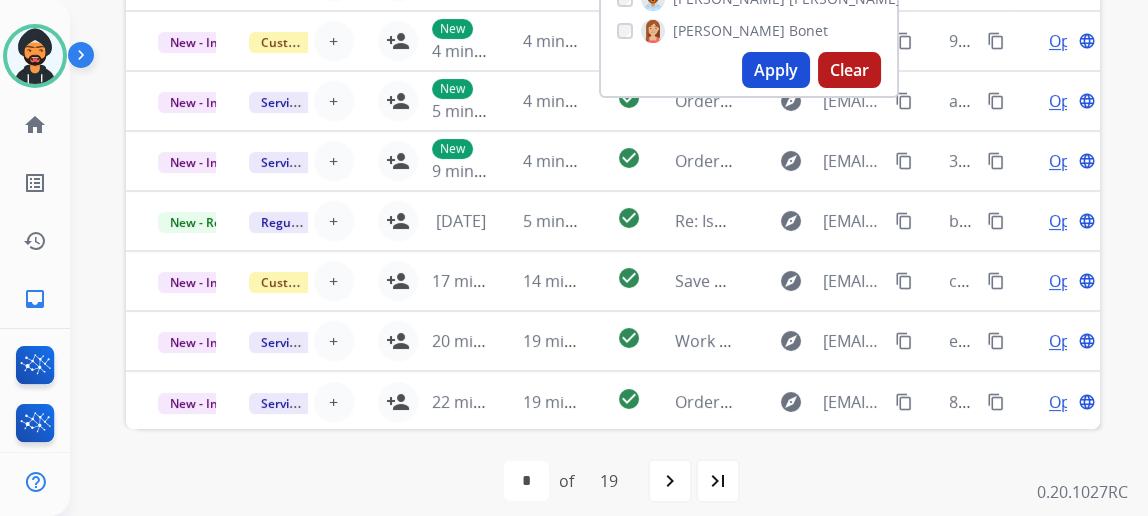 click on "Apply" at bounding box center (776, 70) 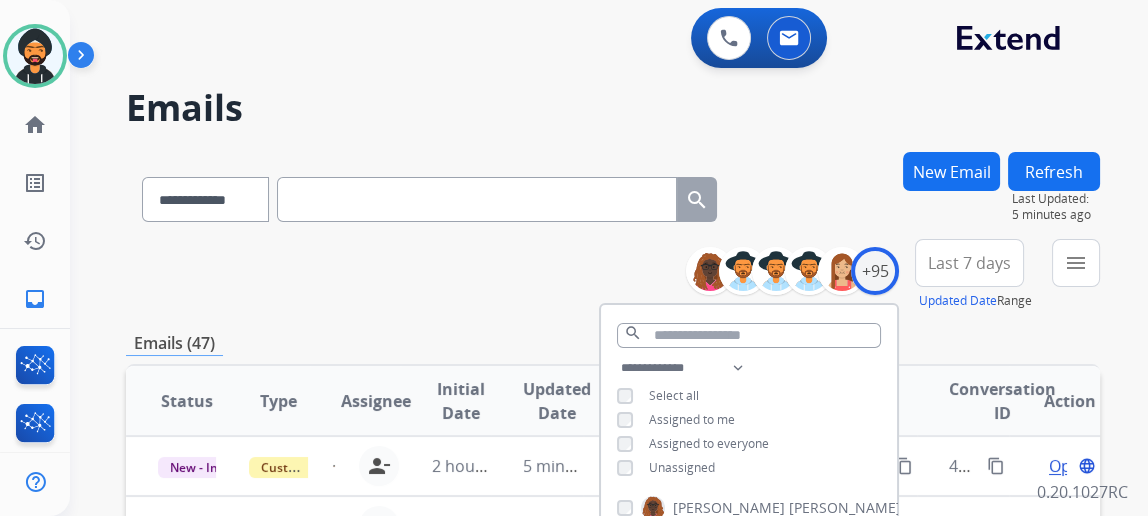 click on "**********" at bounding box center [613, 275] 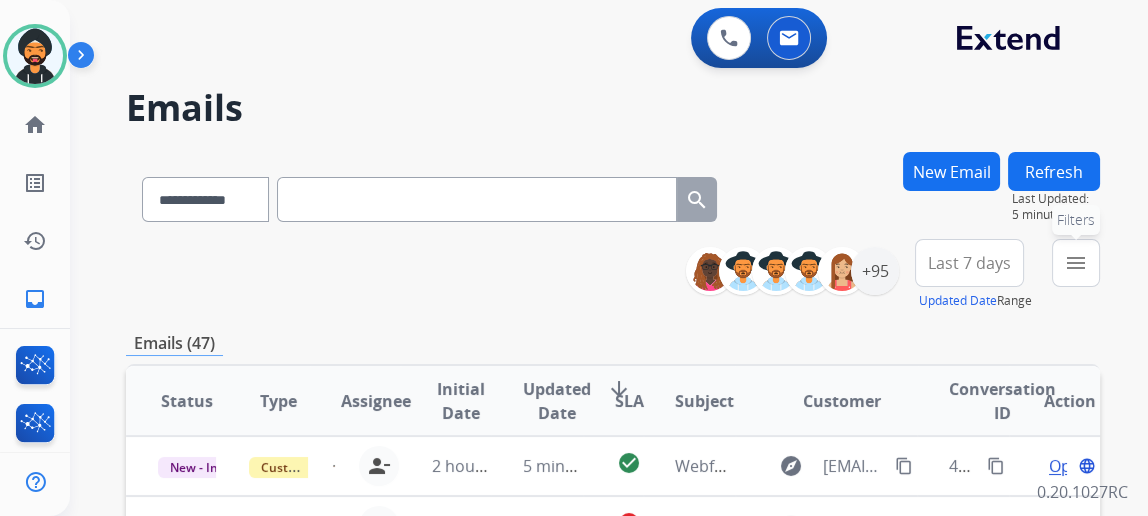 click on "menu" at bounding box center [1076, 263] 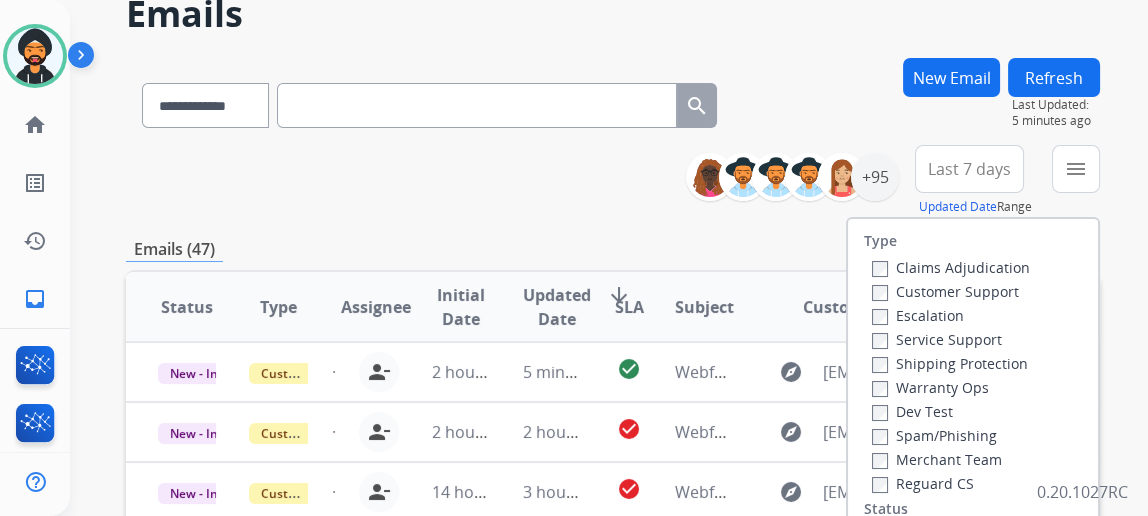 scroll, scrollTop: 272, scrollLeft: 0, axis: vertical 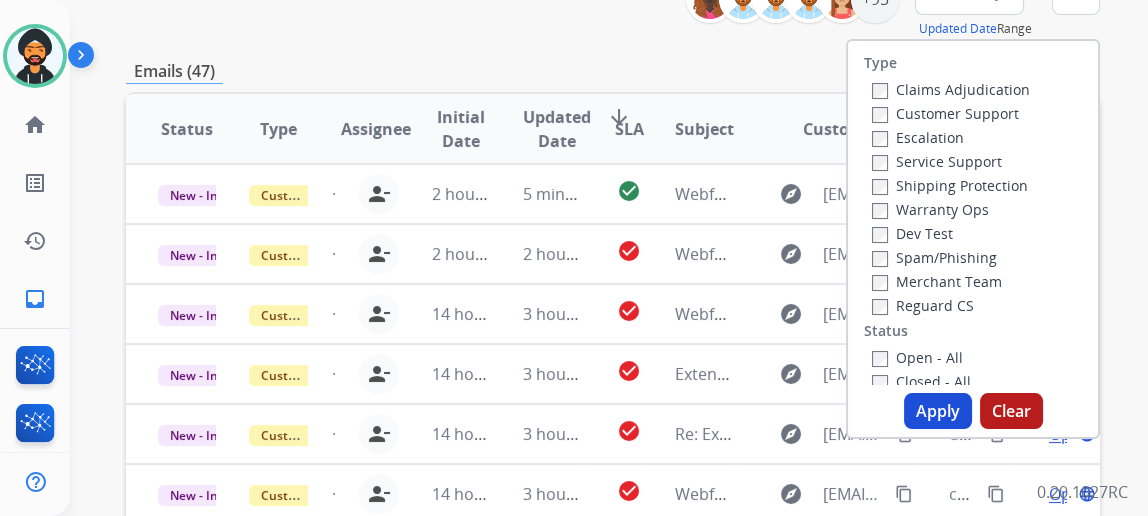 click on "Apply" at bounding box center [938, 411] 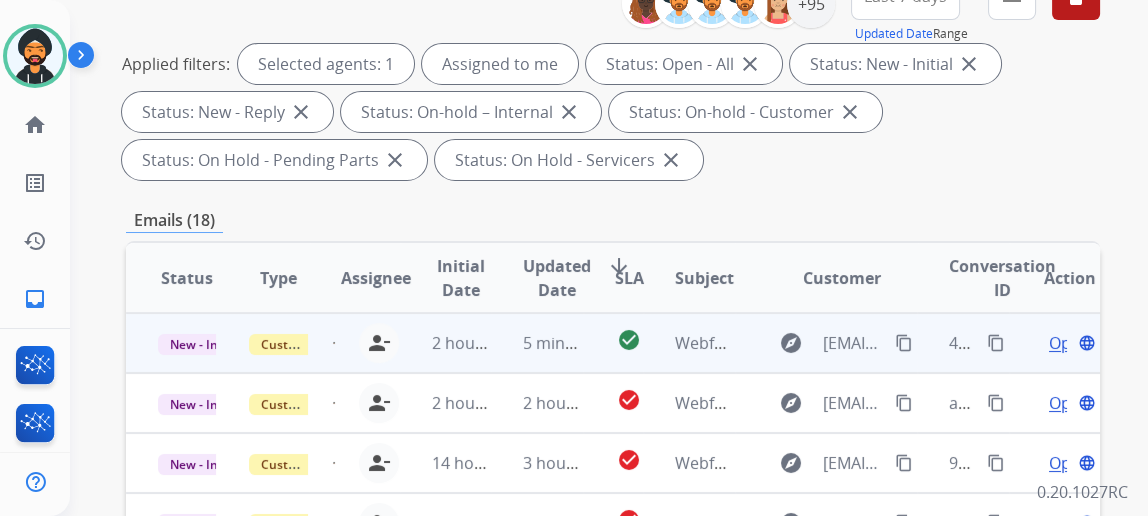 scroll, scrollTop: 272, scrollLeft: 0, axis: vertical 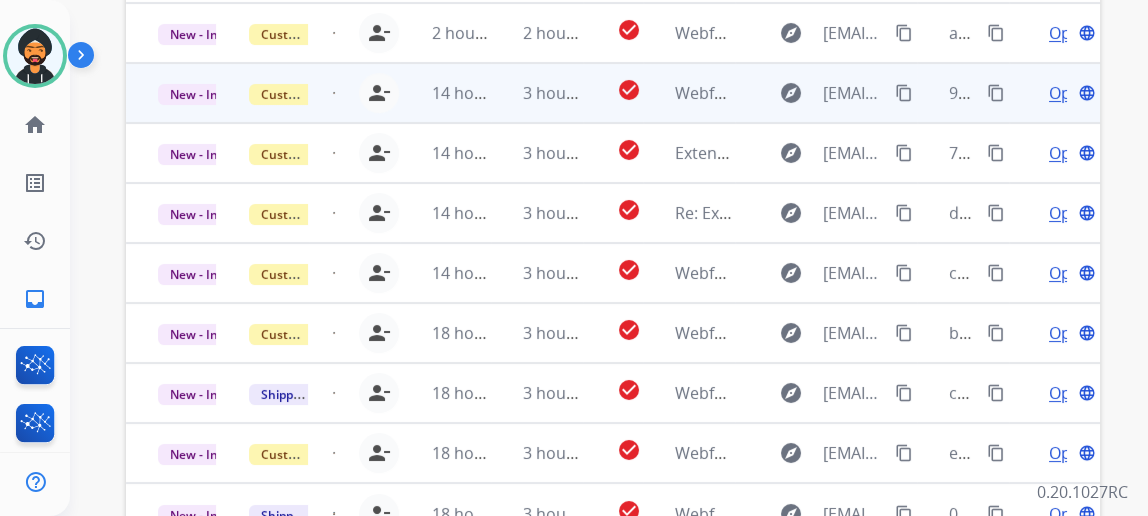 click on "Open" at bounding box center [1069, 93] 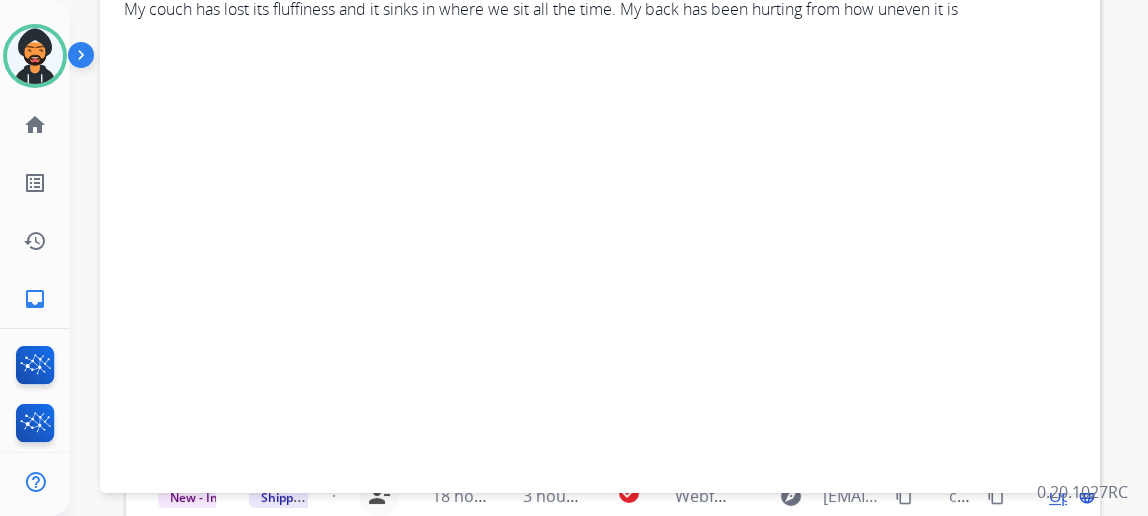 scroll, scrollTop: 272, scrollLeft: 0, axis: vertical 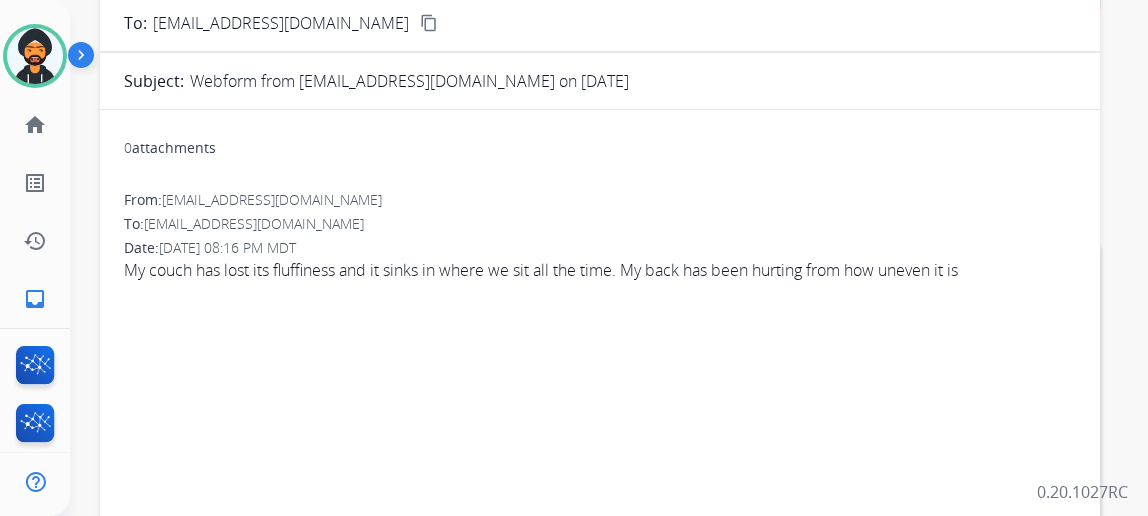 click on "0  attachments  From:  [EMAIL_ADDRESS][DOMAIN_NAME]   To:  [EMAIL_ADDRESS][DOMAIN_NAME]  Date:  [DATE] 08:16 PM MDT My couch has lost its fluffiness and it sinks in where we sit all the time. My back has been hurting from how uneven it is" at bounding box center (600, 428) 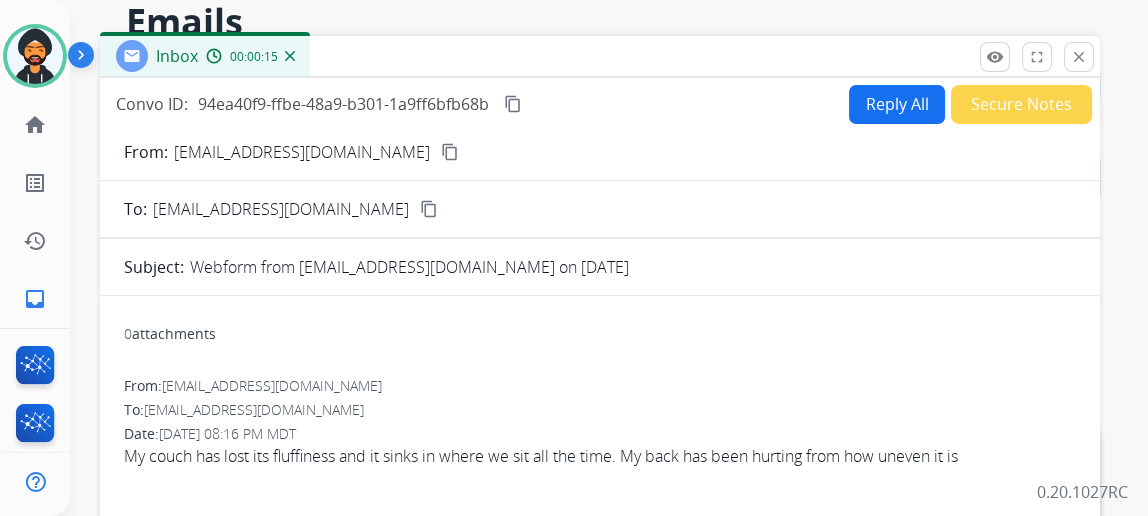 scroll, scrollTop: 0, scrollLeft: 0, axis: both 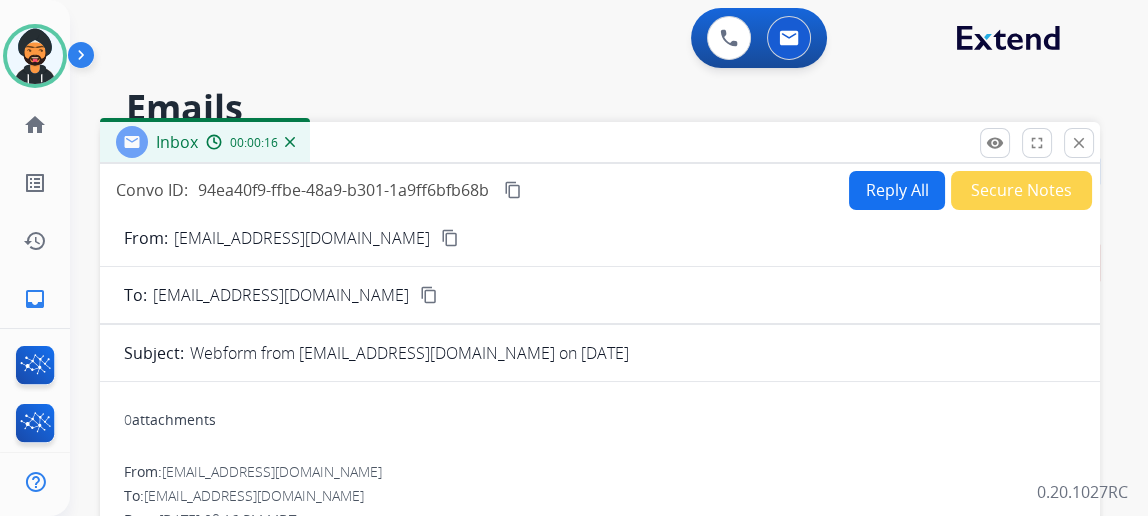 click on "Reply All" at bounding box center (897, 190) 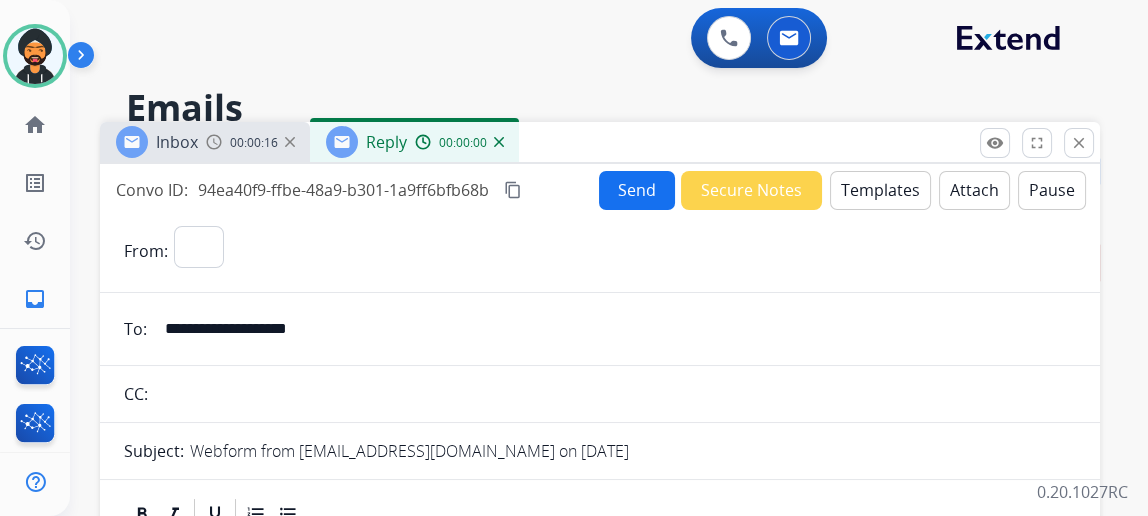 select on "**********" 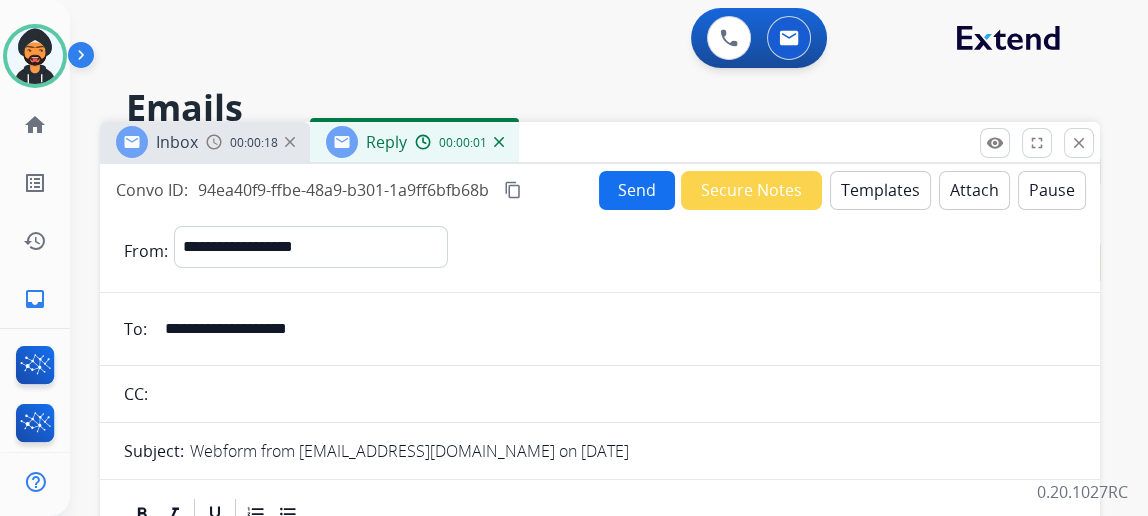 click on "Templates" at bounding box center (880, 190) 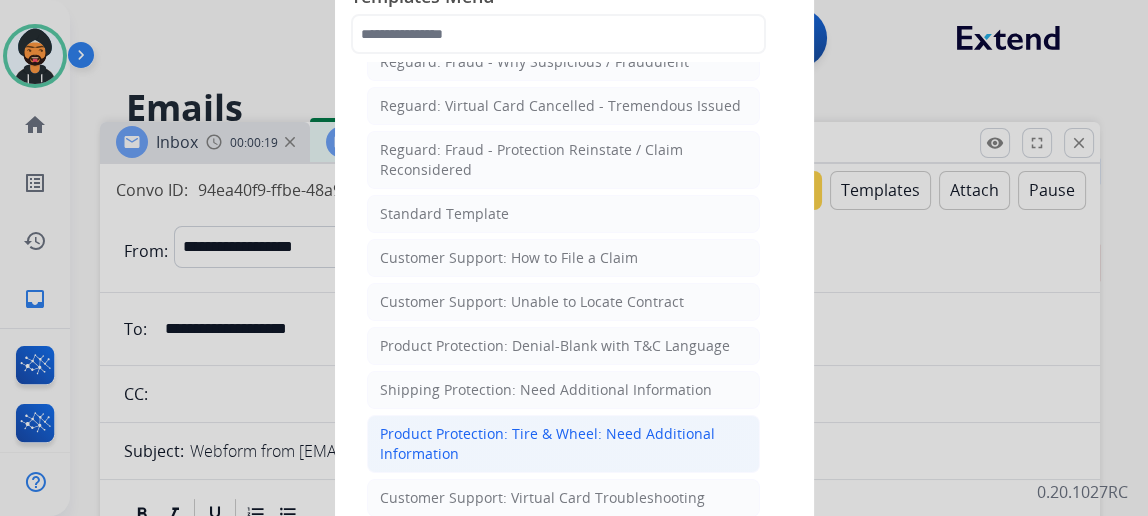 scroll, scrollTop: 272, scrollLeft: 0, axis: vertical 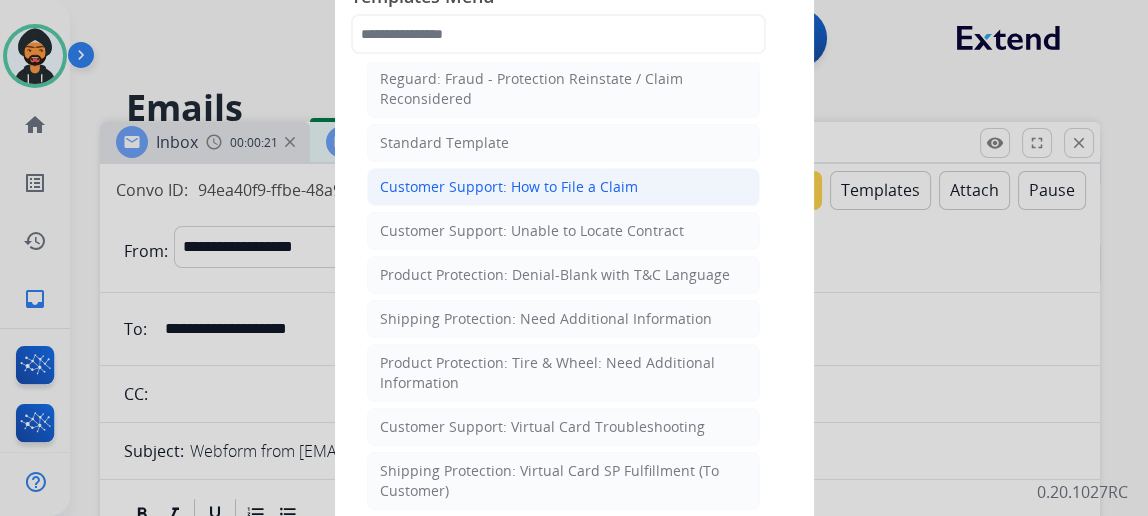 click on "Customer Support: How to File a Claim" 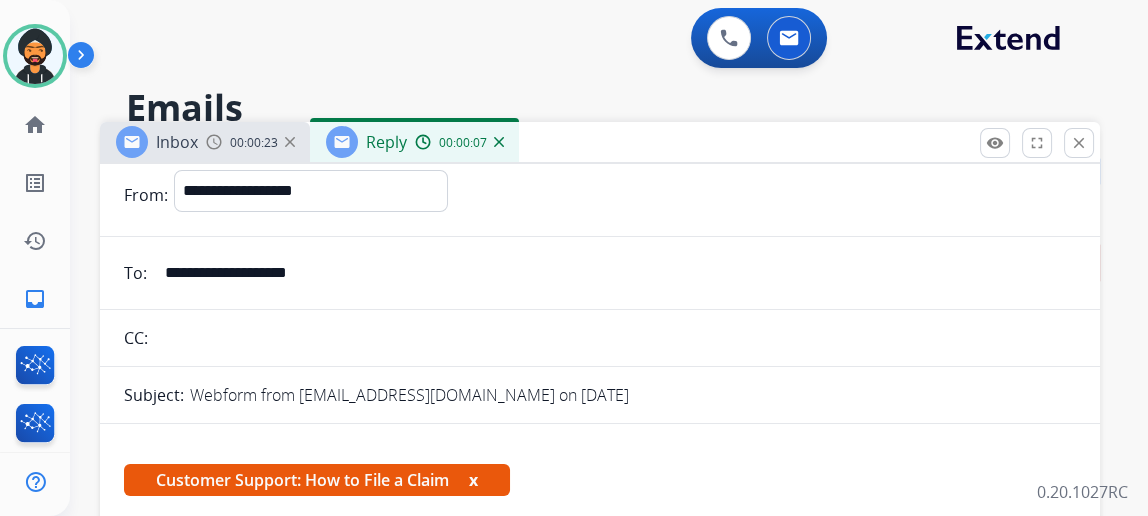 scroll, scrollTop: 0, scrollLeft: 0, axis: both 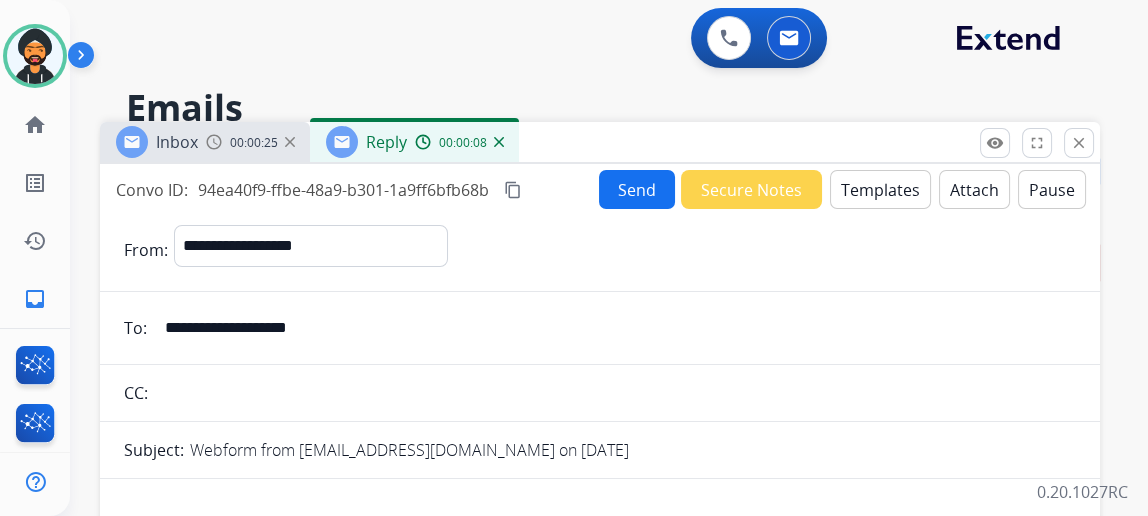 click on "**********" at bounding box center [614, 328] 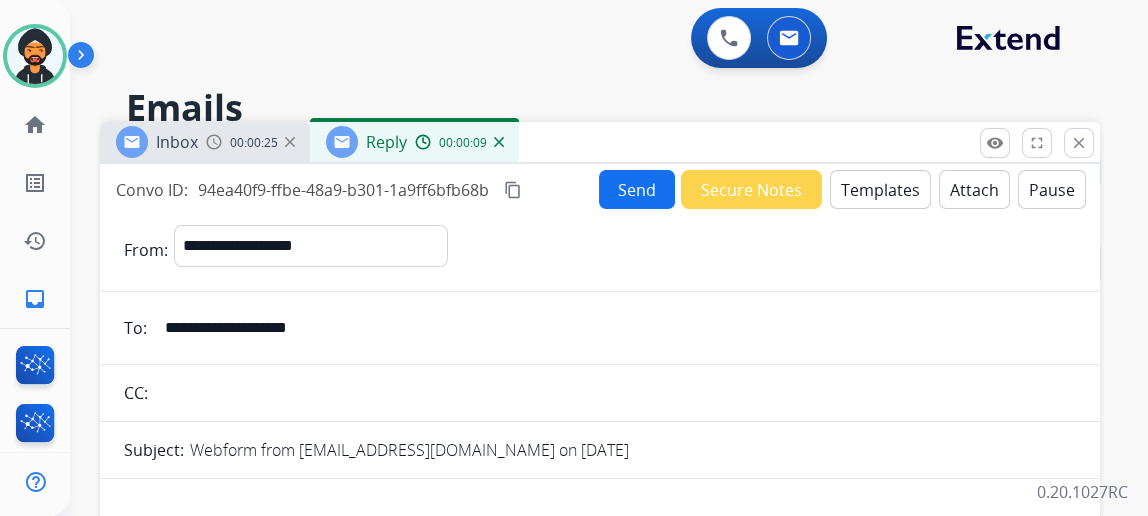 click on "**********" at bounding box center (614, 328) 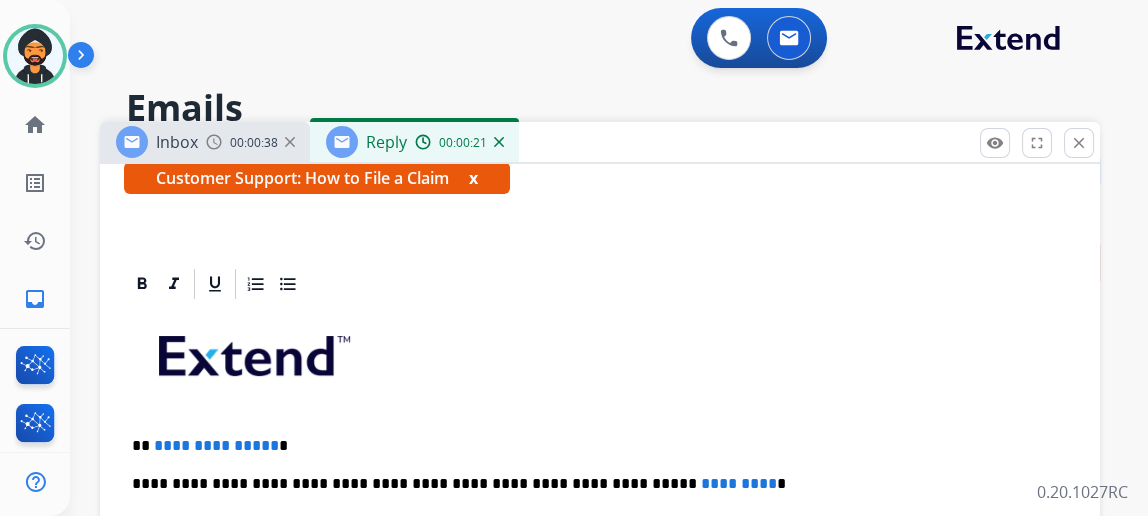 scroll, scrollTop: 358, scrollLeft: 0, axis: vertical 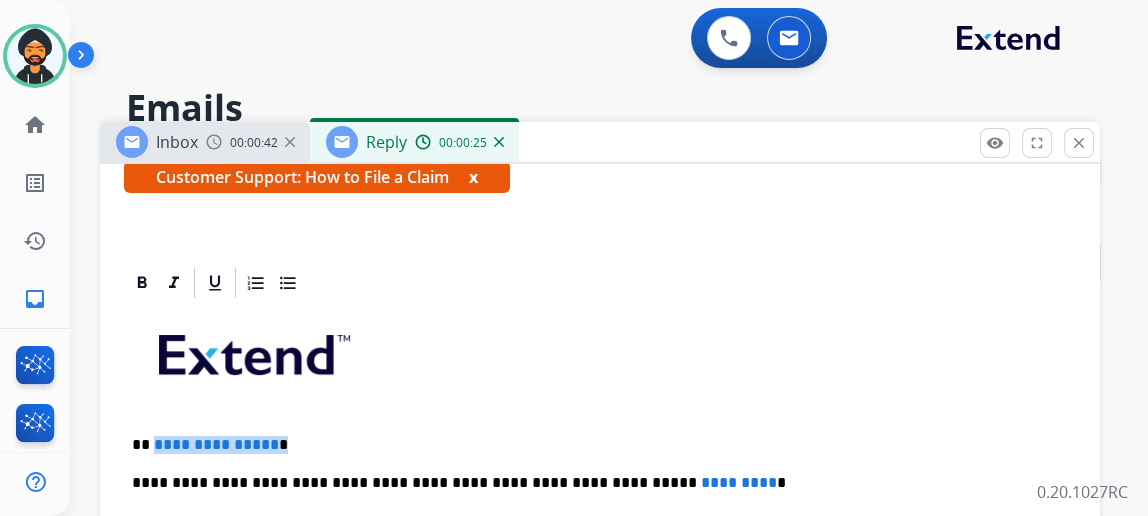 drag, startPoint x: 288, startPoint y: 437, endPoint x: 167, endPoint y: 428, distance: 121.33425 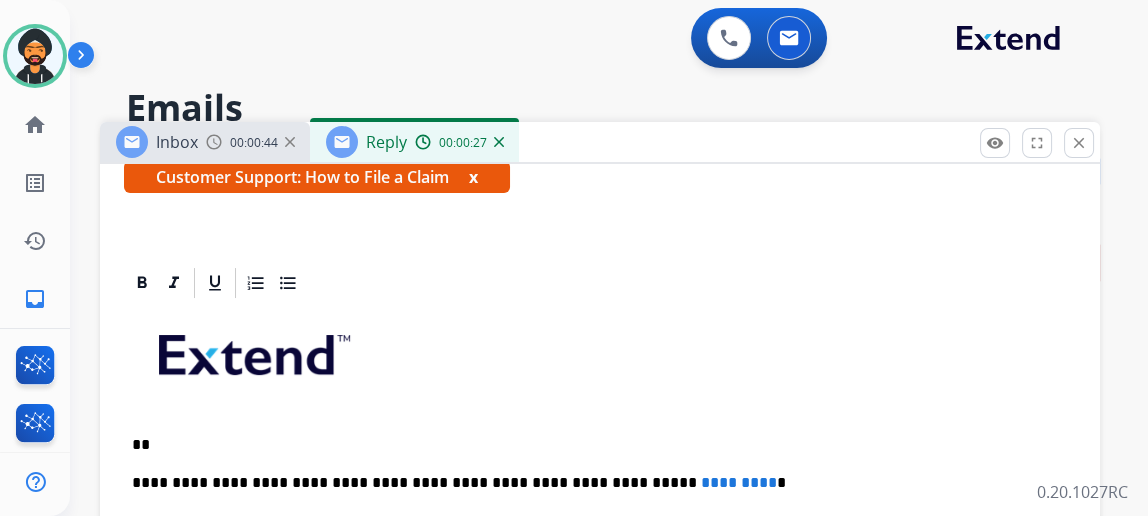 type 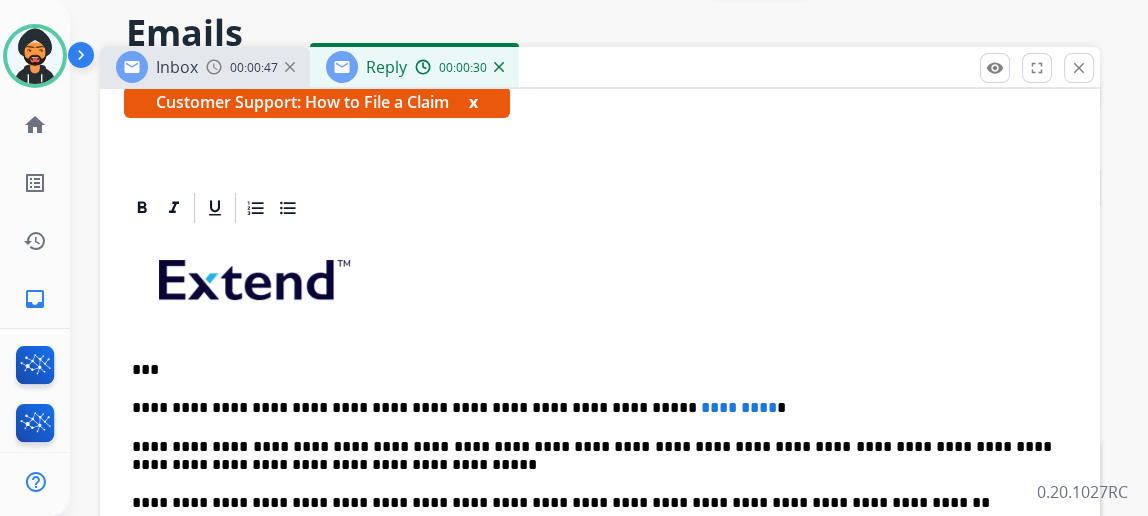 scroll, scrollTop: 181, scrollLeft: 0, axis: vertical 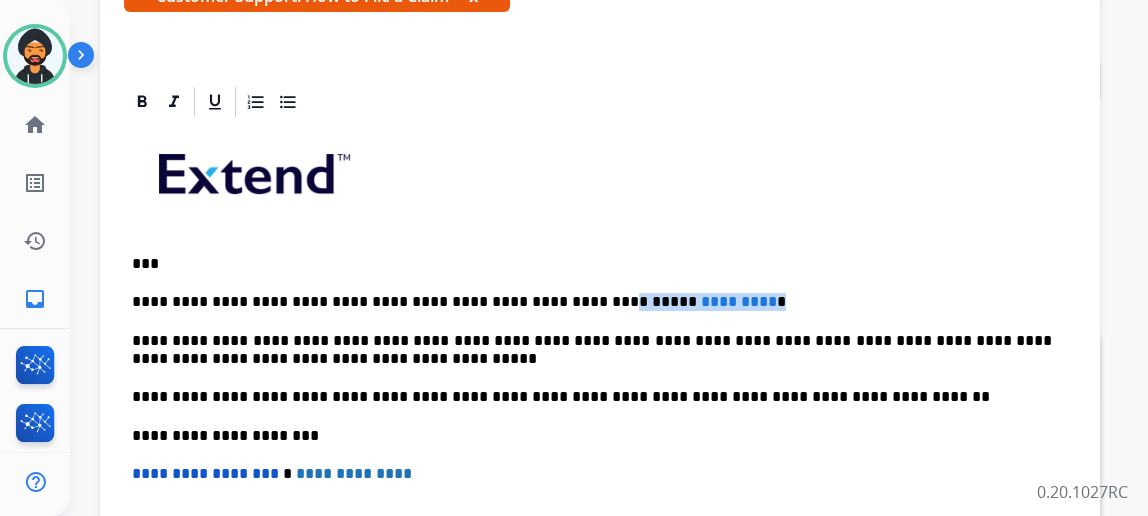 drag, startPoint x: 735, startPoint y: 299, endPoint x: 553, endPoint y: 280, distance: 182.98907 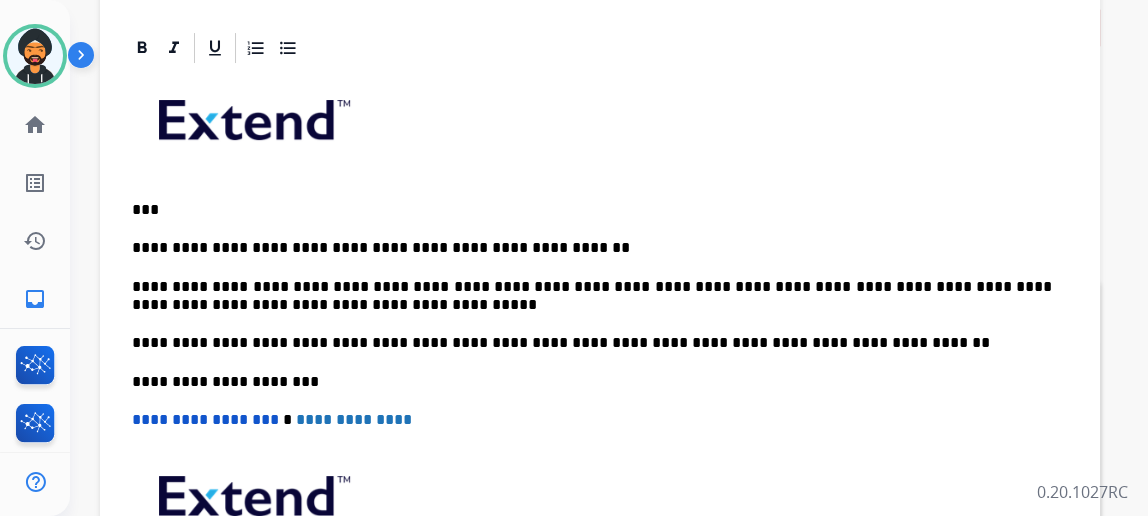 scroll, scrollTop: 0, scrollLeft: 0, axis: both 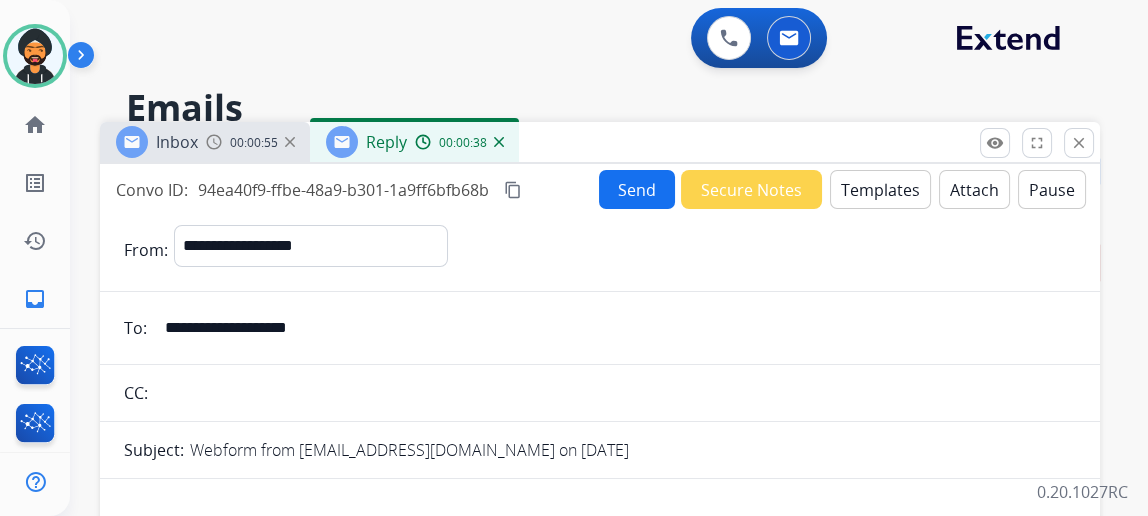 click on "Send" at bounding box center (637, 189) 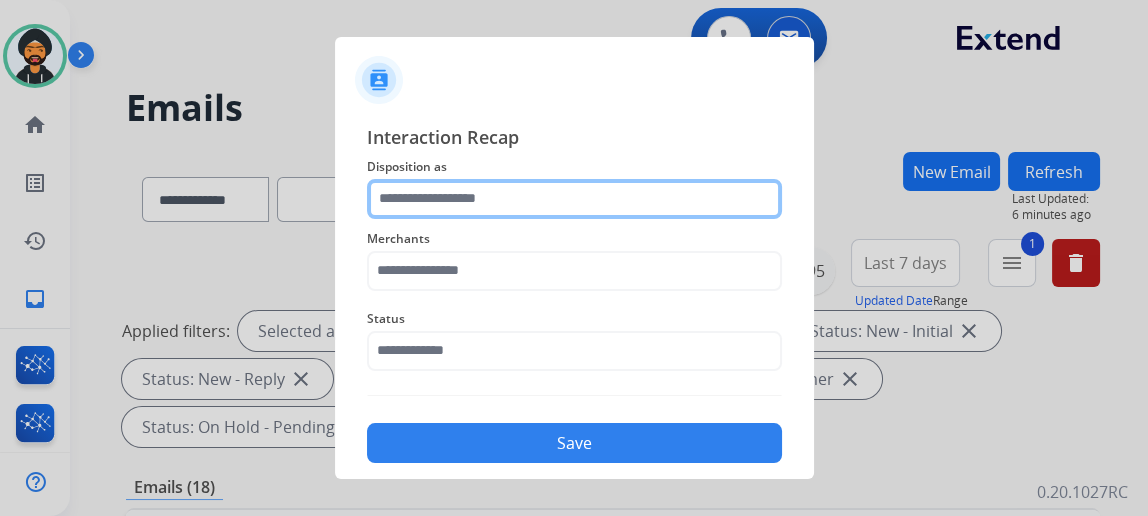 click 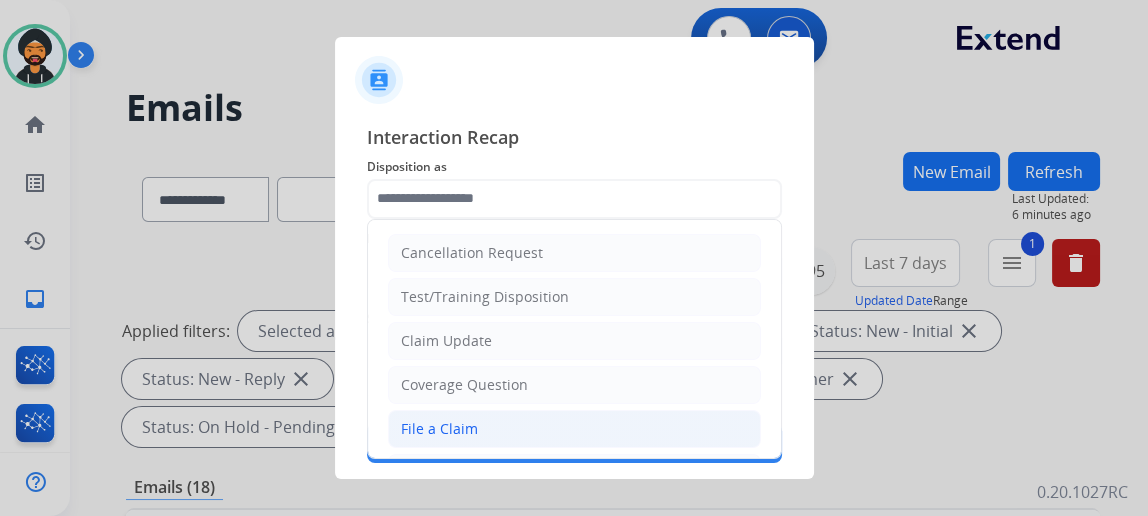 click on "File a Claim" 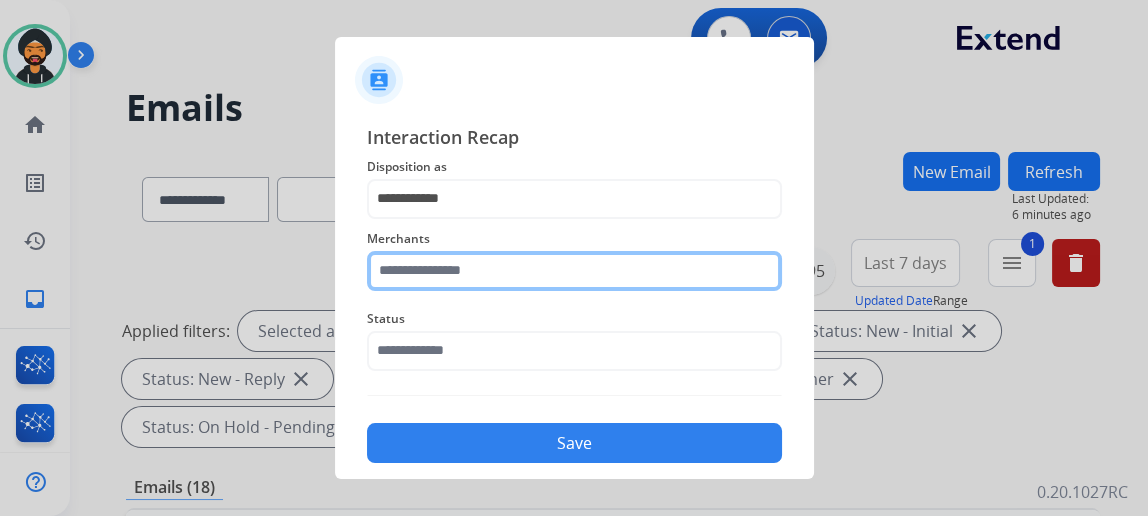 click 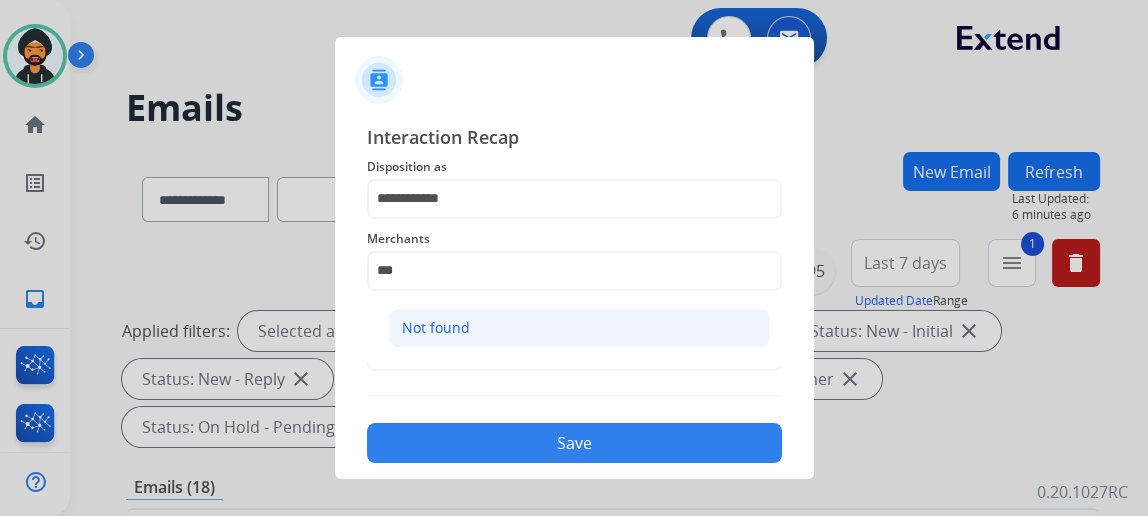 click on "Not found" 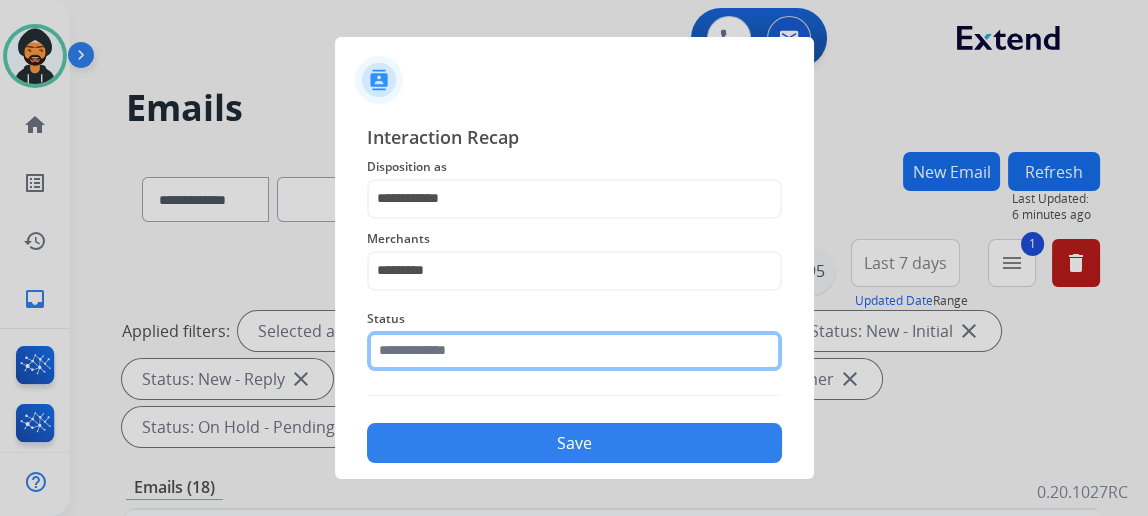 click 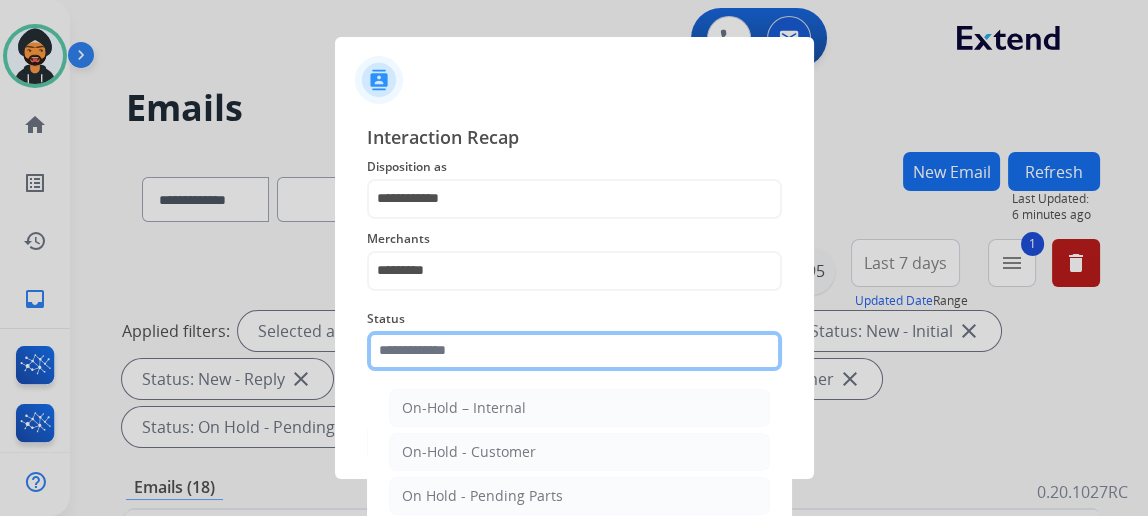 type on "*" 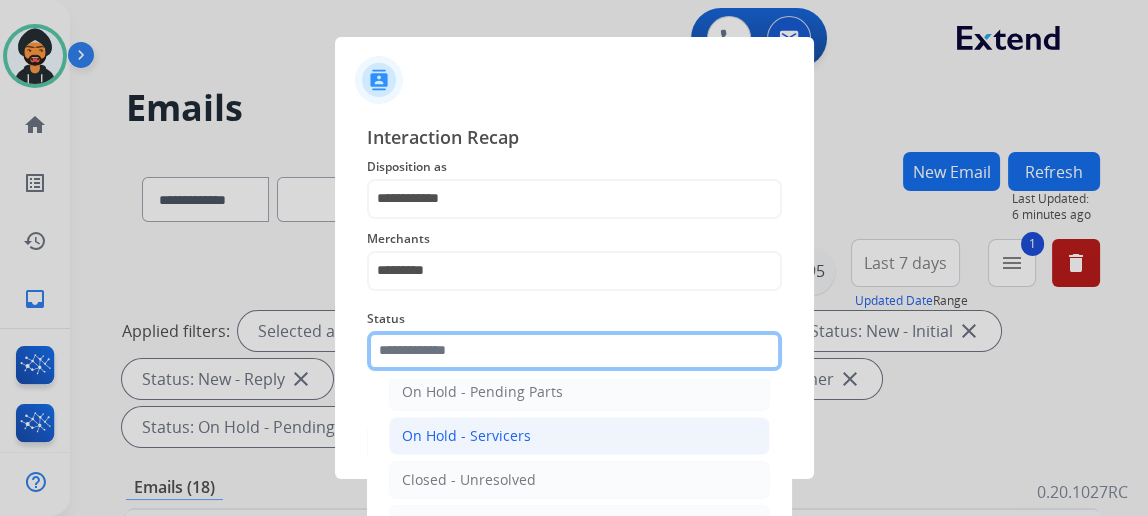 scroll, scrollTop: 112, scrollLeft: 0, axis: vertical 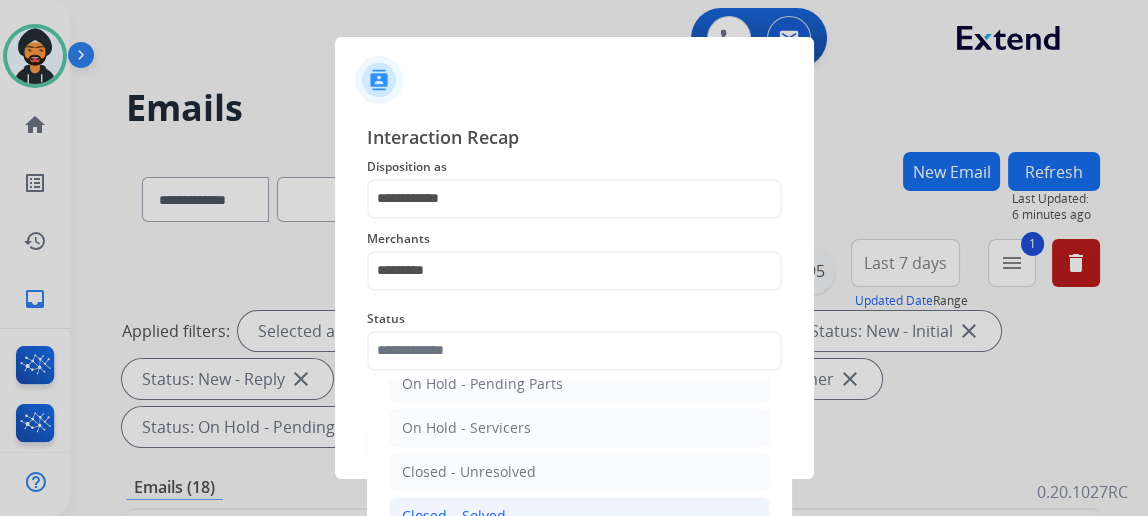 click on "Closed – Solved" 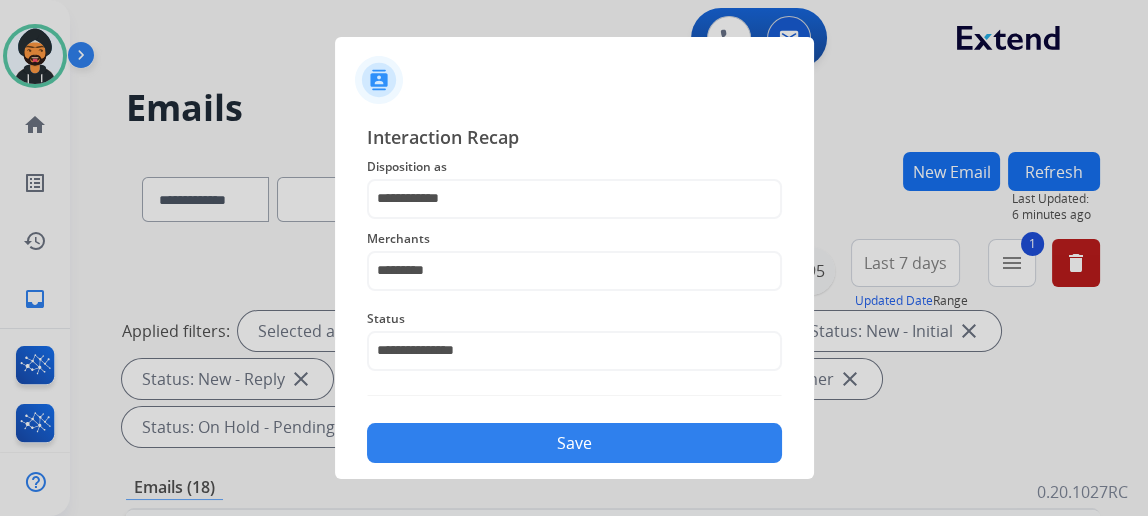 click on "Save" 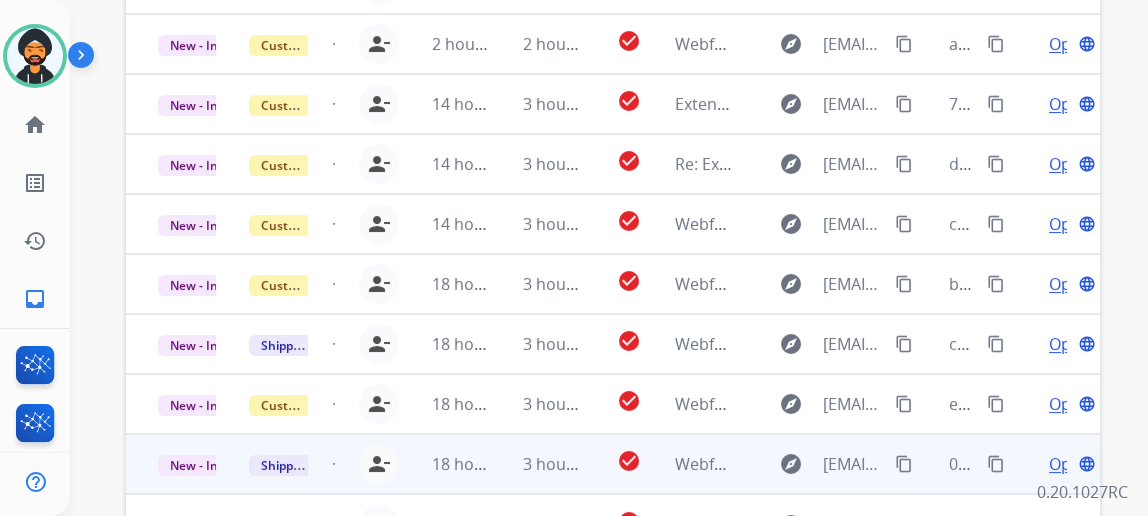 scroll, scrollTop: 749, scrollLeft: 0, axis: vertical 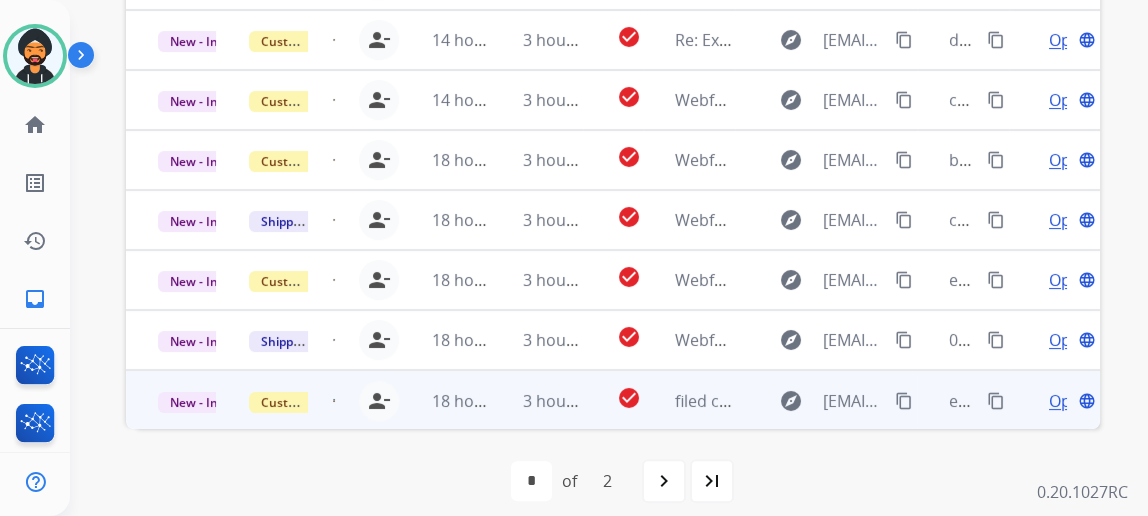 click on "Open" at bounding box center [1069, 401] 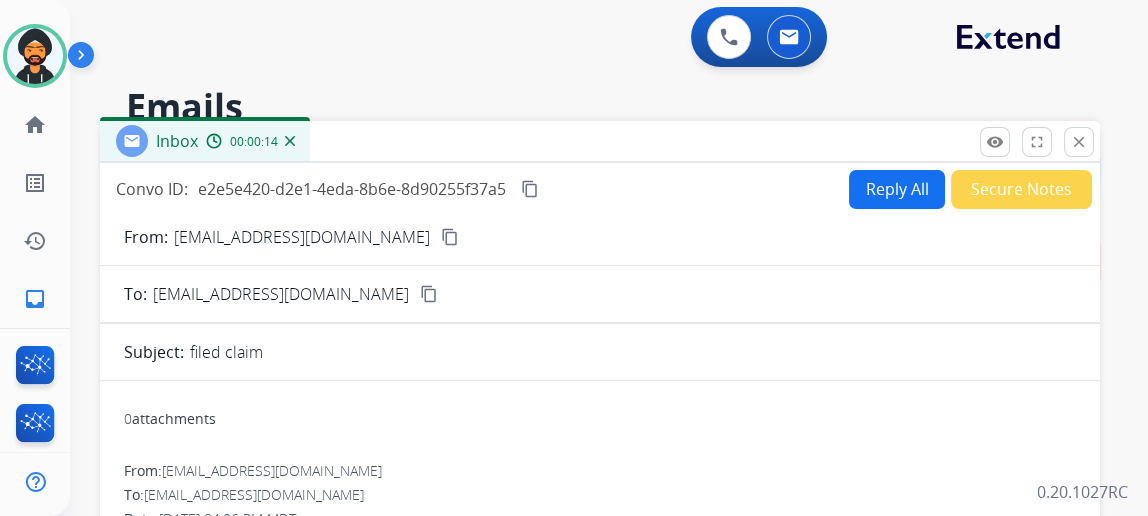 scroll, scrollTop: 0, scrollLeft: 0, axis: both 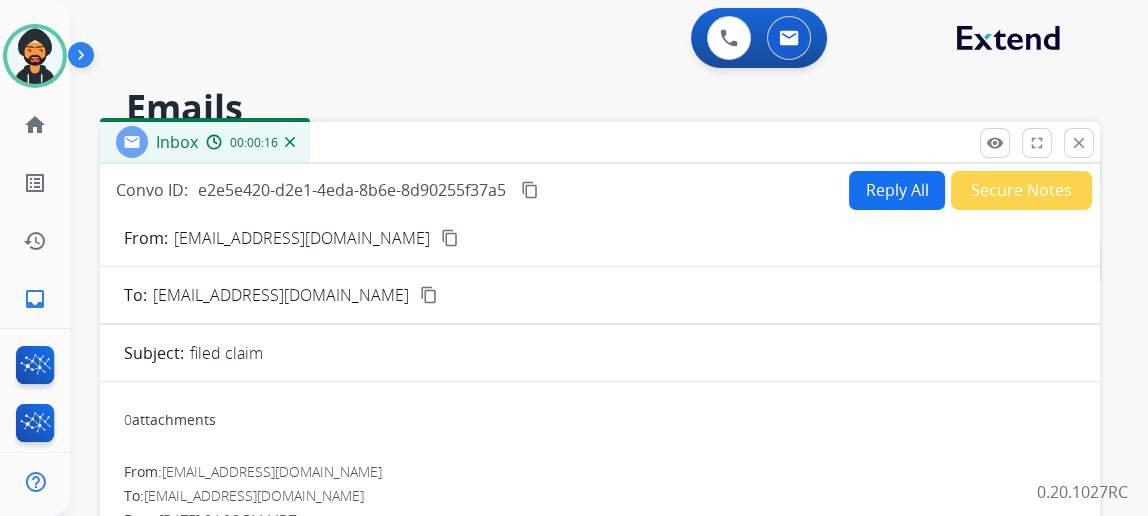click on "content_copy" at bounding box center [450, 238] 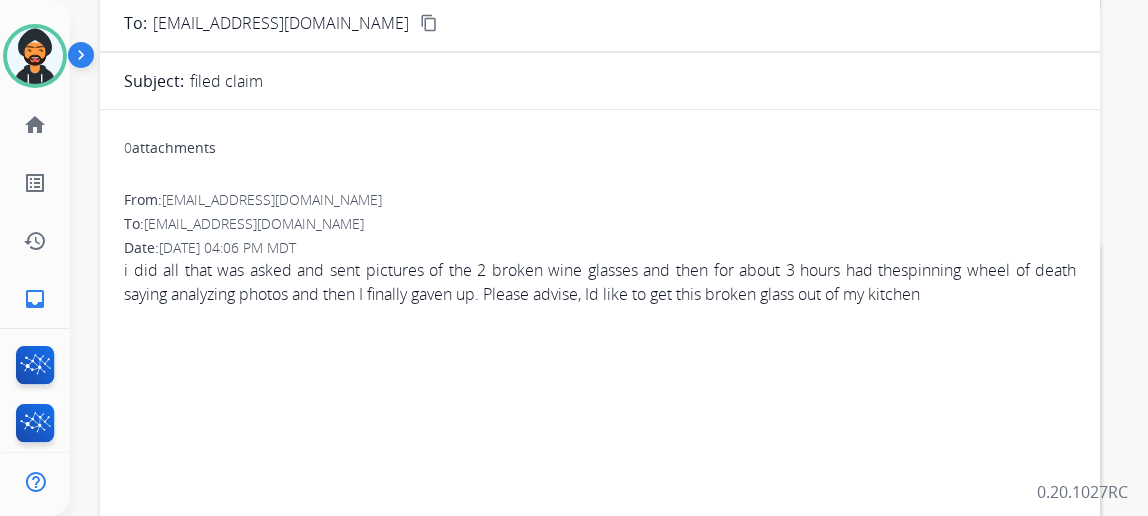 scroll, scrollTop: 0, scrollLeft: 0, axis: both 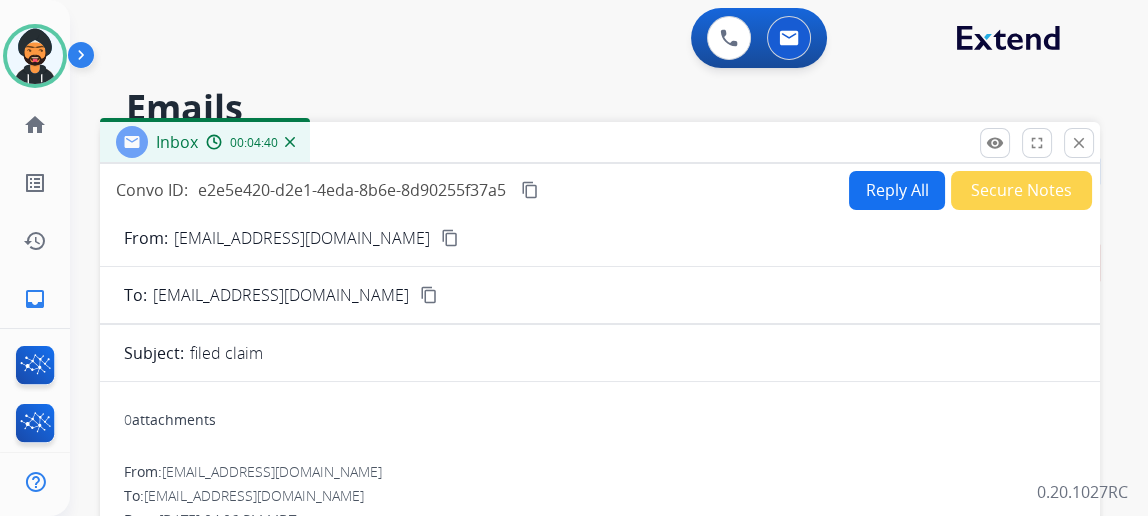 click on "Reply All" at bounding box center [897, 190] 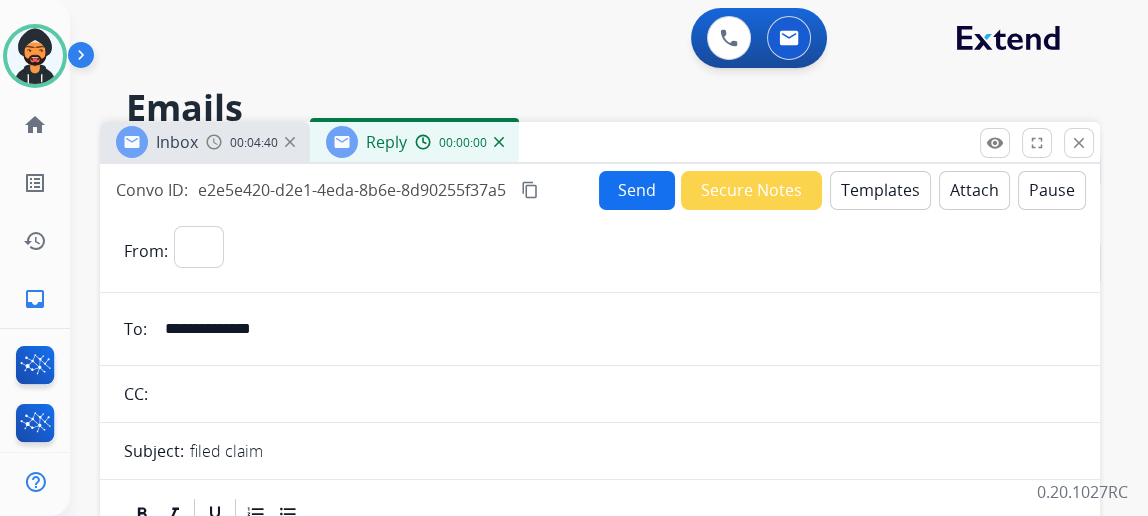 select on "**********" 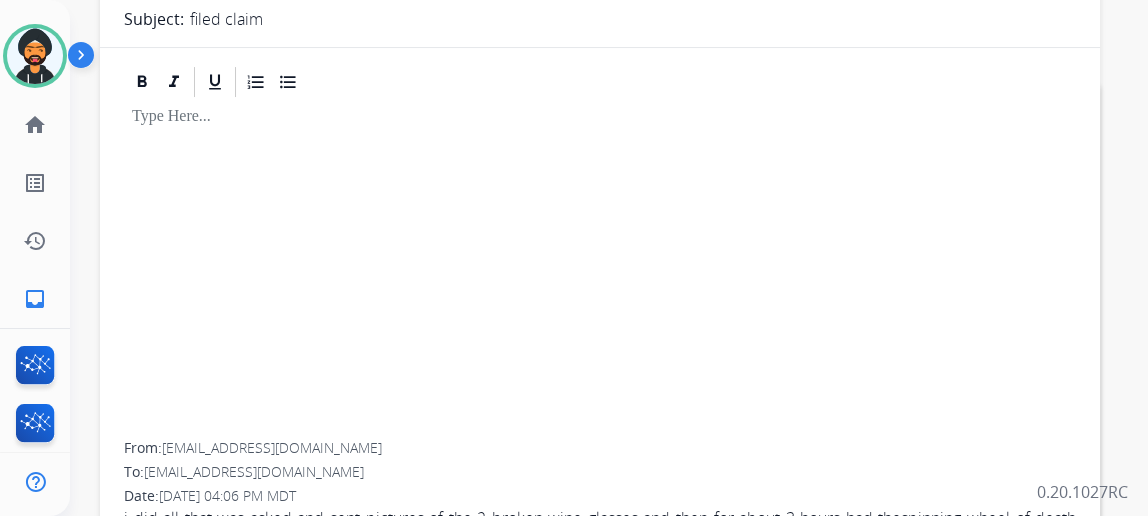 scroll, scrollTop: 454, scrollLeft: 0, axis: vertical 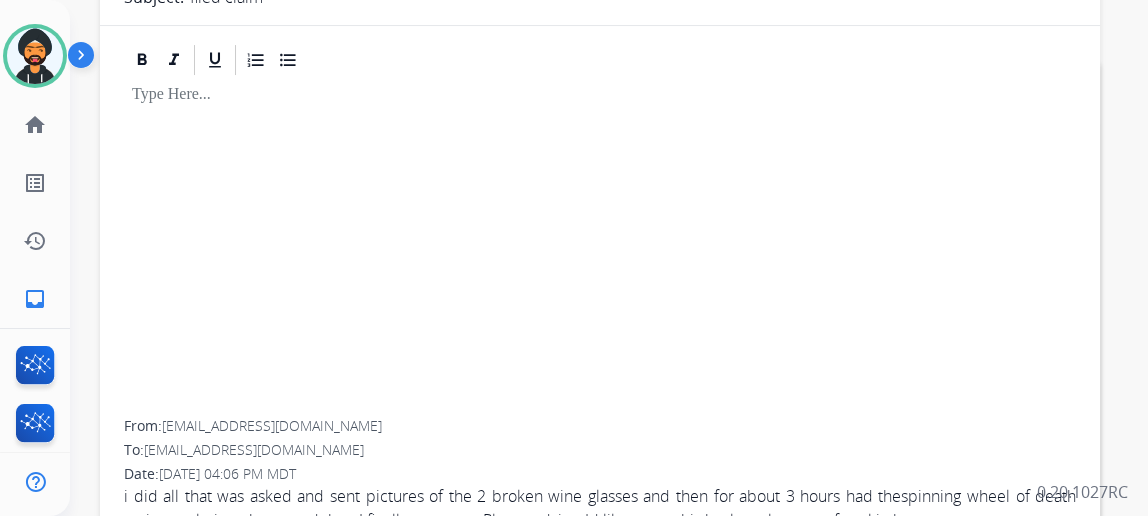 click at bounding box center [600, 249] 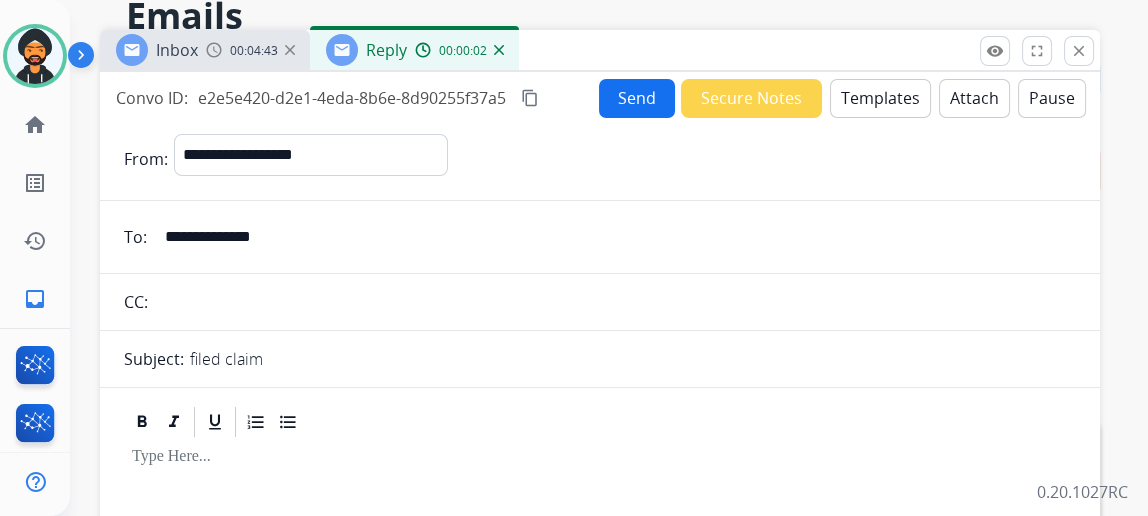 scroll, scrollTop: 0, scrollLeft: 0, axis: both 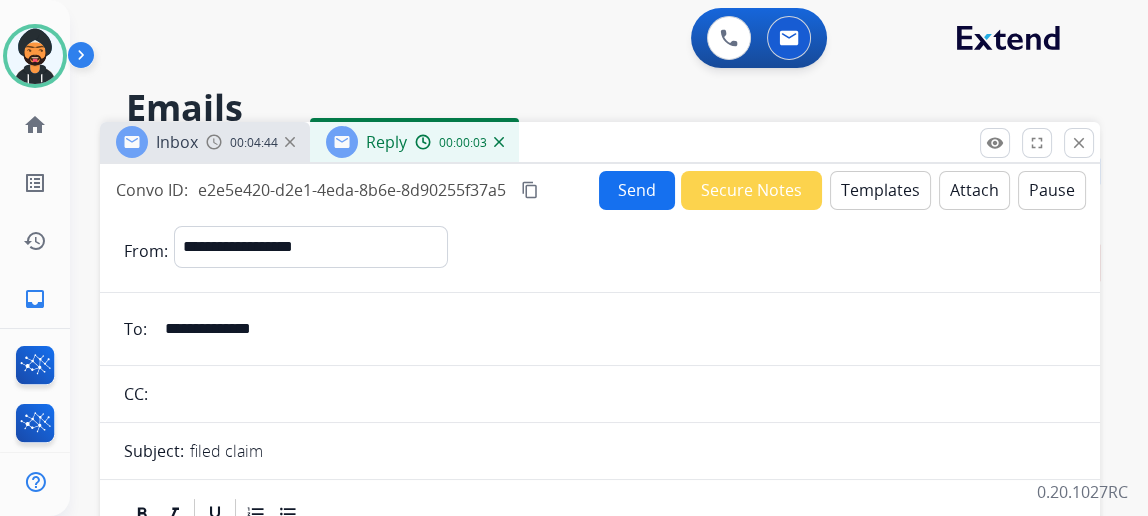 click on "Templates" at bounding box center [880, 190] 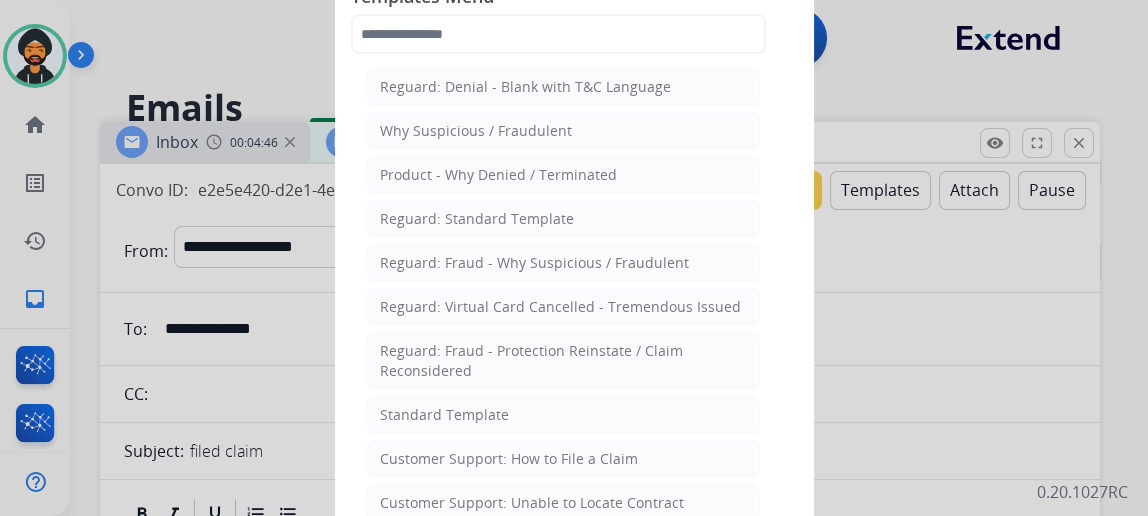 click on "Standard Template" 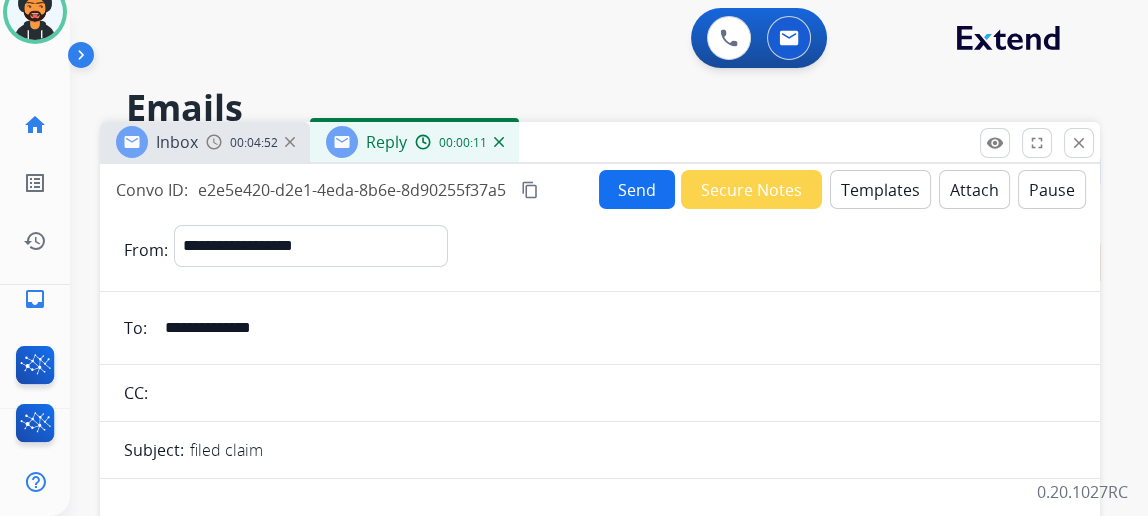 scroll, scrollTop: 69, scrollLeft: 0, axis: vertical 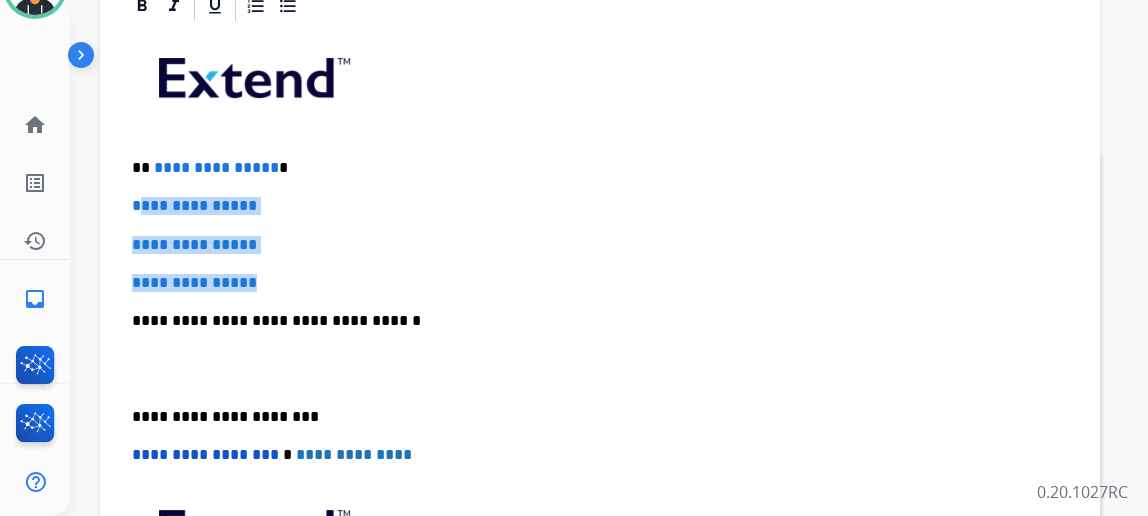 drag, startPoint x: 307, startPoint y: 277, endPoint x: 151, endPoint y: 205, distance: 171.81386 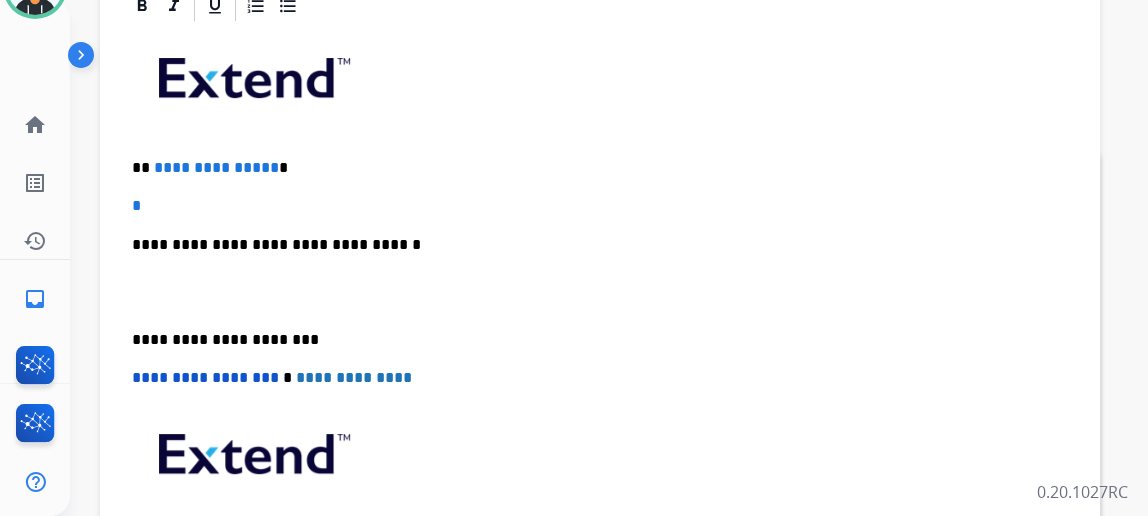 type 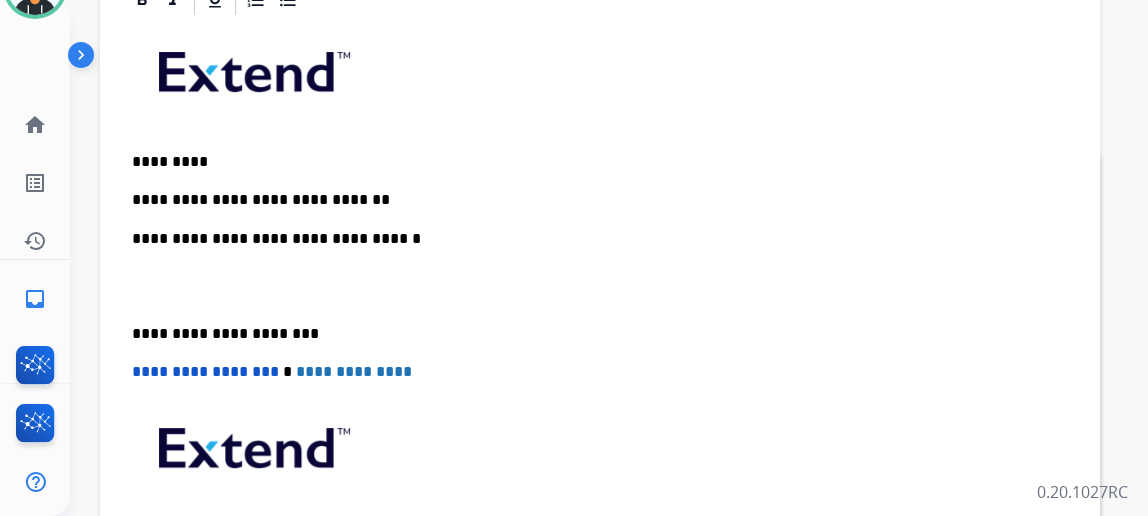 scroll, scrollTop: 0, scrollLeft: 0, axis: both 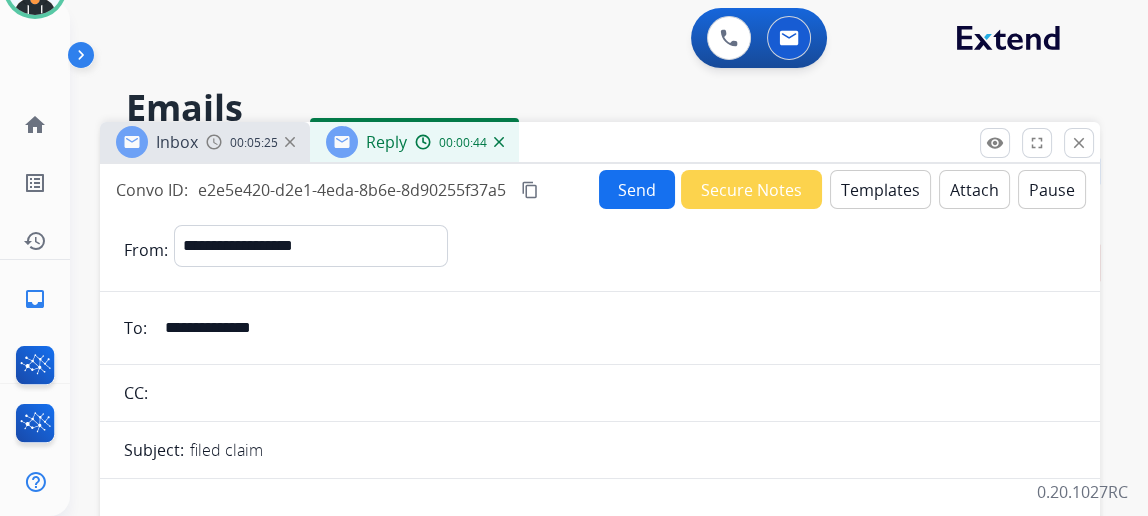 click on "Send" at bounding box center (637, 189) 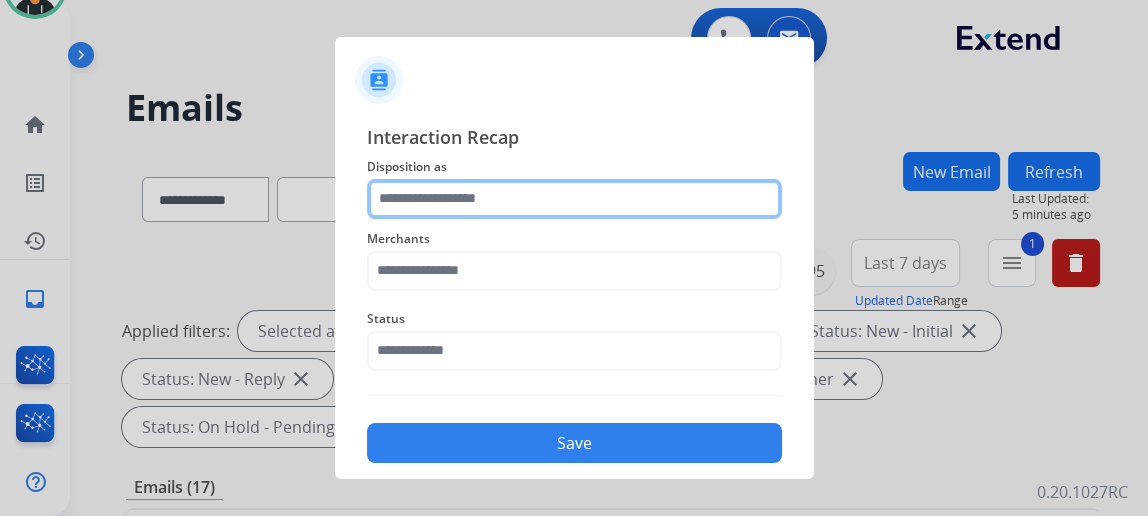 click 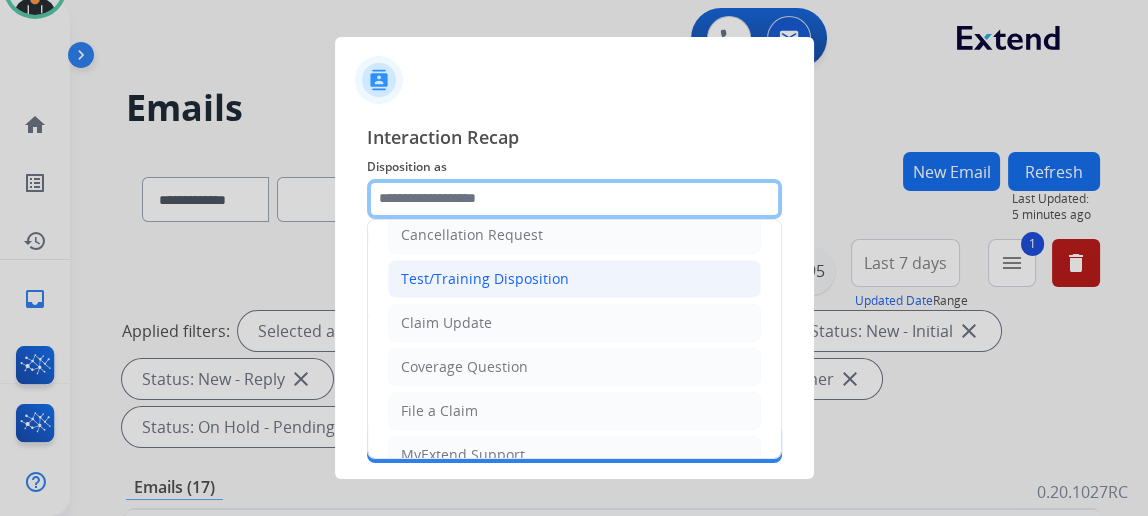 scroll, scrollTop: 0, scrollLeft: 0, axis: both 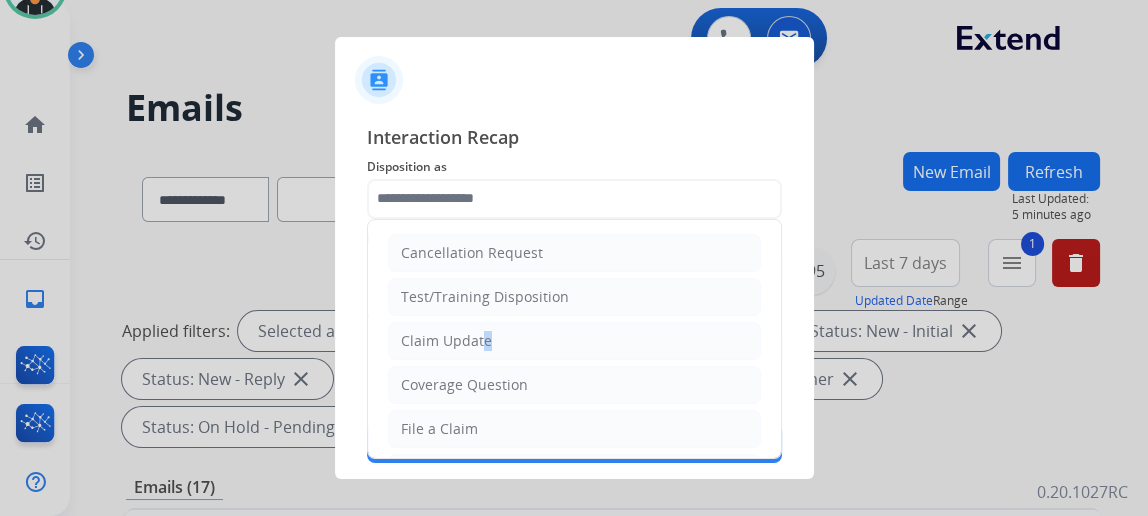 click on "Claim Update" 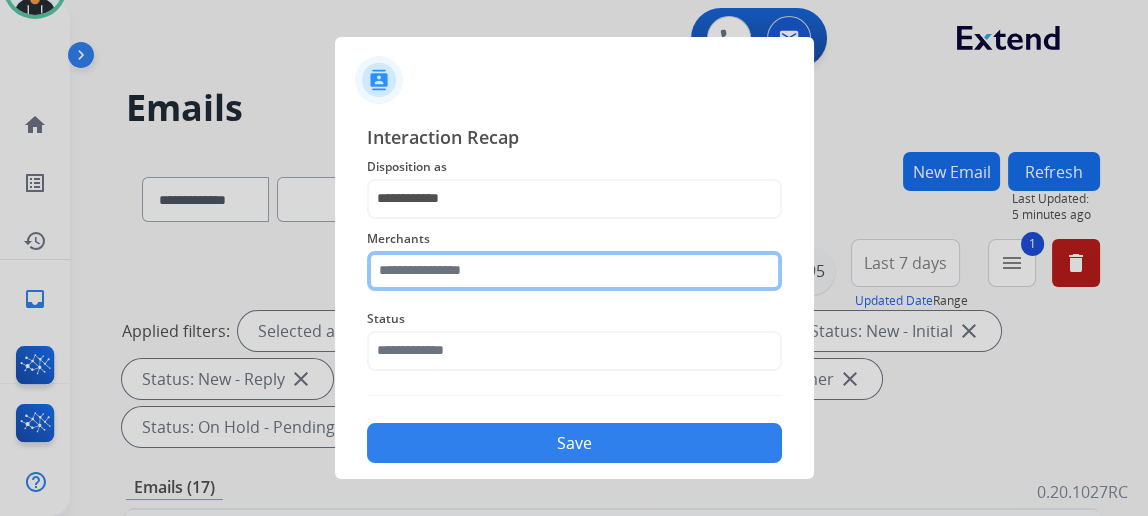 click 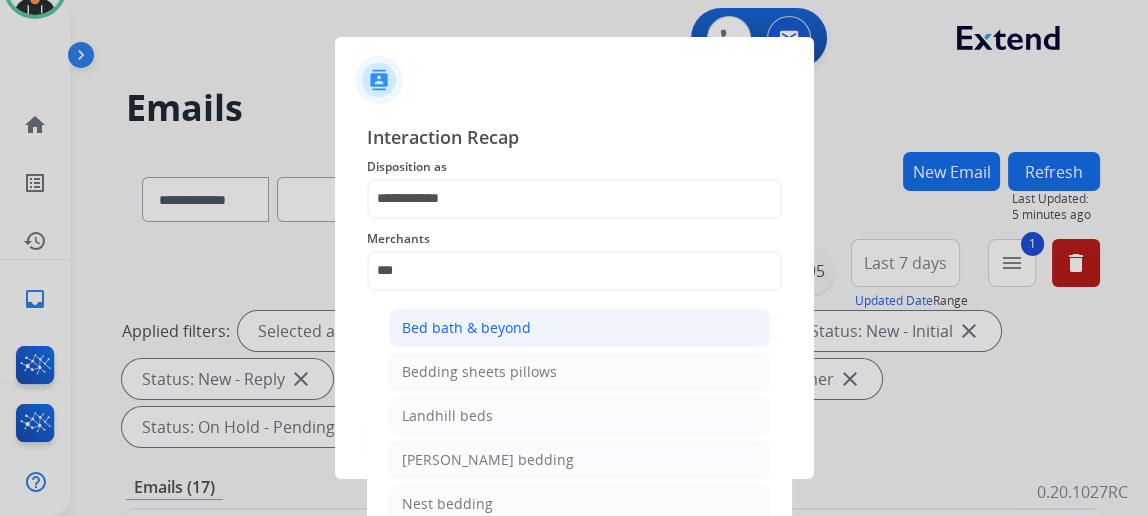 click on "Bed bath & beyond" 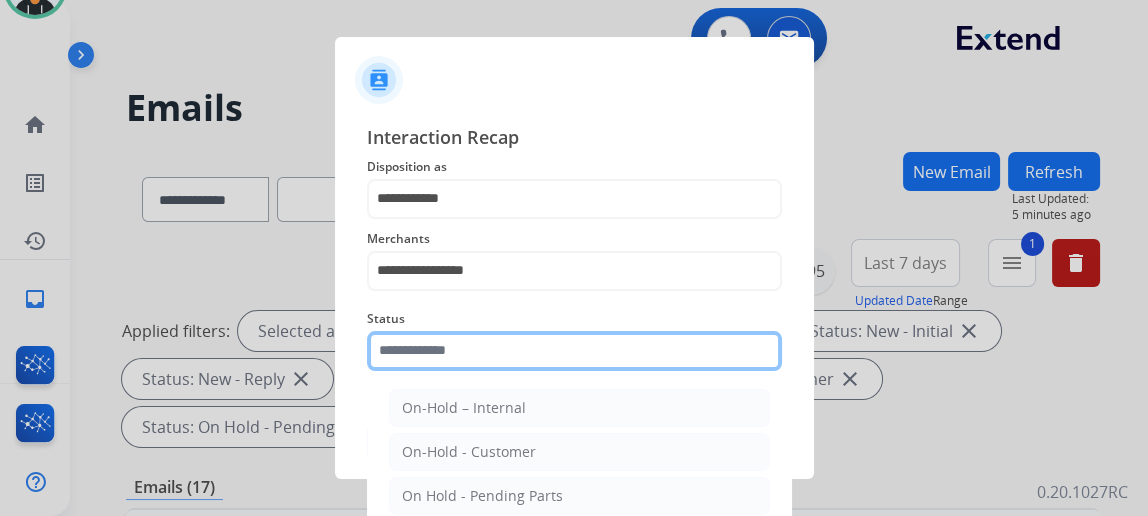 click 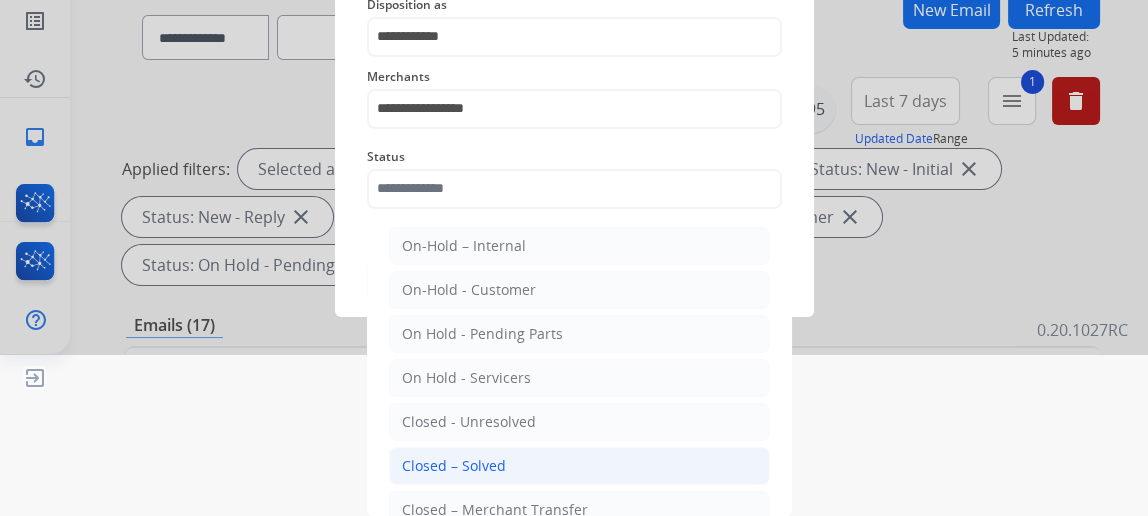 click on "Closed – Solved" 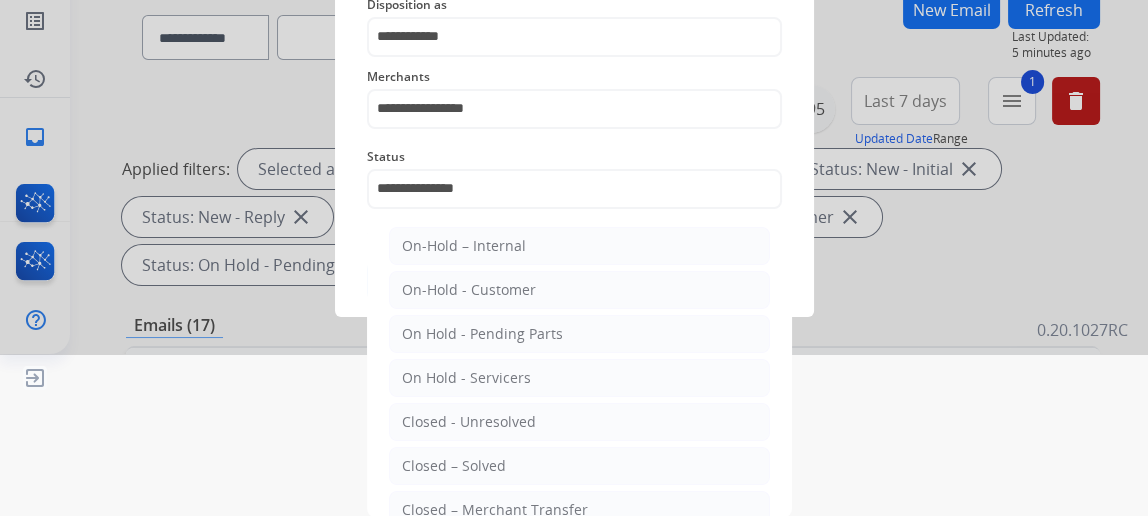 scroll, scrollTop: 43, scrollLeft: 0, axis: vertical 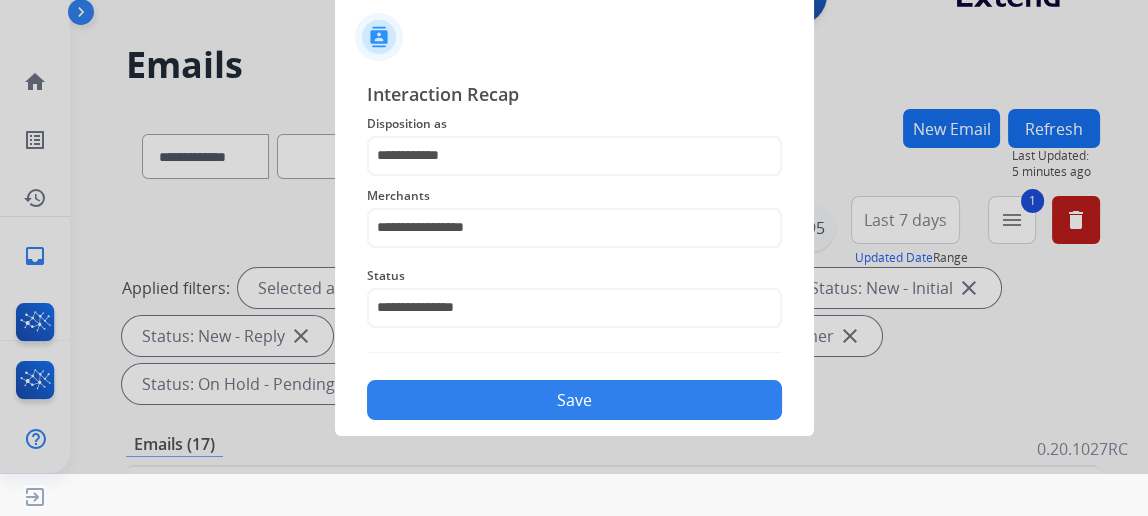 click on "Save" 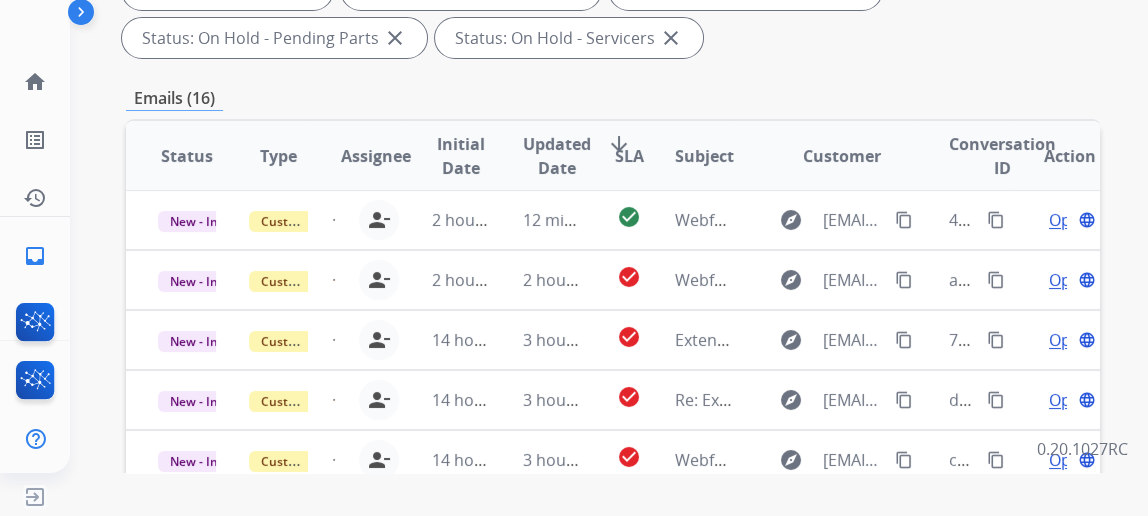 scroll, scrollTop: 363, scrollLeft: 0, axis: vertical 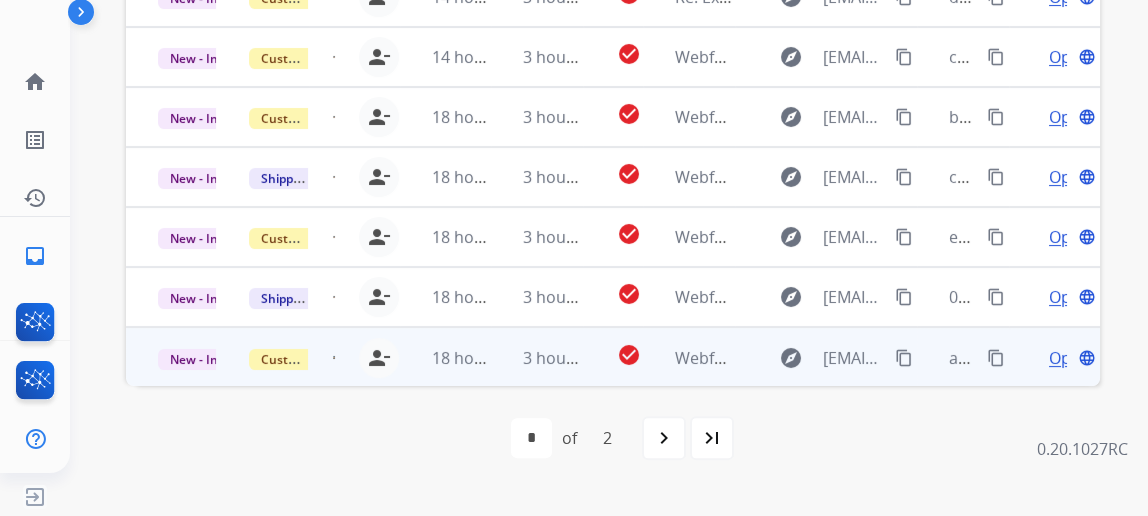 click on "Open language" at bounding box center (1070, 358) 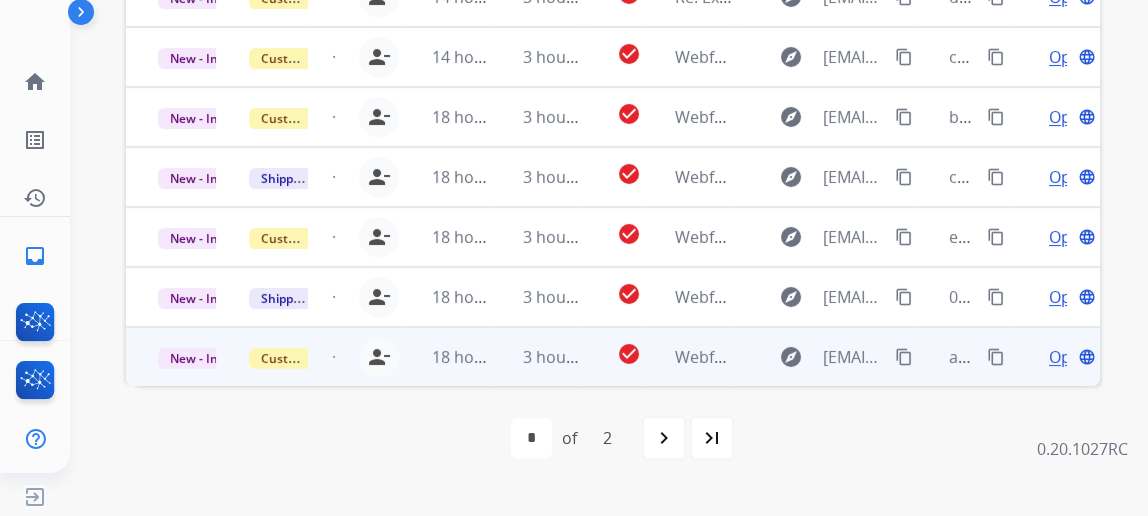 scroll, scrollTop: 90, scrollLeft: 0, axis: vertical 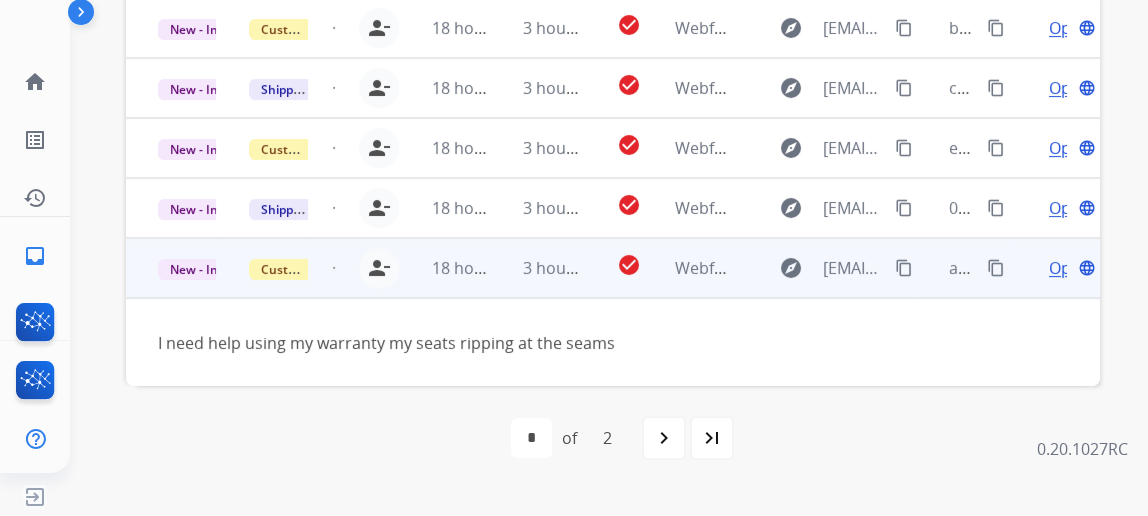 click on "Open" at bounding box center (1069, 268) 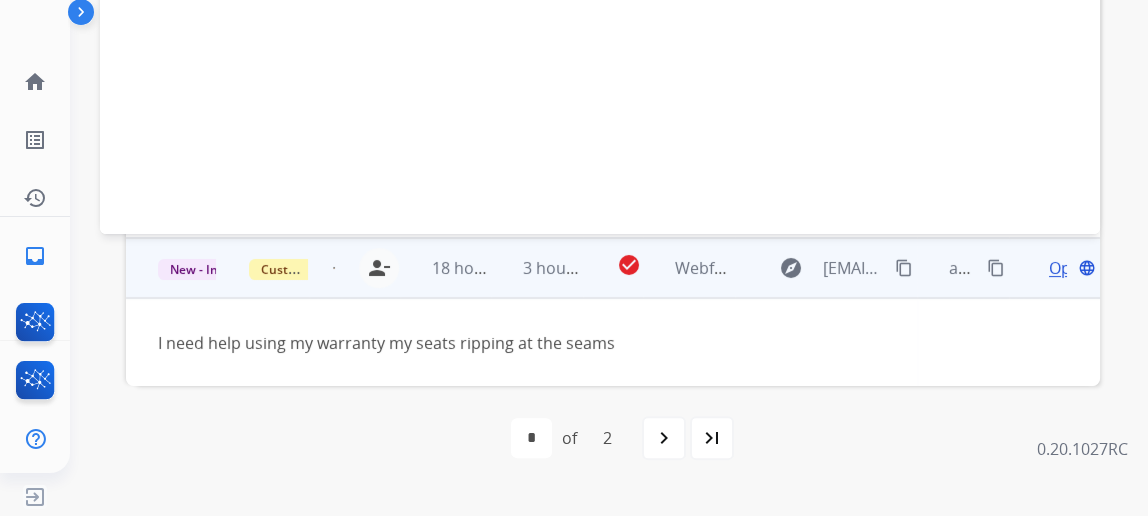 click on "Open" at bounding box center [1069, 268] 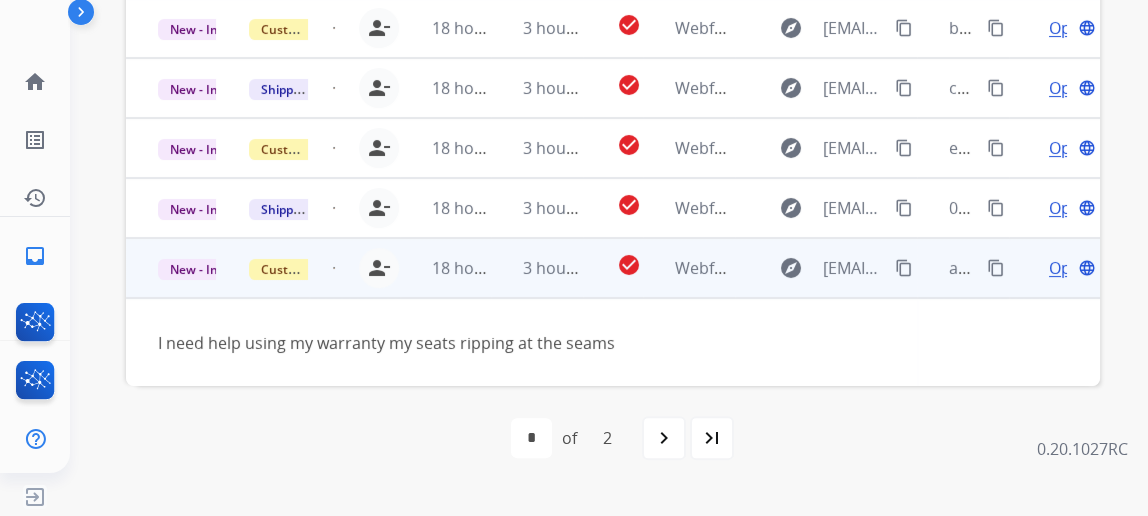 click on "Open" at bounding box center (1069, 268) 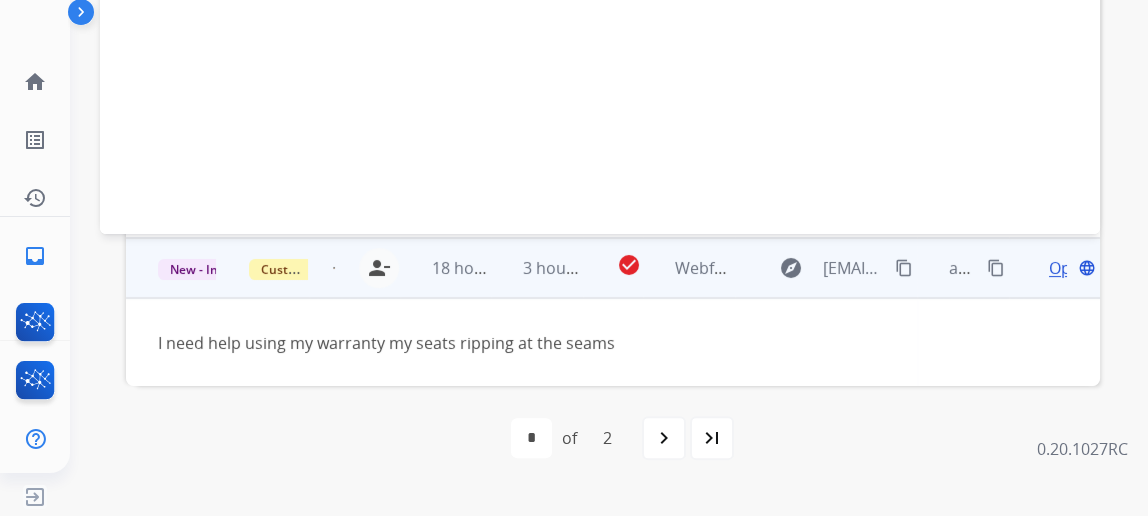 click on "Open" at bounding box center [1069, 268] 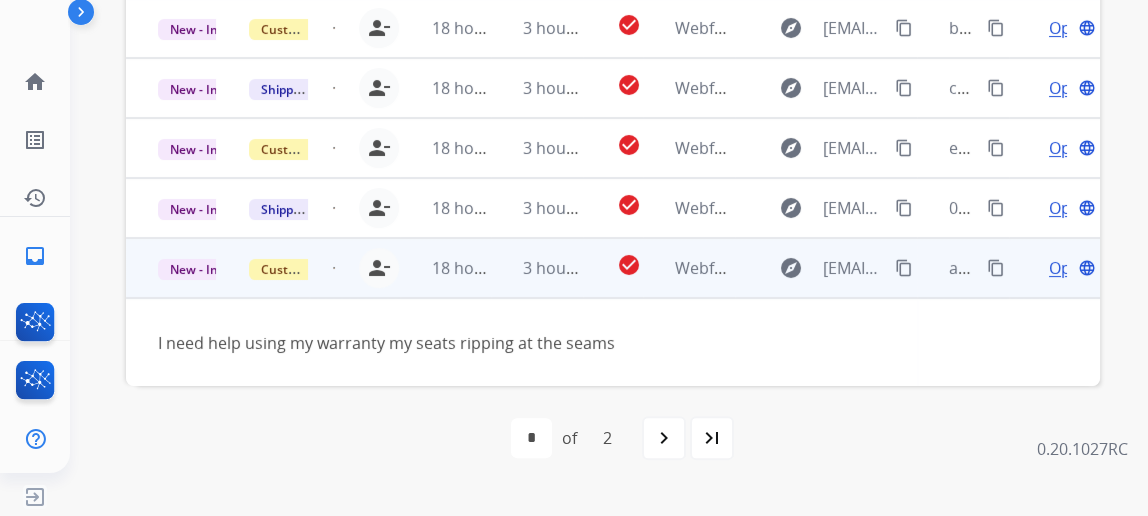 click on "Open language" at bounding box center (1070, 268) 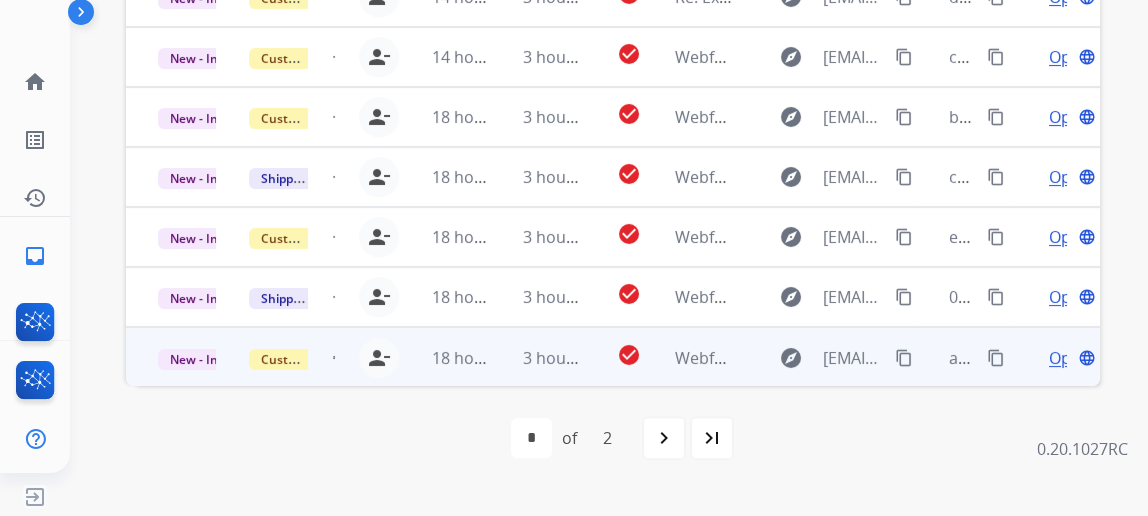 click on "Open" at bounding box center [1069, 358] 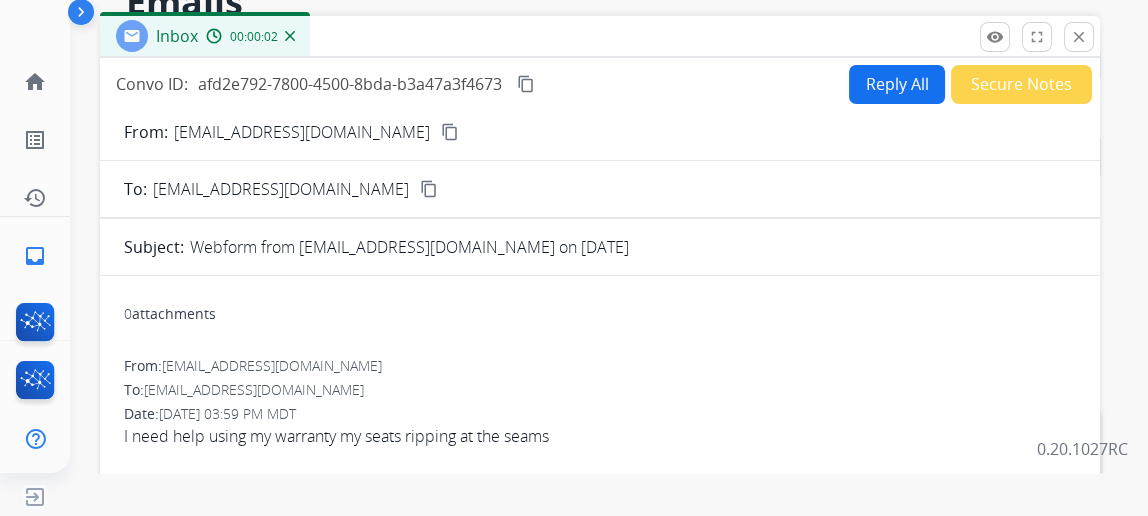 scroll, scrollTop: 90, scrollLeft: 0, axis: vertical 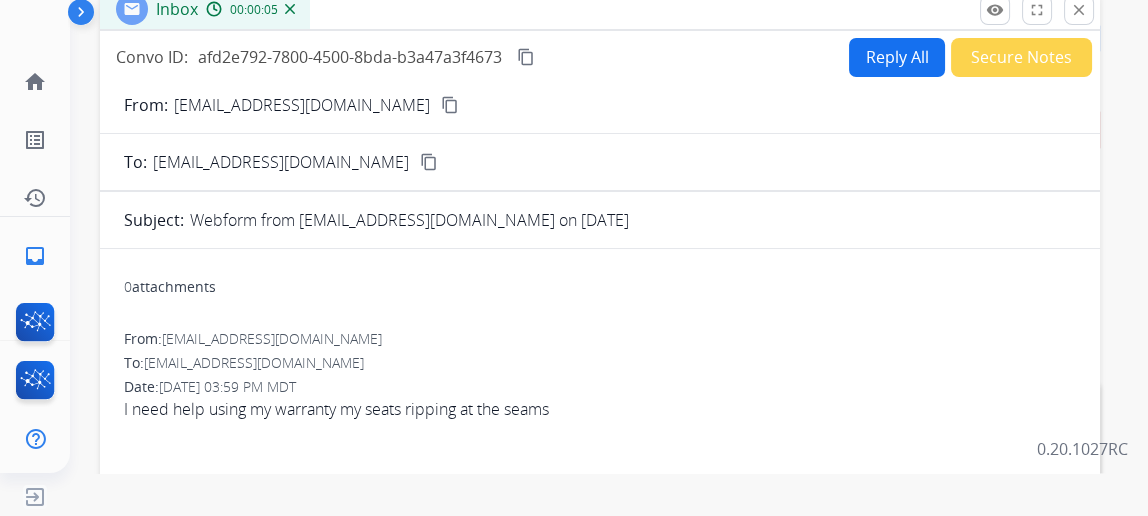 click on "From: [EMAIL_ADDRESS][DOMAIN_NAME] content_copy To:  [EMAIL_ADDRESS][DOMAIN_NAME]  content_copy Subject:  Webform from [EMAIL_ADDRESS][DOMAIN_NAME] on [DATE]  0  attachments  From:  [EMAIL_ADDRESS][DOMAIN_NAME]   To:  [EMAIL_ADDRESS][DOMAIN_NAME]  Date:  [DATE] 03:59 PM MDT I need help using my warranty my seats ripping at the seams" at bounding box center (600, 481) 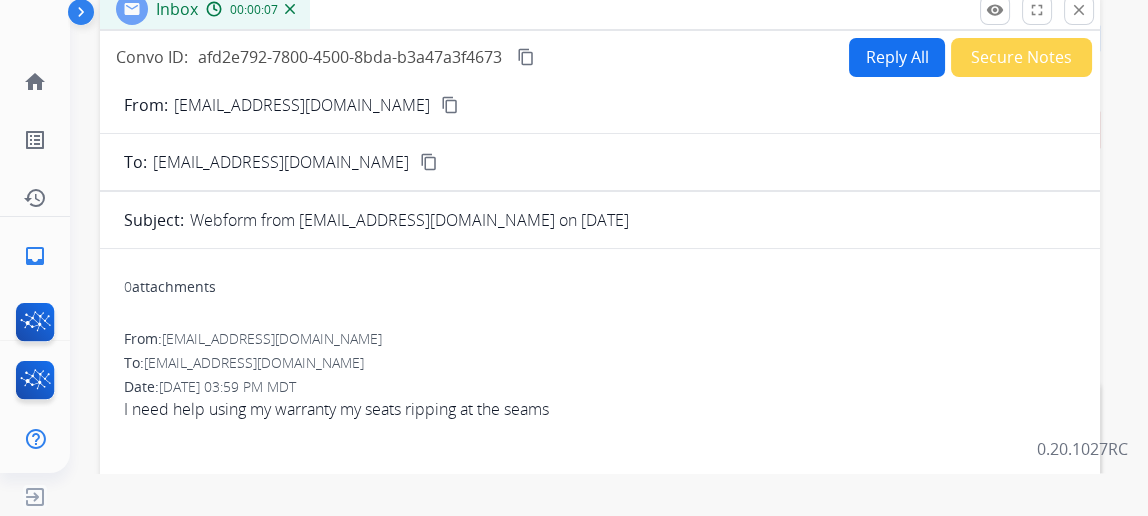 click on "Reply All" at bounding box center [897, 57] 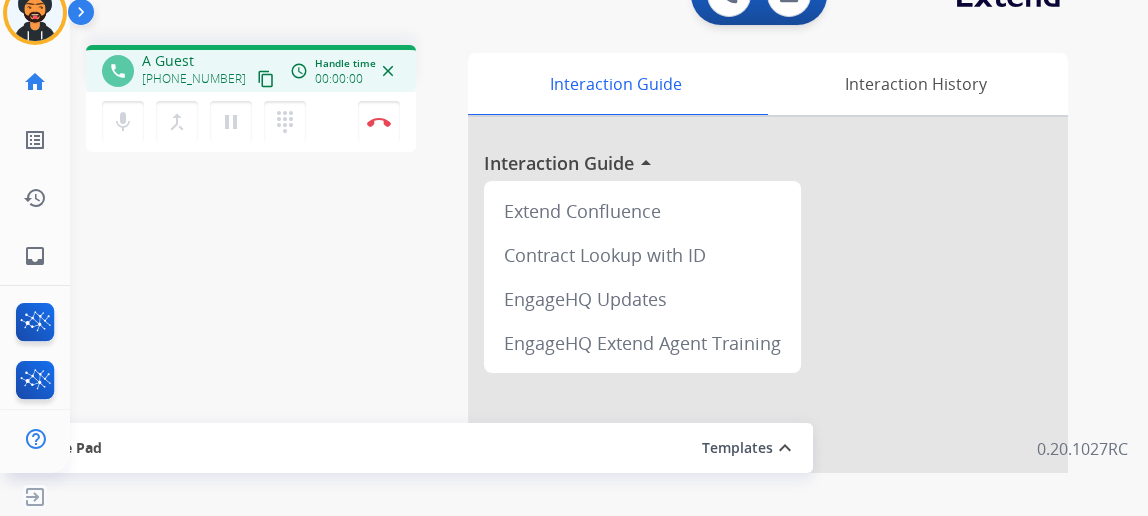 scroll, scrollTop: 0, scrollLeft: 0, axis: both 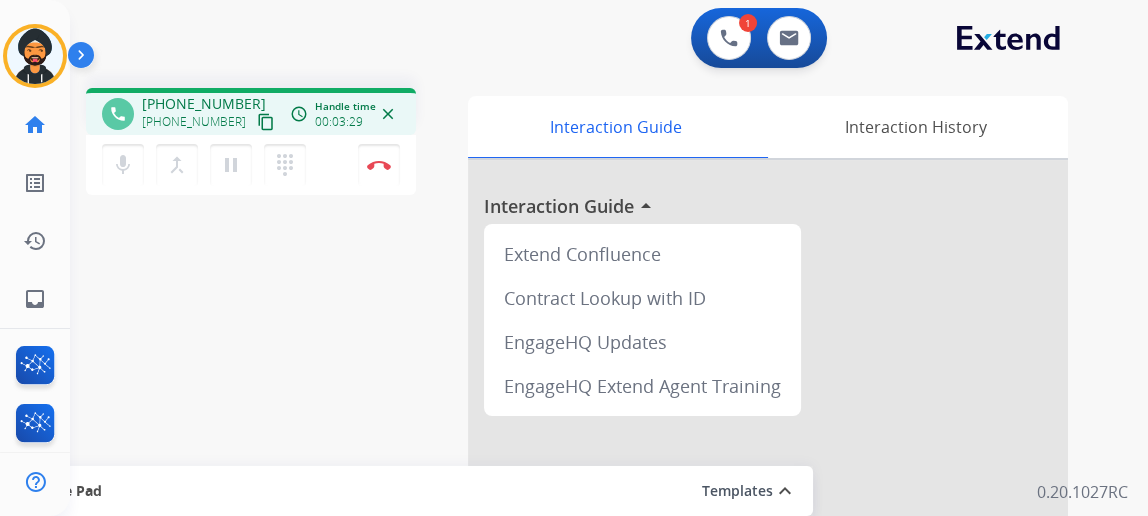 click on "mic Mute merge_type Bridge pause Hold dialpad Dialpad Disconnect" at bounding box center (251, 165) 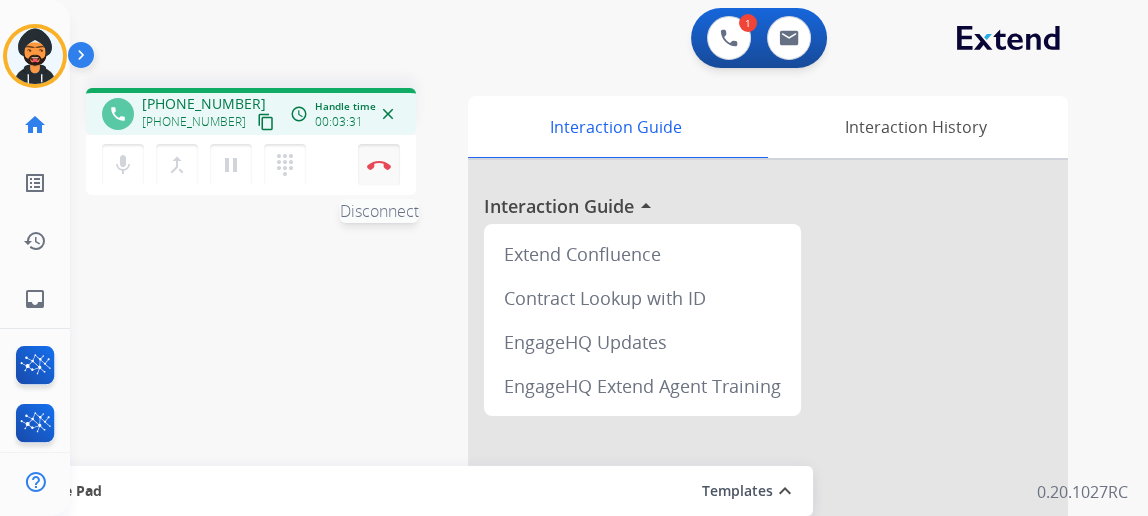 click at bounding box center (379, 165) 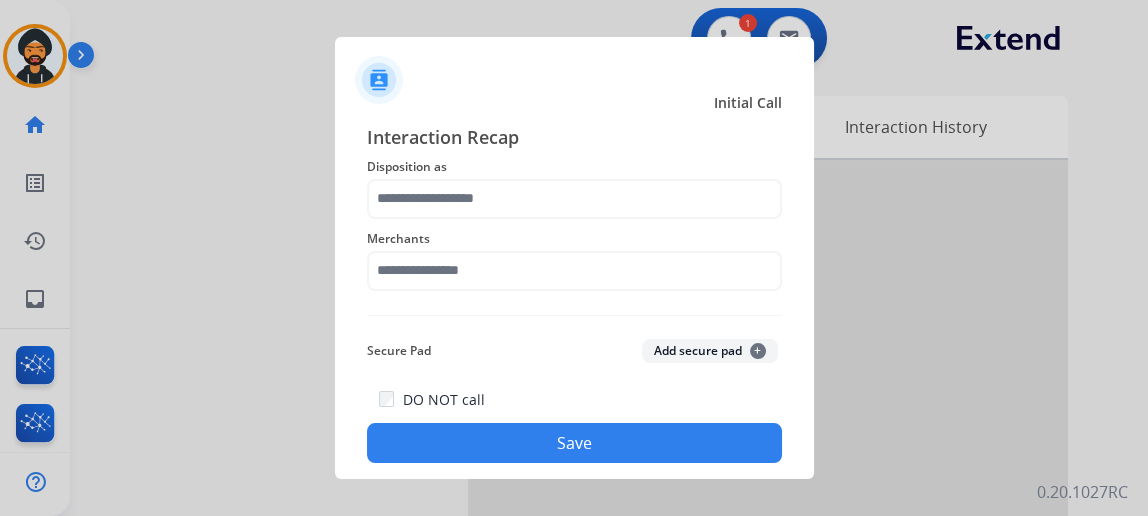 click on "Merchants" 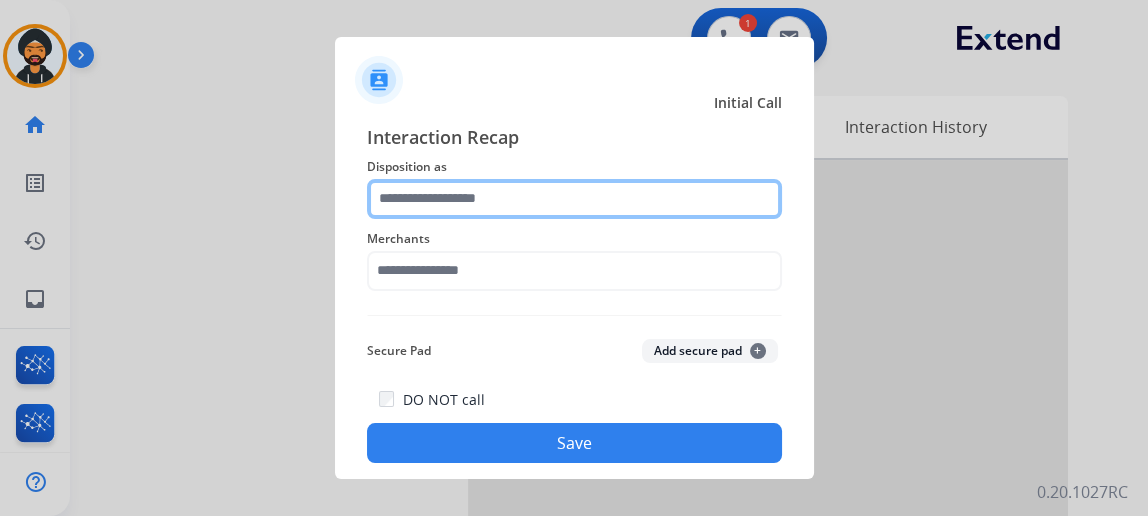 click 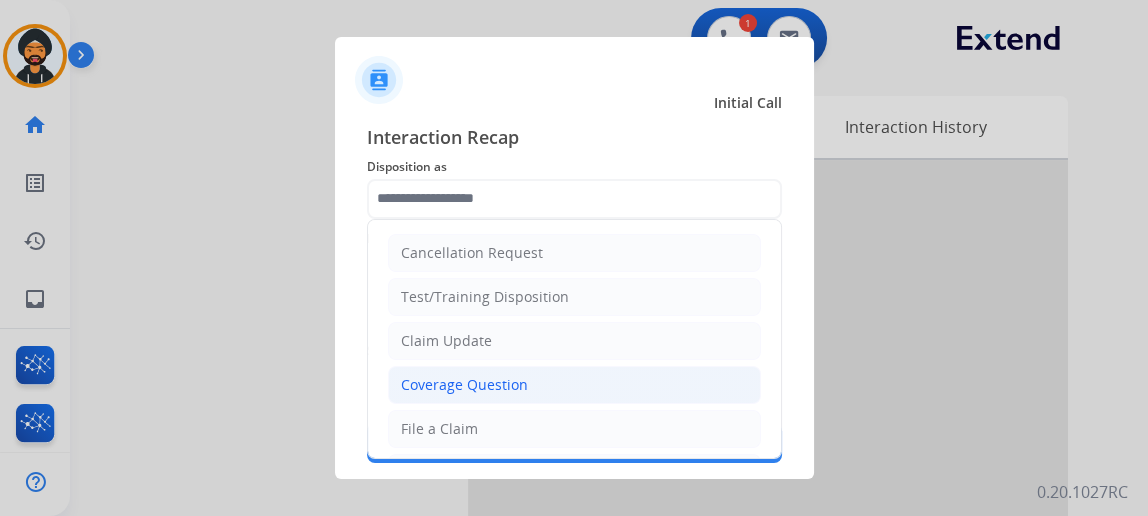 click on "Coverage Question" 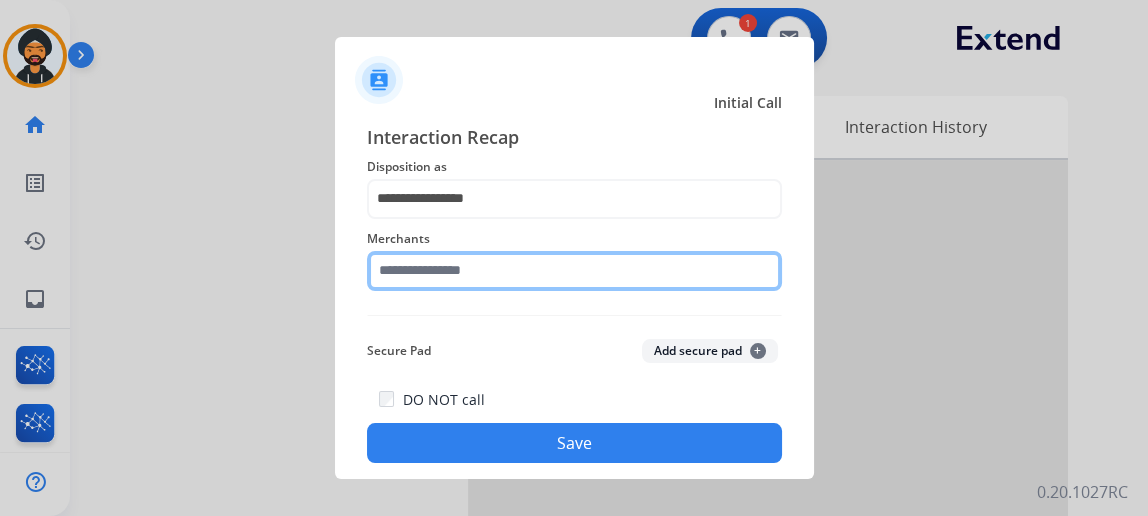 click 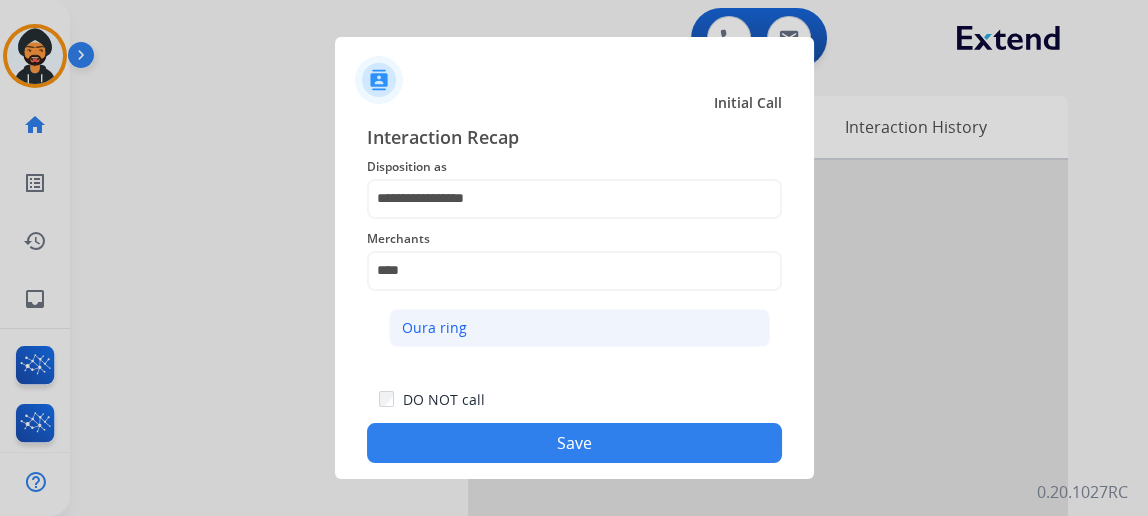 click on "Oura ring" 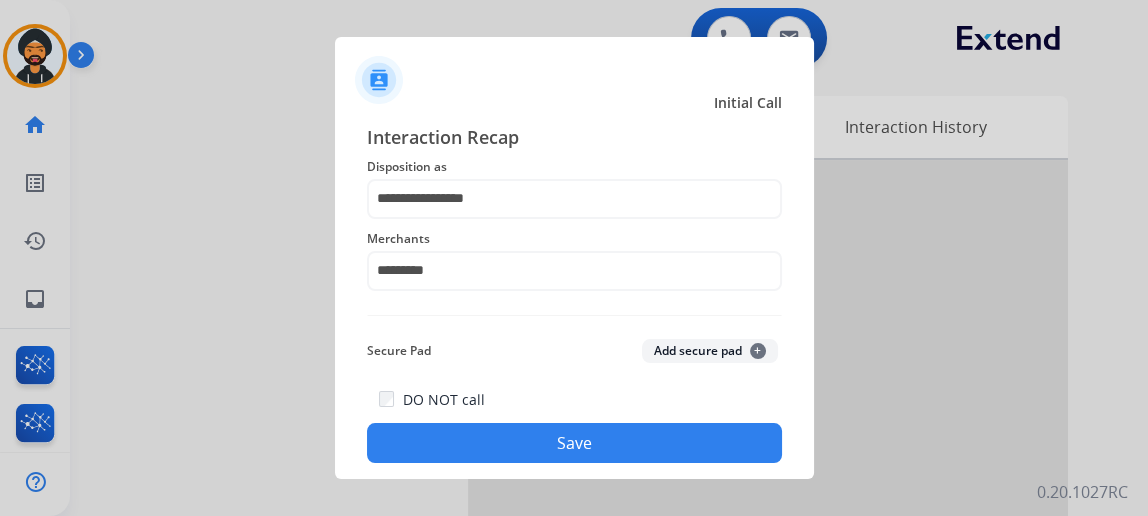 click on "Save" 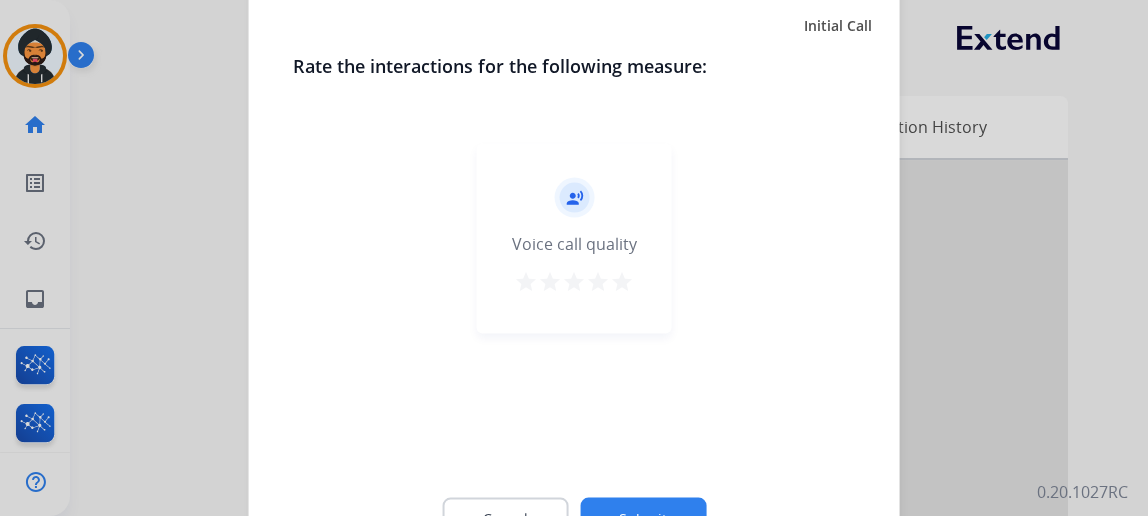 click on "Cancel Submit" 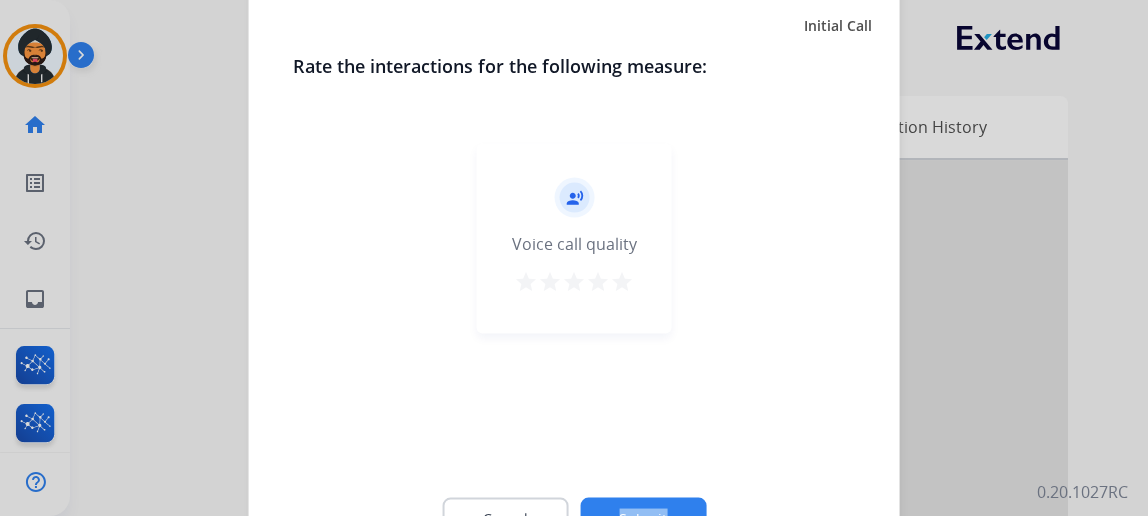 click on "Cancel Submit" 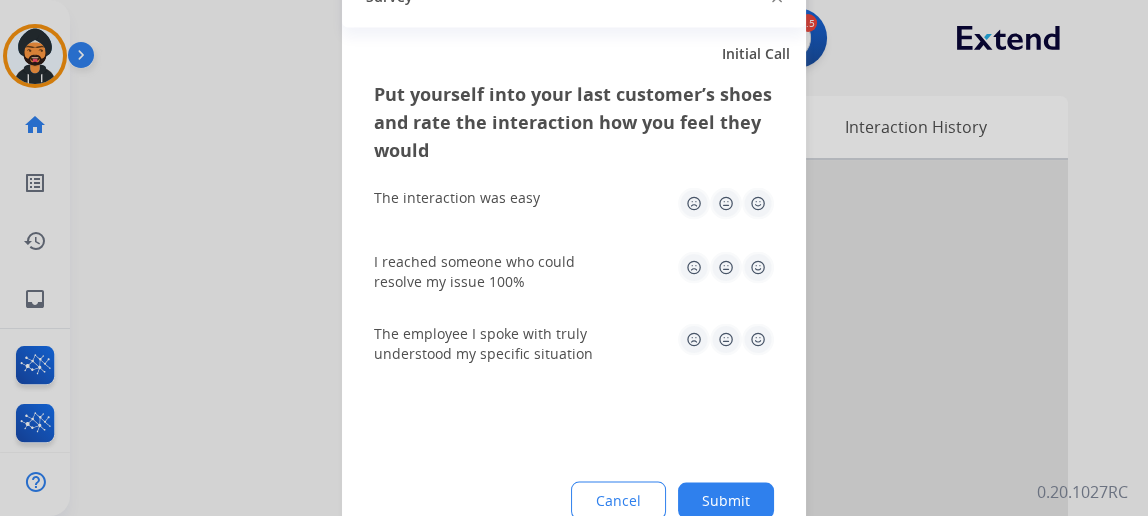 click on "Submit" 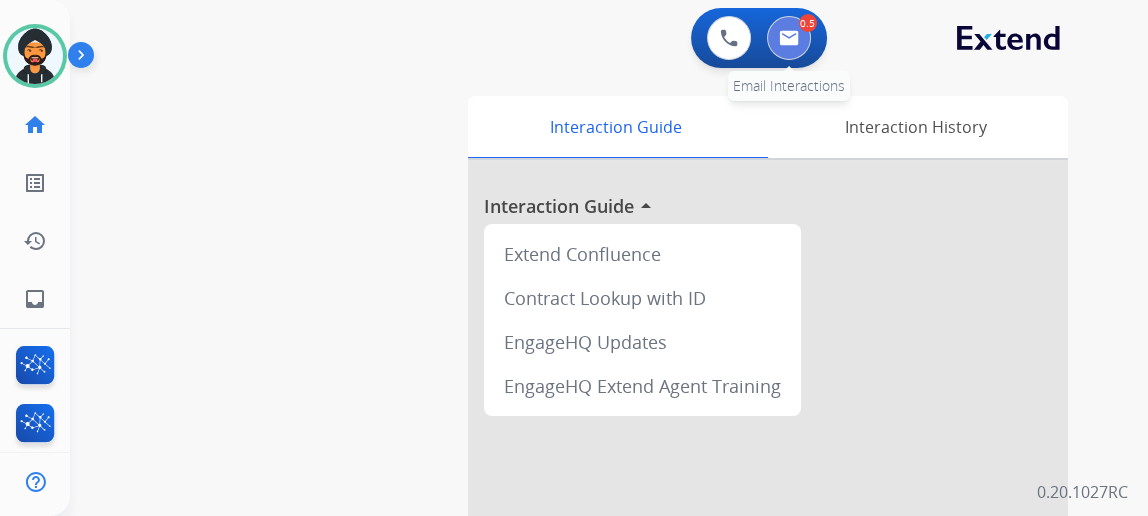 click at bounding box center (789, 38) 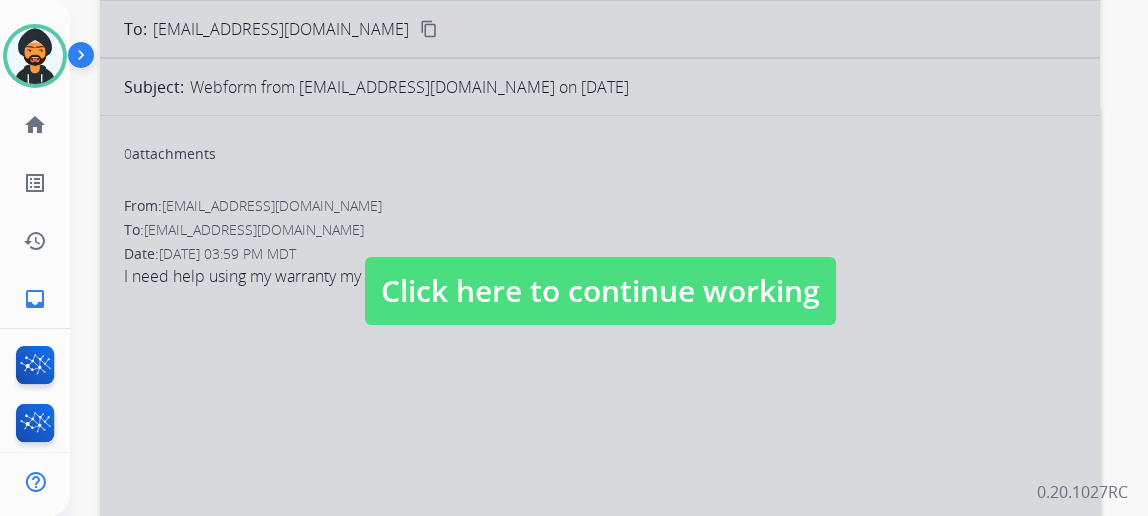 scroll, scrollTop: 272, scrollLeft: 0, axis: vertical 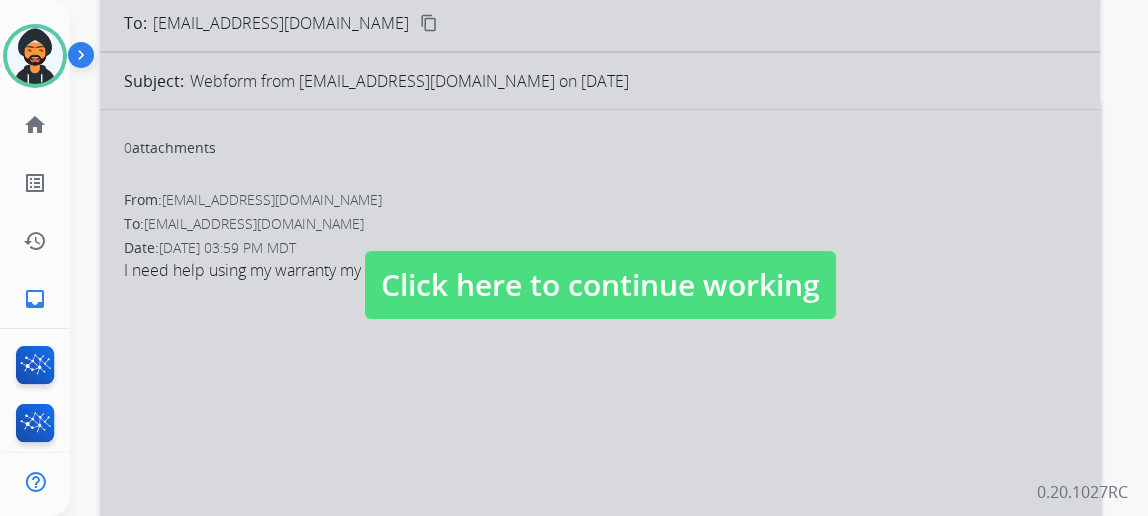 click on "Click here to continue working" at bounding box center (600, 285) 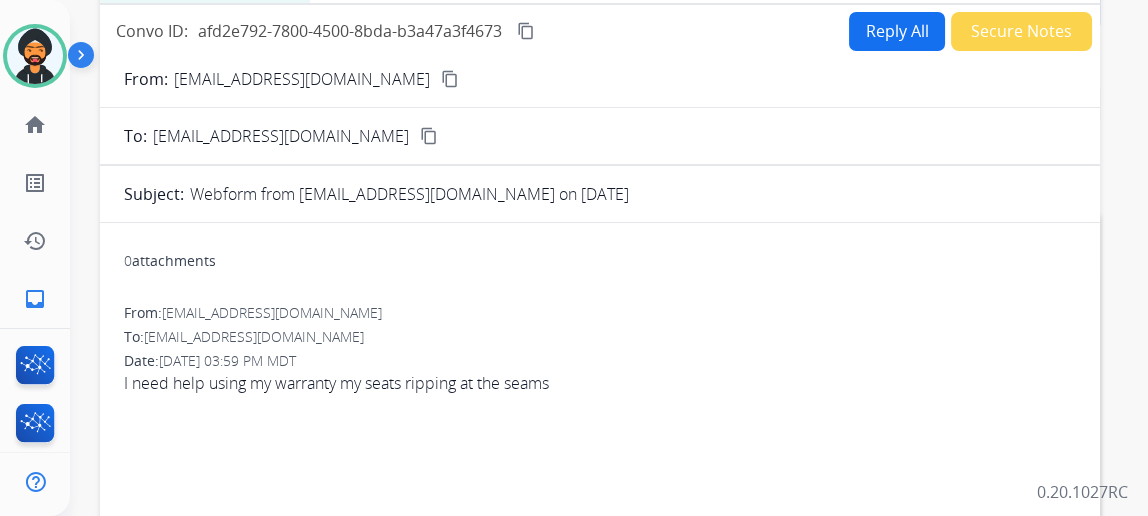 scroll, scrollTop: 90, scrollLeft: 0, axis: vertical 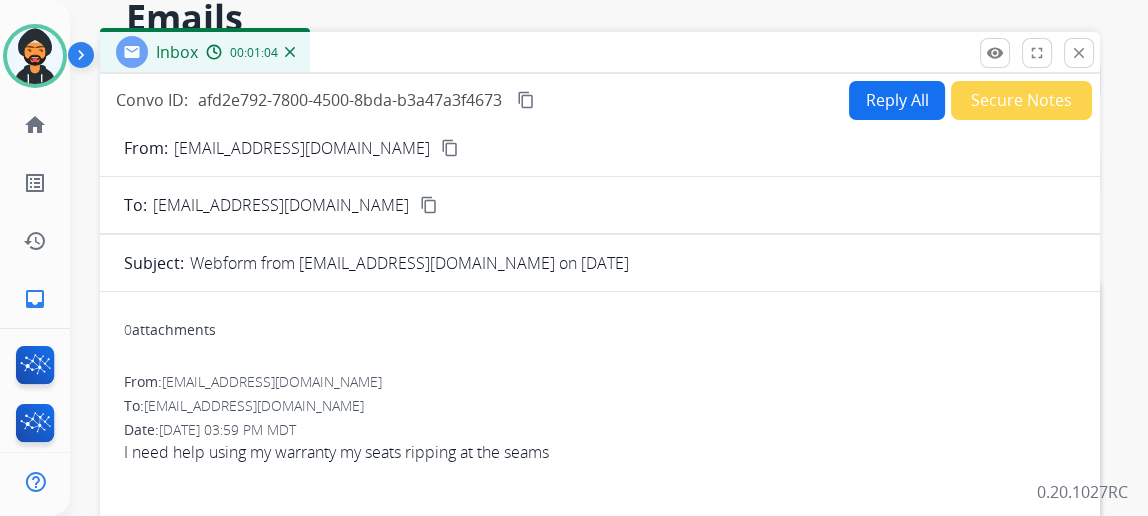 click on "content_copy" at bounding box center [450, 148] 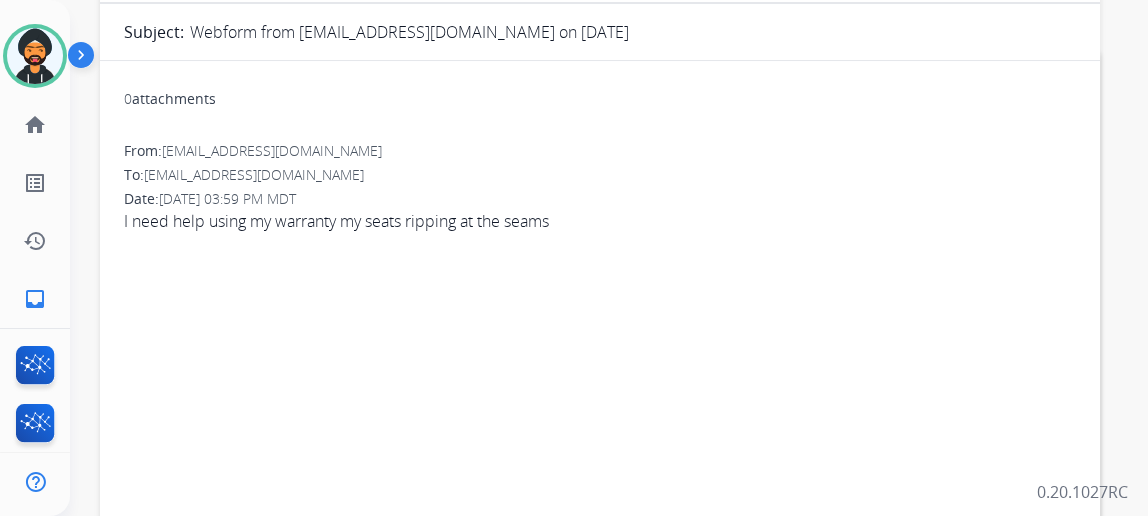 scroll, scrollTop: 0, scrollLeft: 0, axis: both 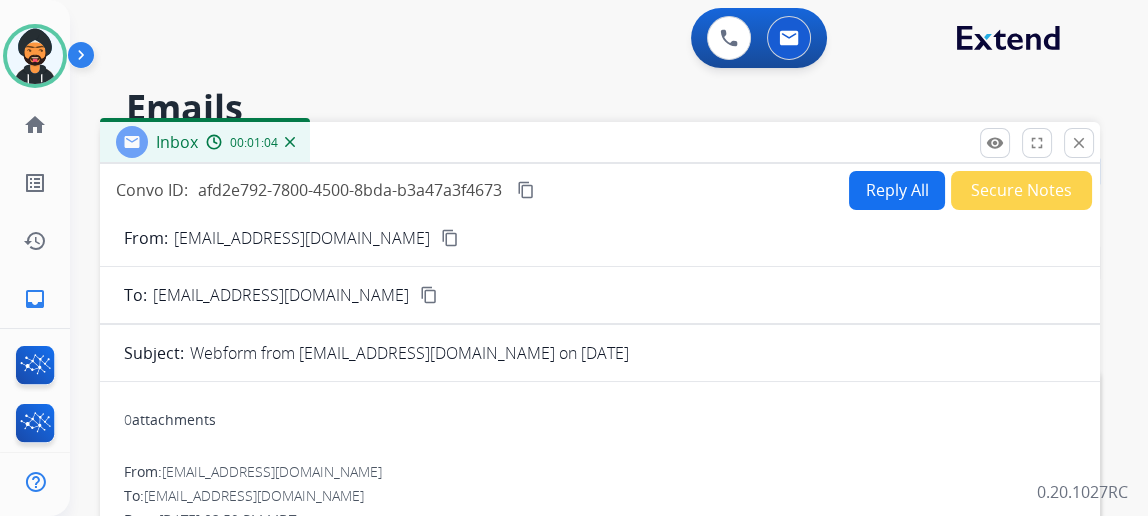 click on "Reply All" at bounding box center (897, 190) 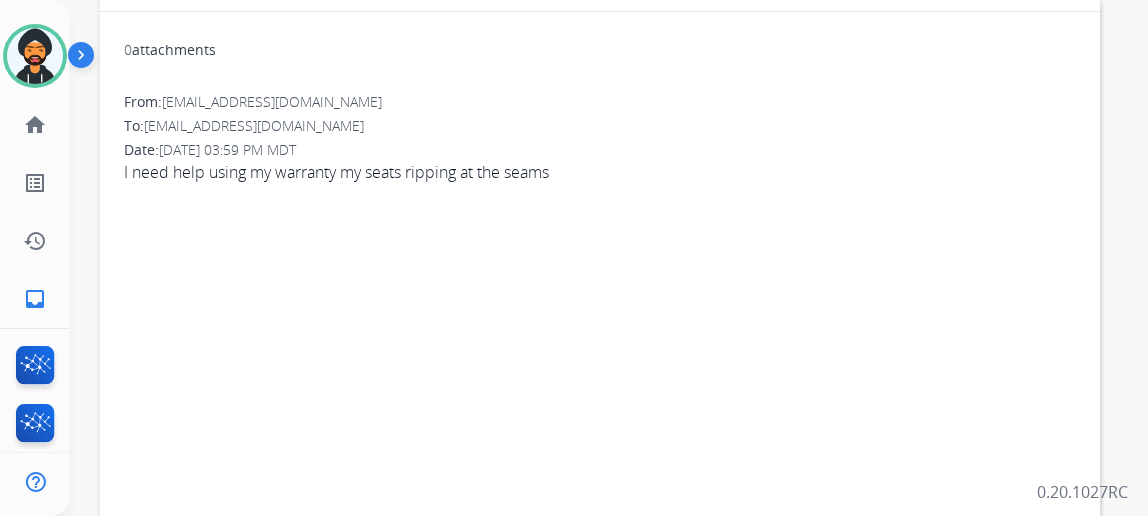 scroll, scrollTop: 0, scrollLeft: 0, axis: both 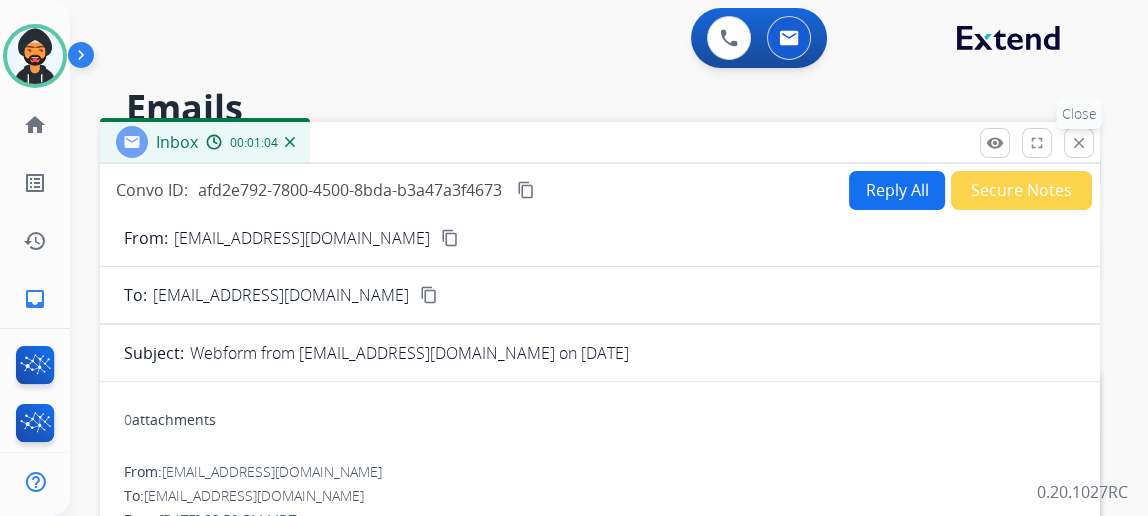 click on "close" at bounding box center [1079, 143] 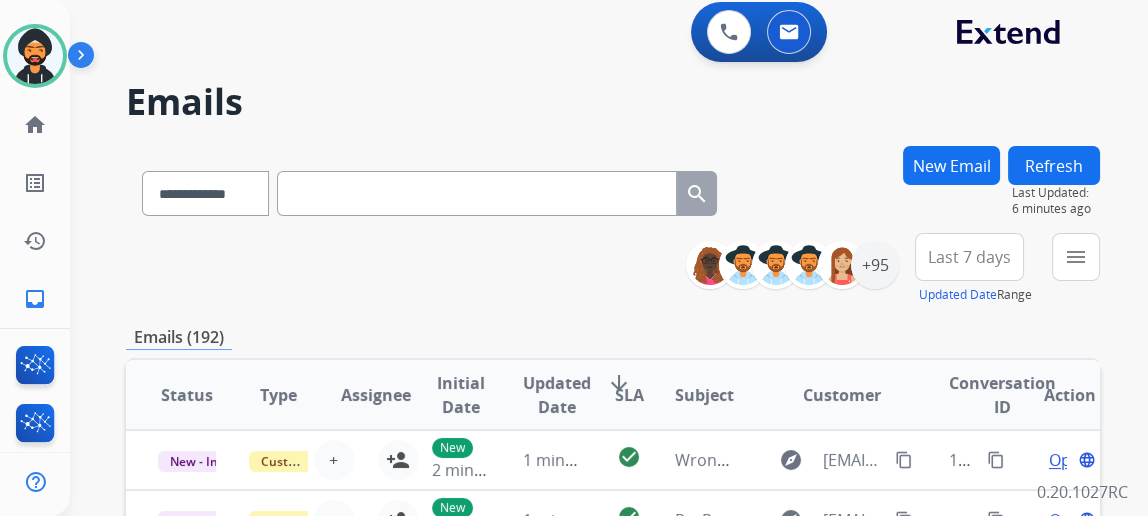 scroll, scrollTop: 0, scrollLeft: 0, axis: both 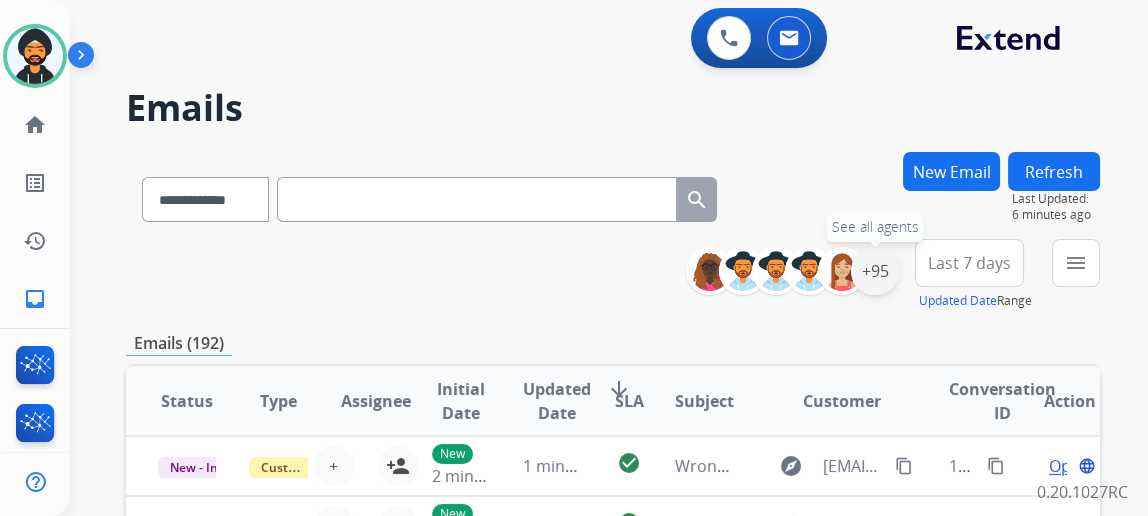 click on "+95" at bounding box center [875, 271] 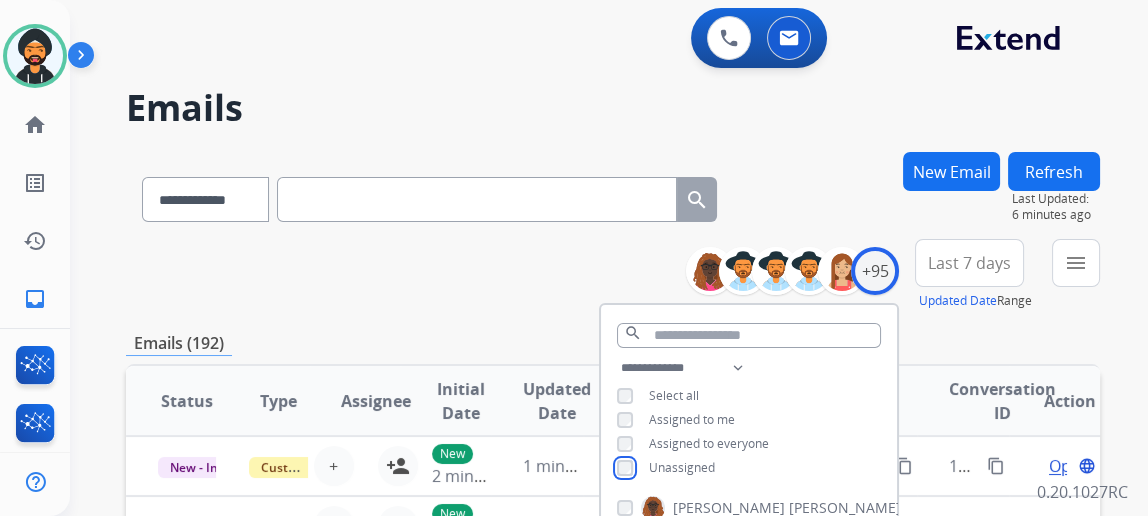 click on "**********" at bounding box center (749, 420) 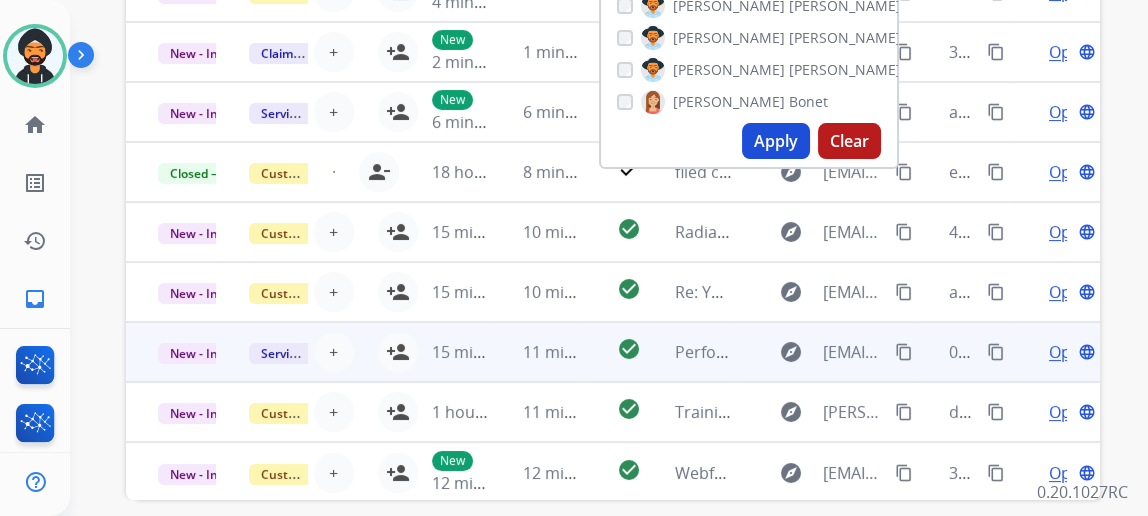 scroll, scrollTop: 545, scrollLeft: 0, axis: vertical 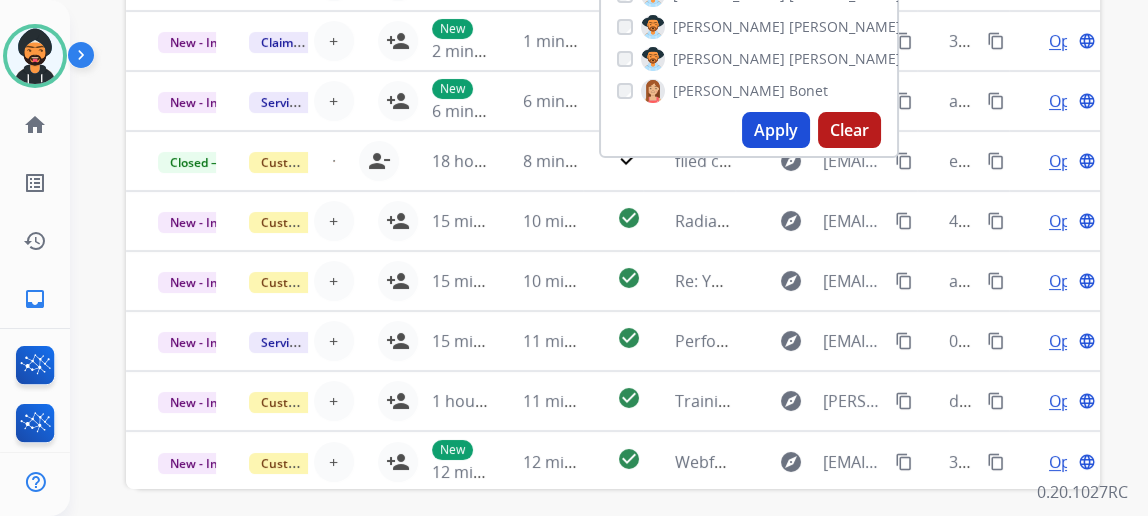 click on "Apply" at bounding box center [776, 130] 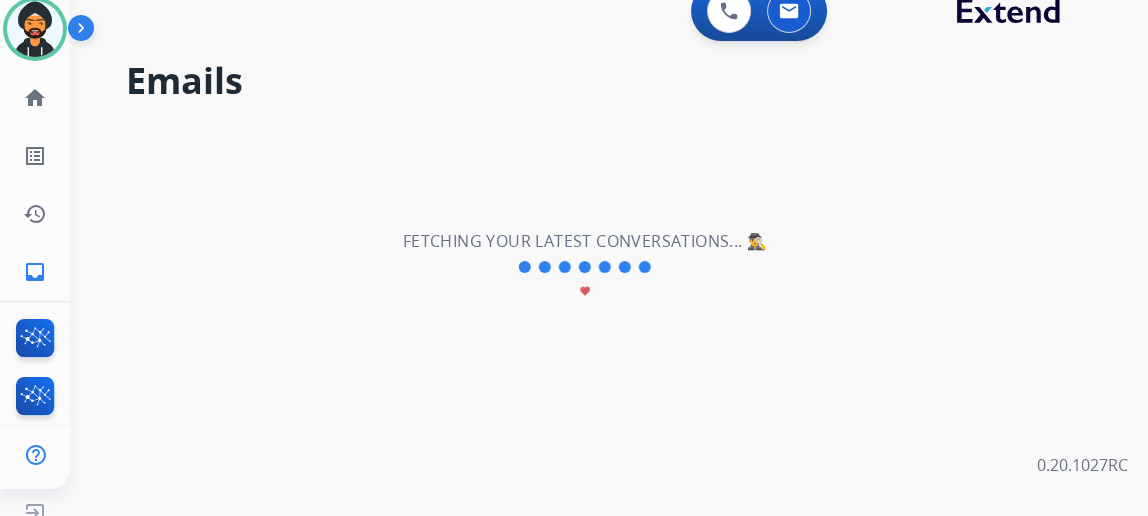 scroll, scrollTop: 43, scrollLeft: 0, axis: vertical 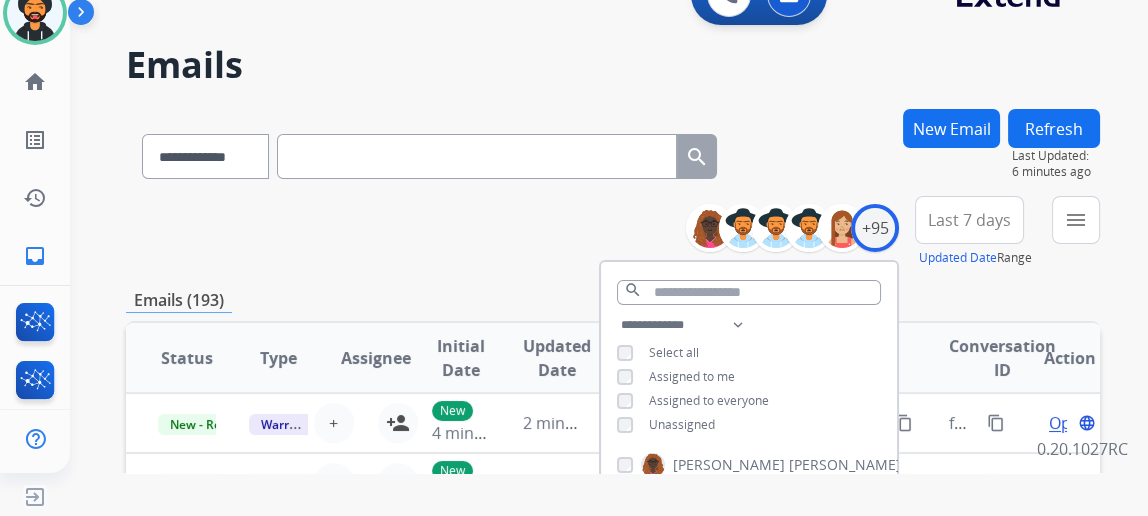 click on "Unassigned" at bounding box center [682, 424] 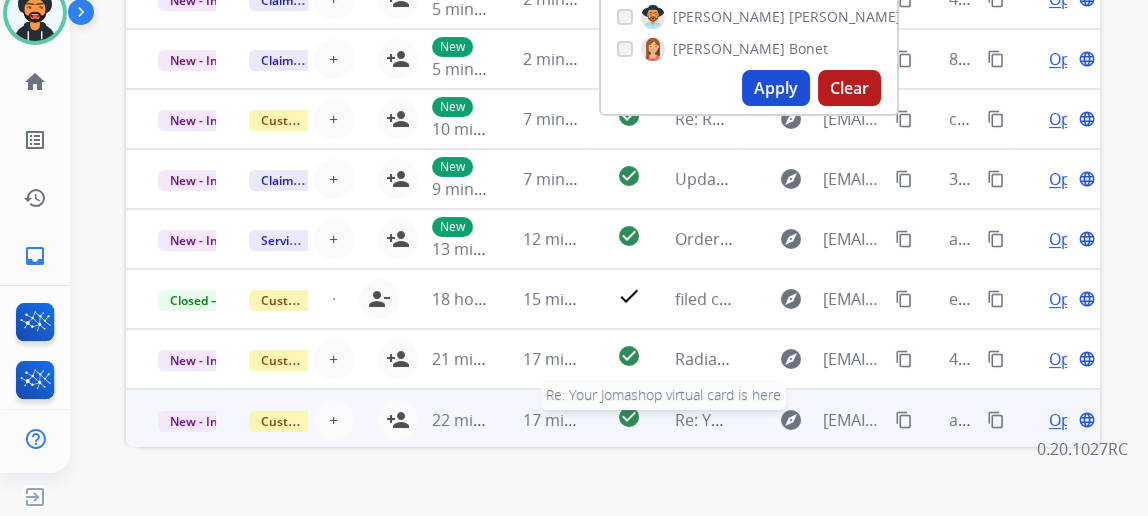 scroll, scrollTop: 545, scrollLeft: 0, axis: vertical 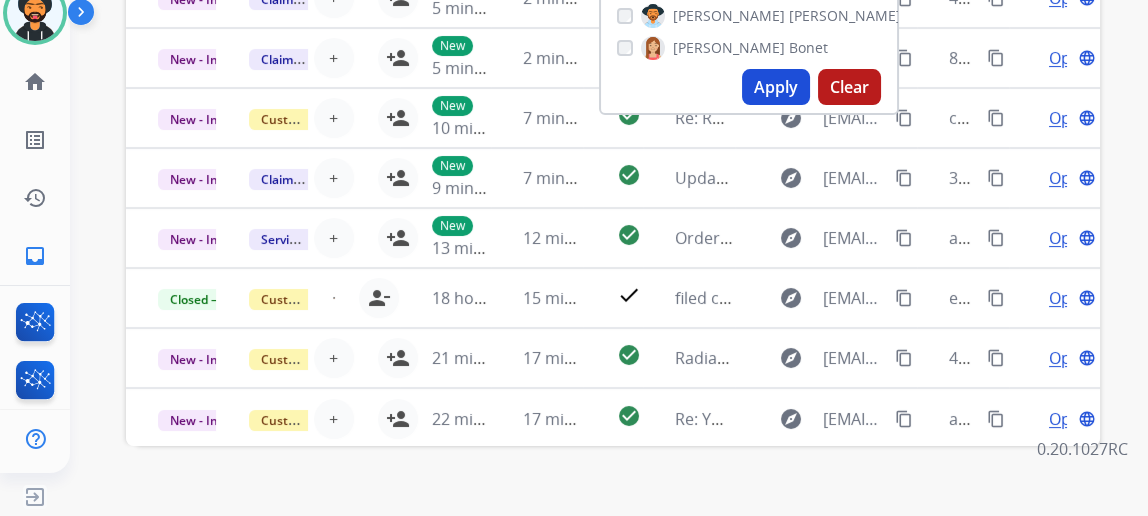 click on "Apply" at bounding box center (776, 87) 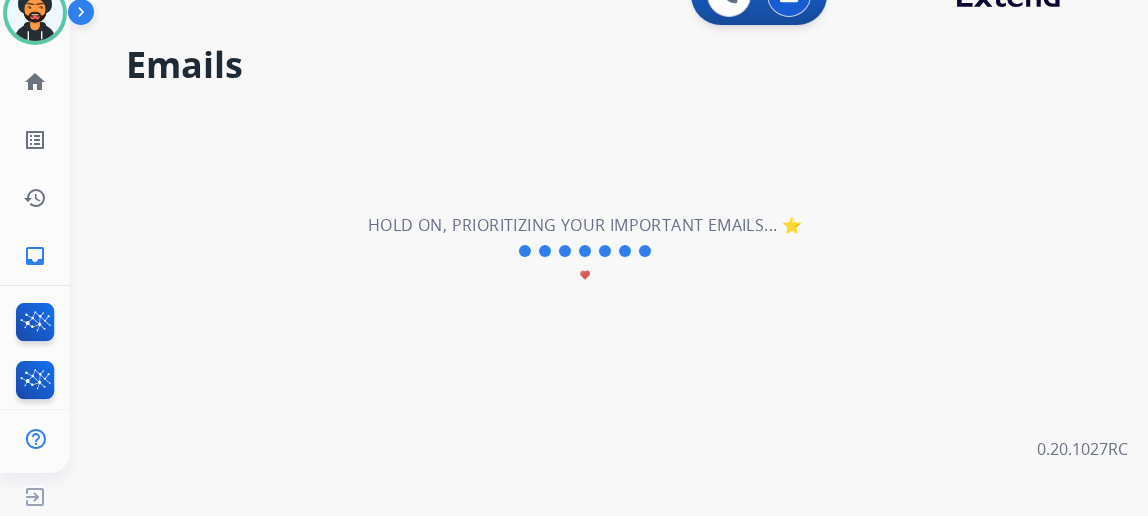 scroll, scrollTop: 0, scrollLeft: 0, axis: both 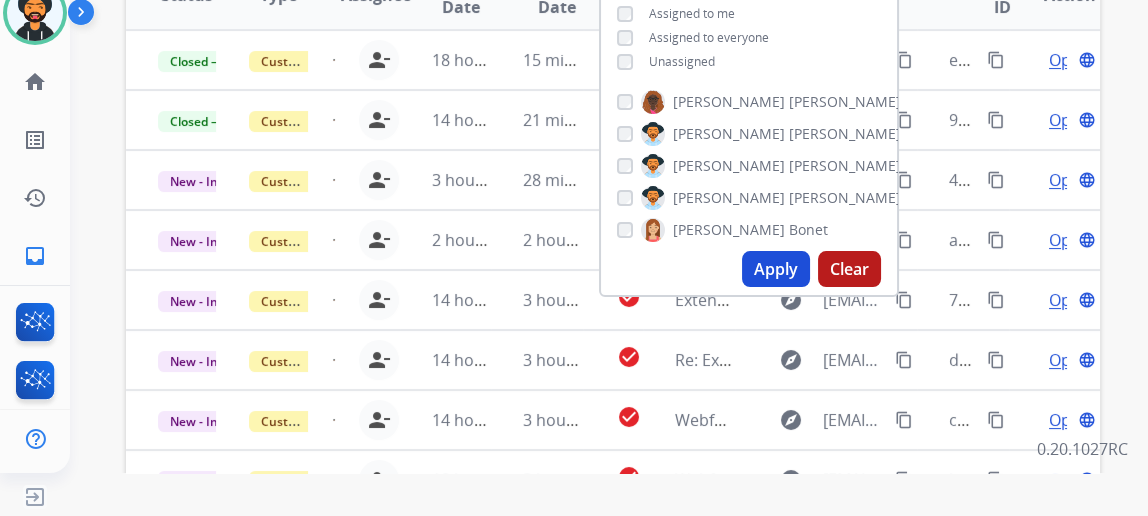 click on "Apply" at bounding box center (776, 269) 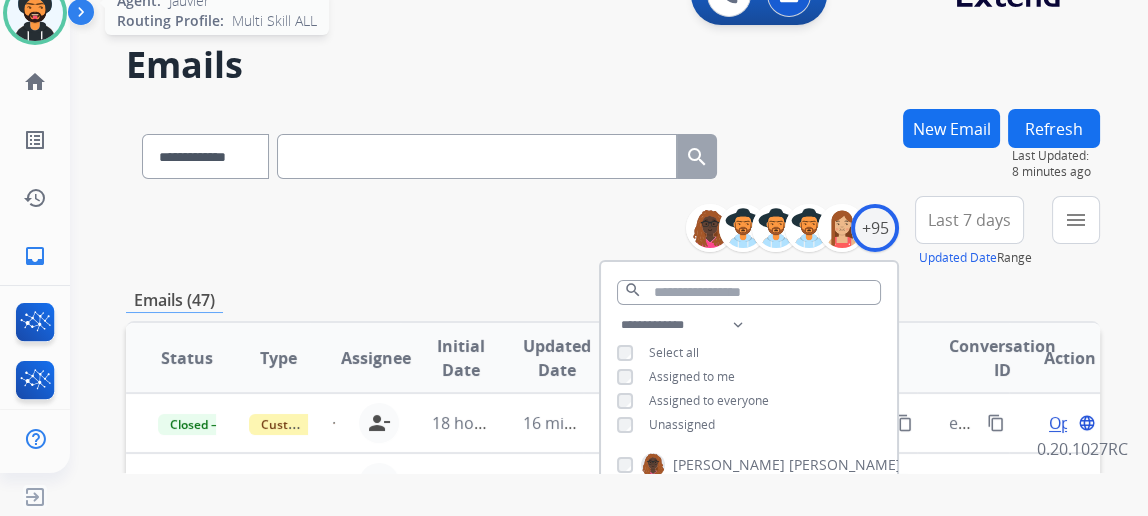 click at bounding box center (35, 13) 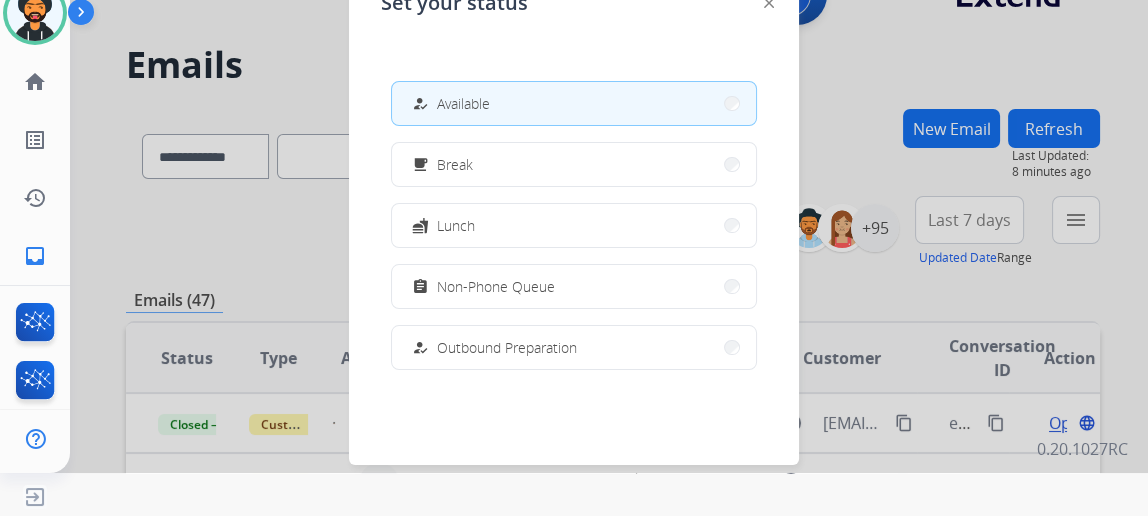 click on "assignment Non-Phone Queue" at bounding box center [574, 286] 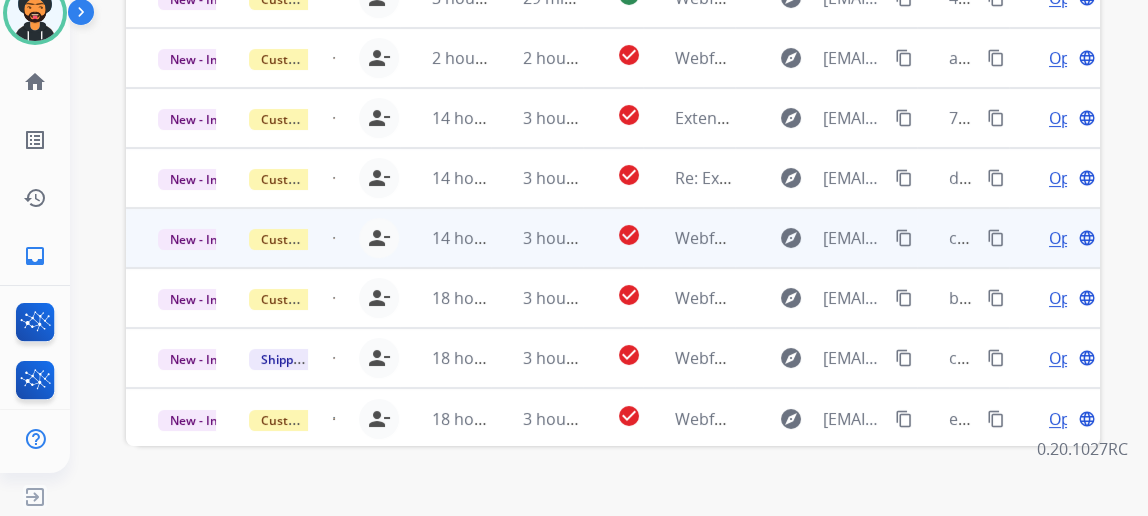 scroll, scrollTop: 0, scrollLeft: 0, axis: both 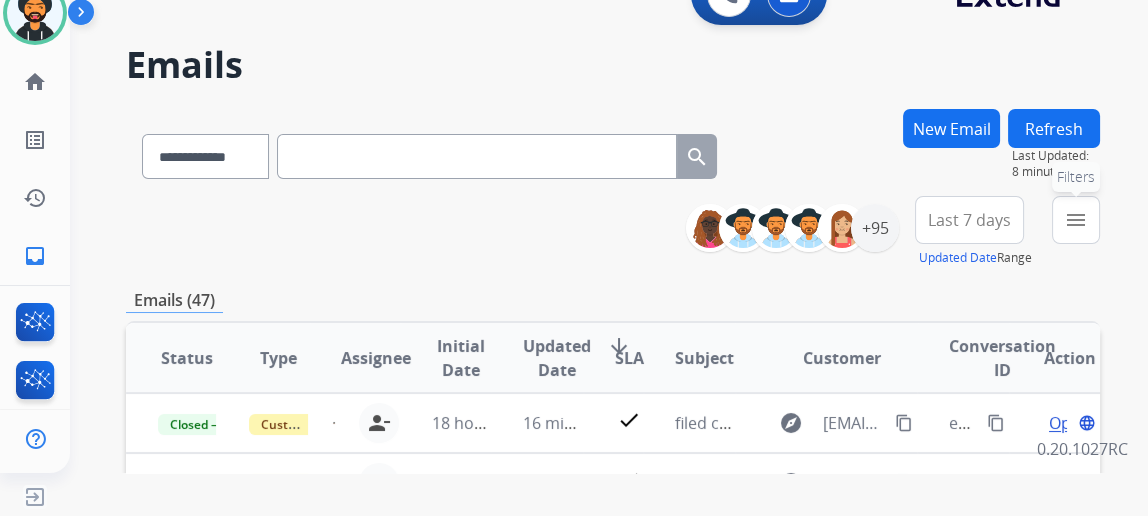 click on "menu" at bounding box center [1076, 220] 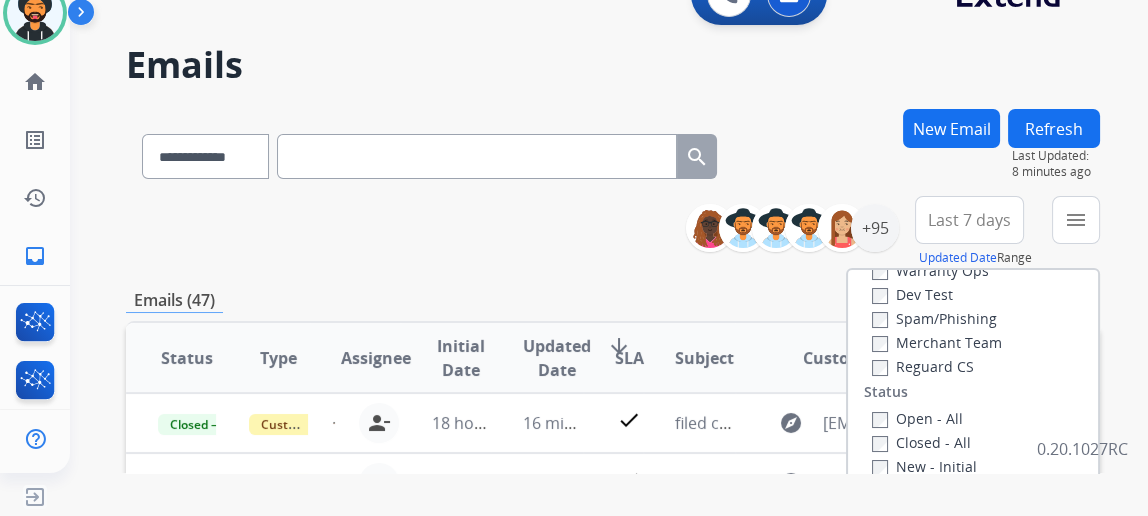 scroll, scrollTop: 164, scrollLeft: 0, axis: vertical 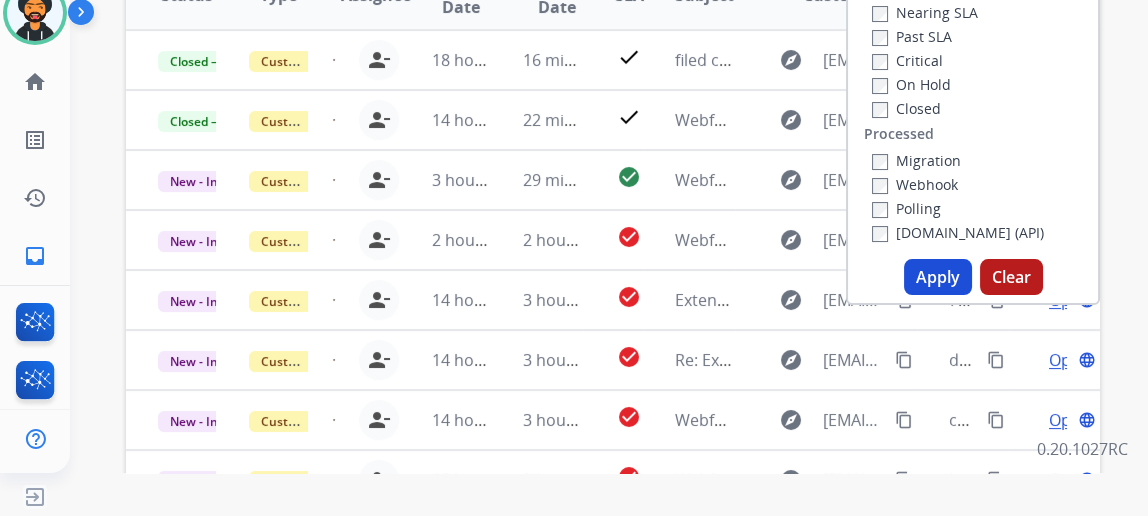 click on "Apply" at bounding box center (938, 277) 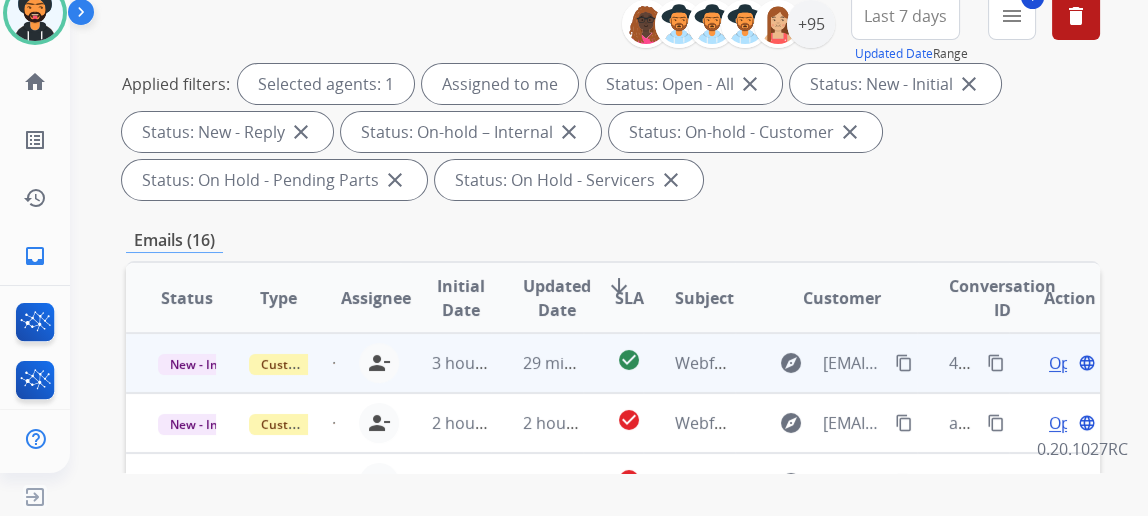 scroll, scrollTop: 0, scrollLeft: 0, axis: both 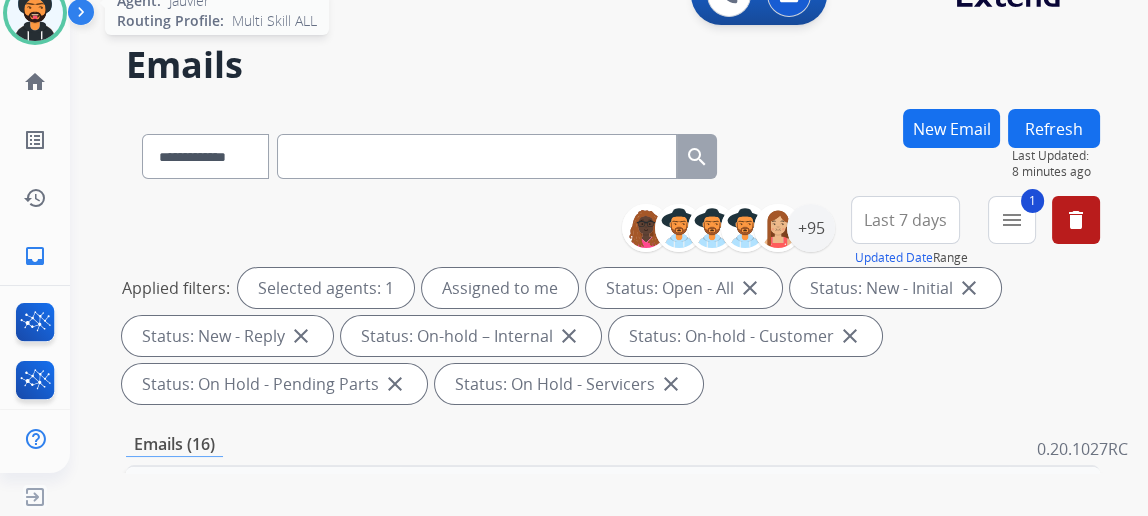 click at bounding box center [35, 13] 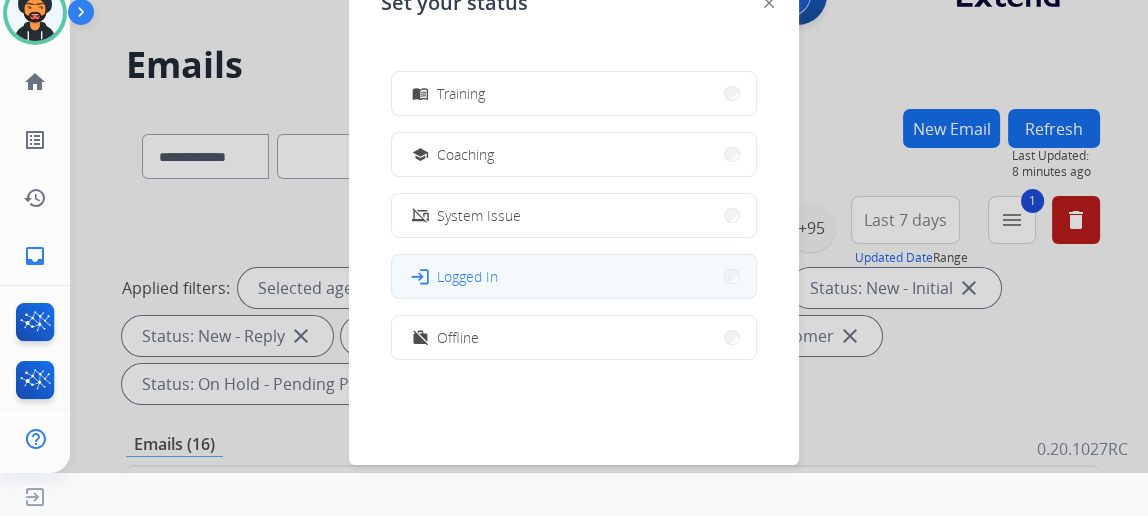 scroll, scrollTop: 376, scrollLeft: 0, axis: vertical 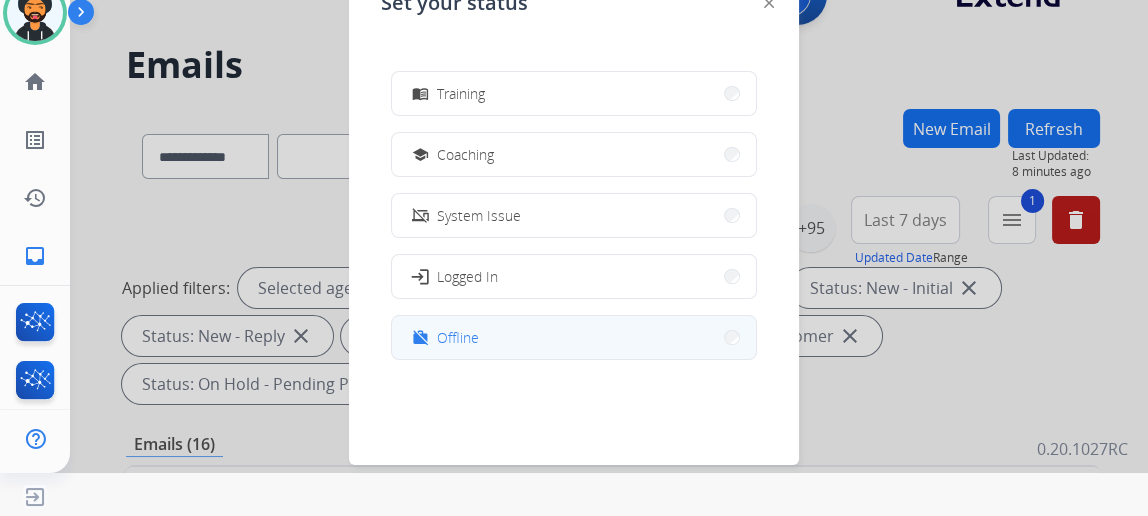 click on "work_off Offline" at bounding box center [574, 337] 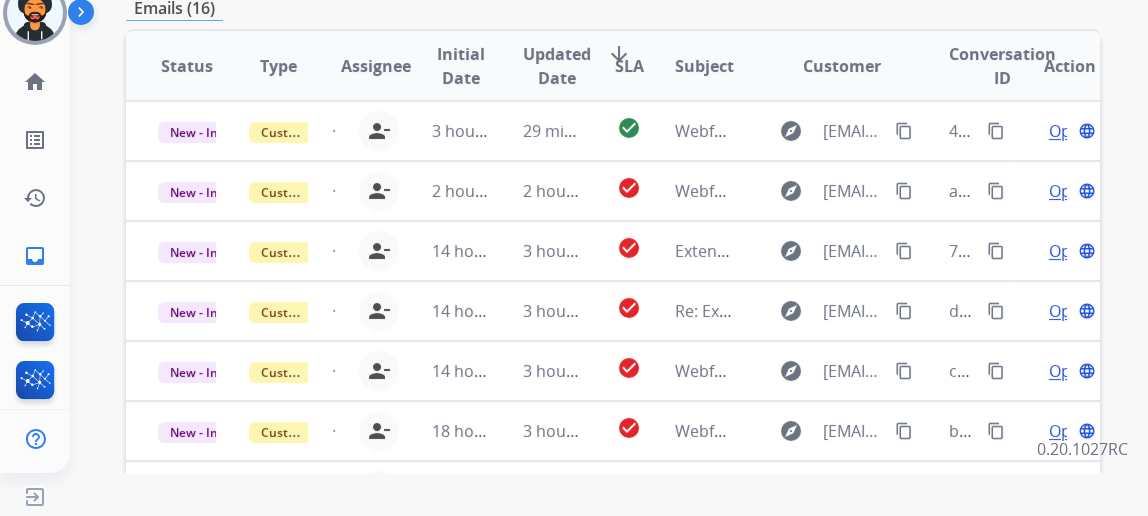 scroll, scrollTop: 454, scrollLeft: 0, axis: vertical 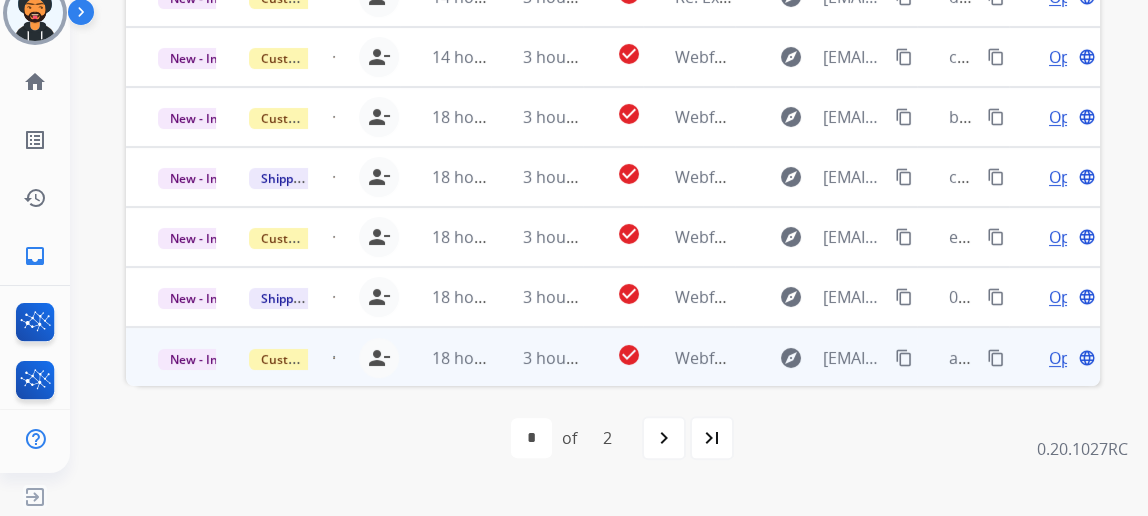 click on "Open" at bounding box center (1069, 358) 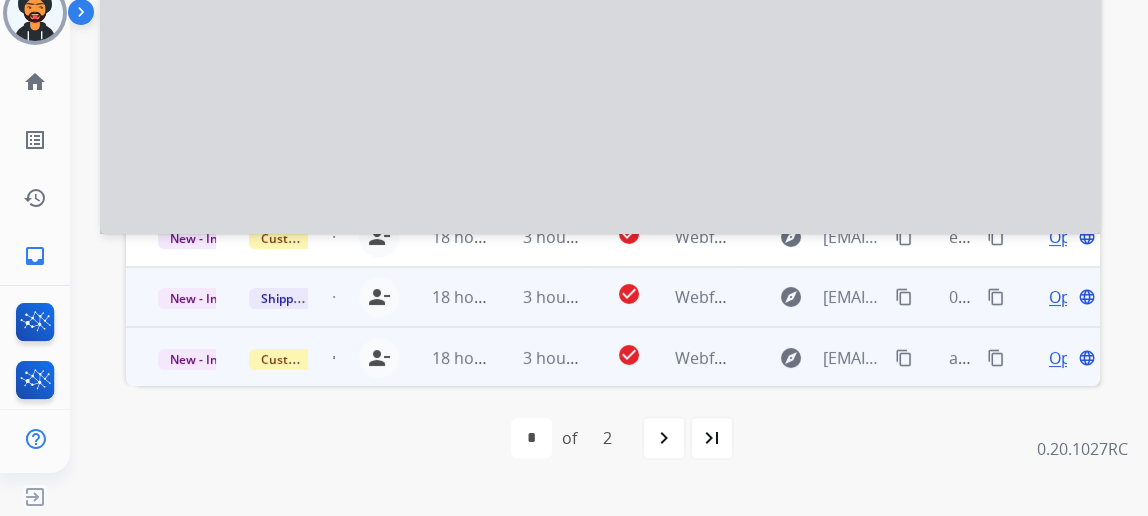 scroll, scrollTop: 0, scrollLeft: 0, axis: both 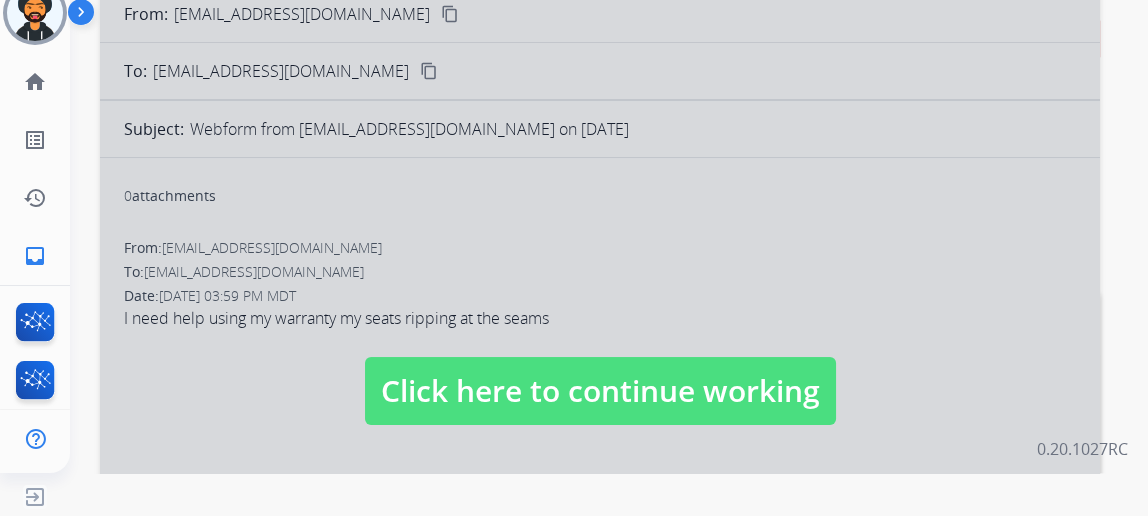 click on "Click here to continue working" at bounding box center [600, 391] 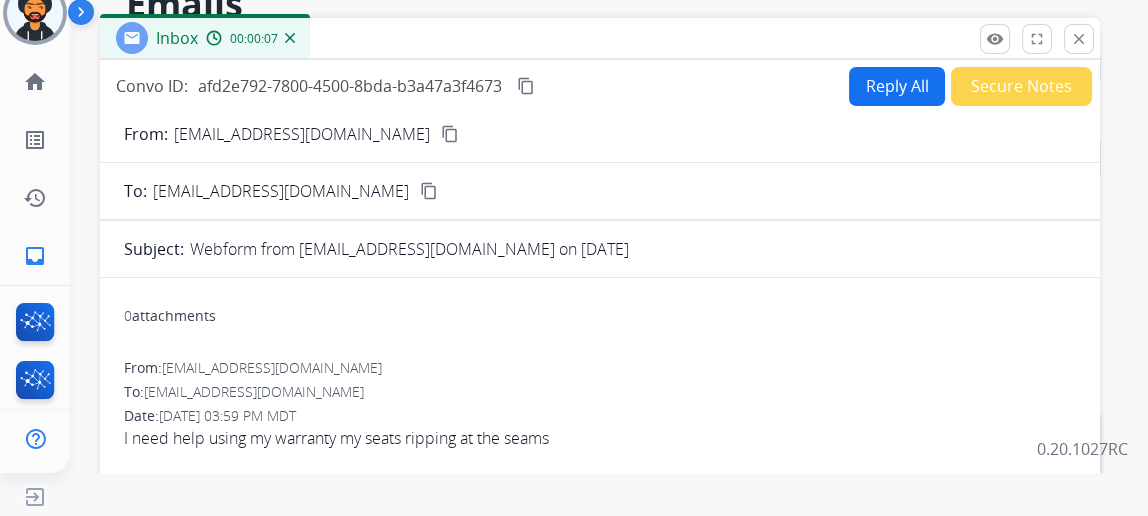 scroll, scrollTop: 0, scrollLeft: 0, axis: both 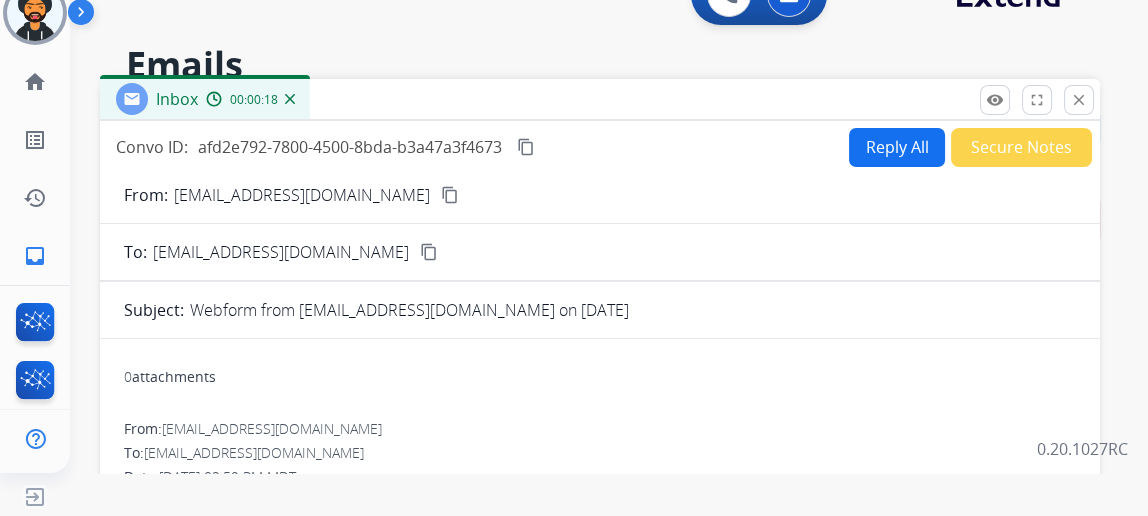 click on "Reply All" at bounding box center (897, 147) 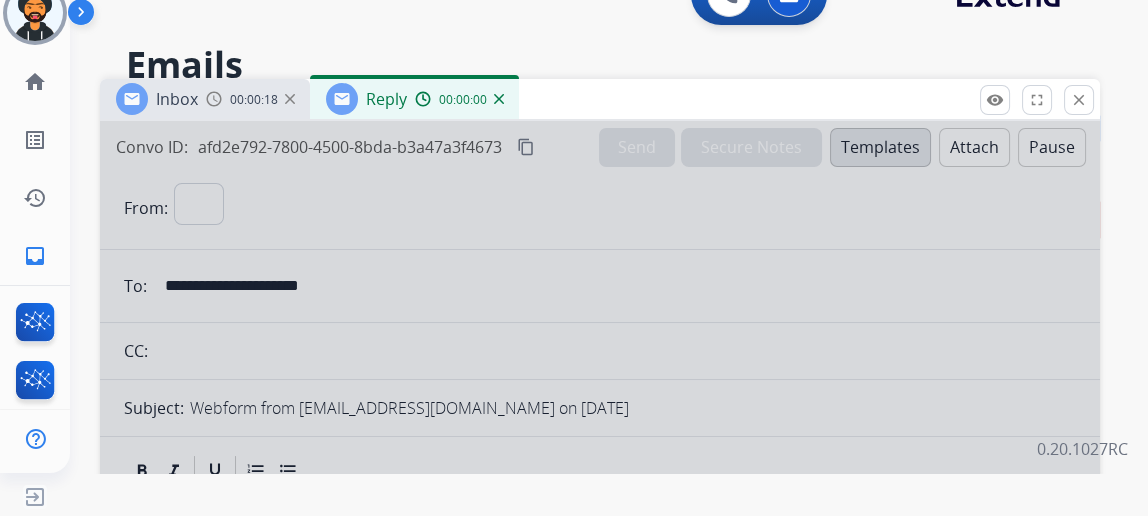 select on "**********" 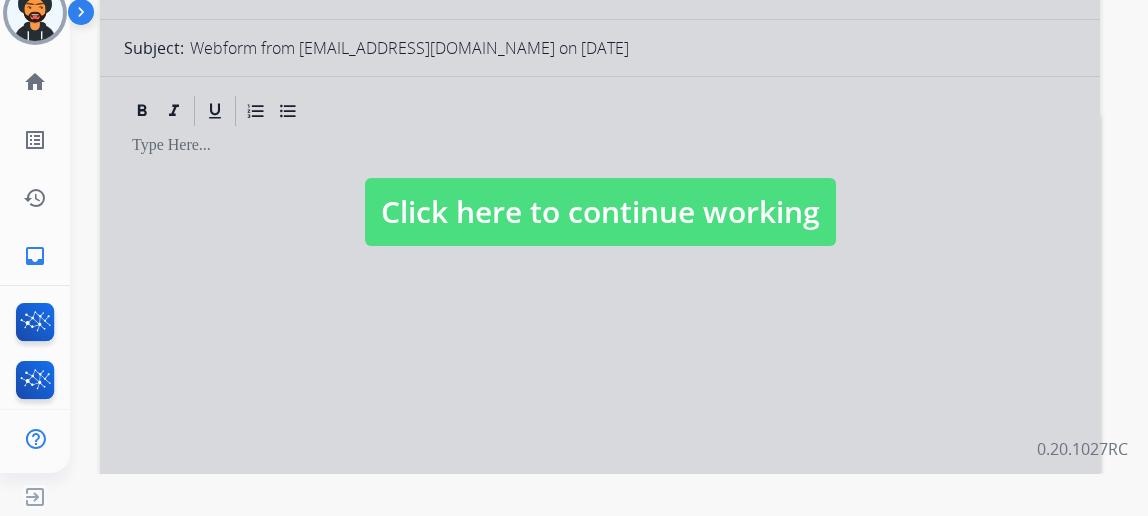 scroll, scrollTop: 363, scrollLeft: 0, axis: vertical 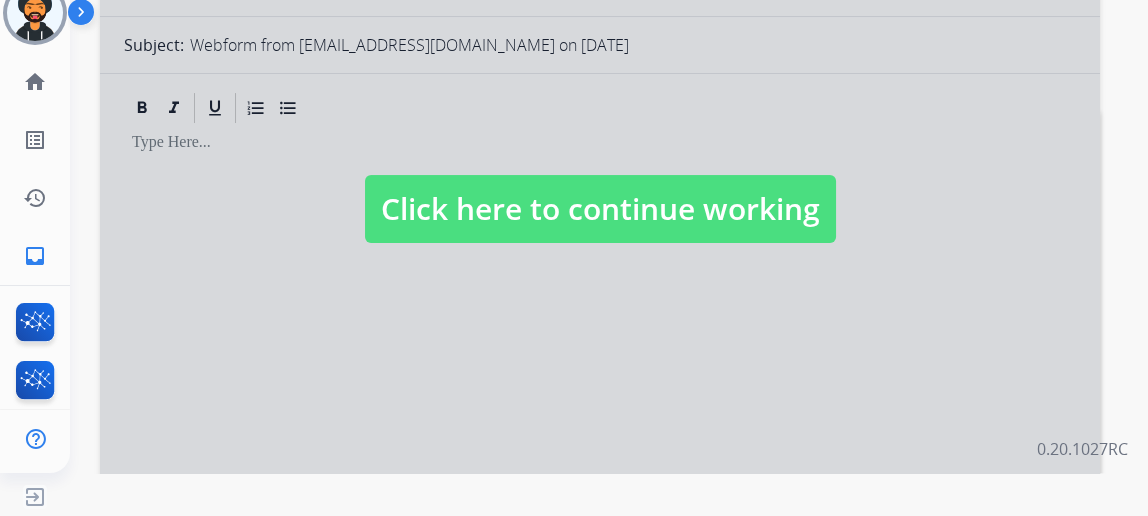 click on "Click here to continue working" at bounding box center [600, 209] 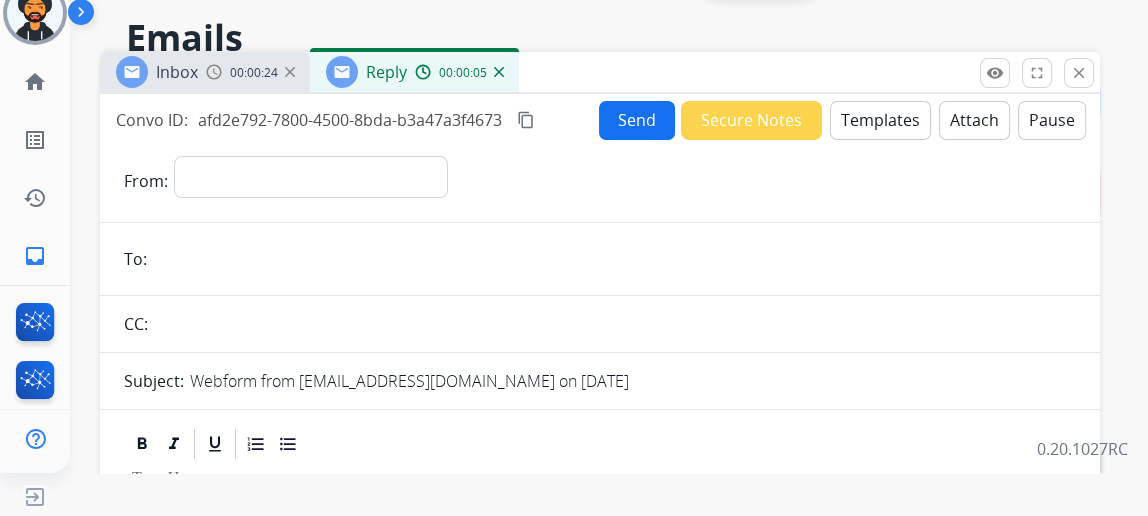 scroll, scrollTop: 0, scrollLeft: 0, axis: both 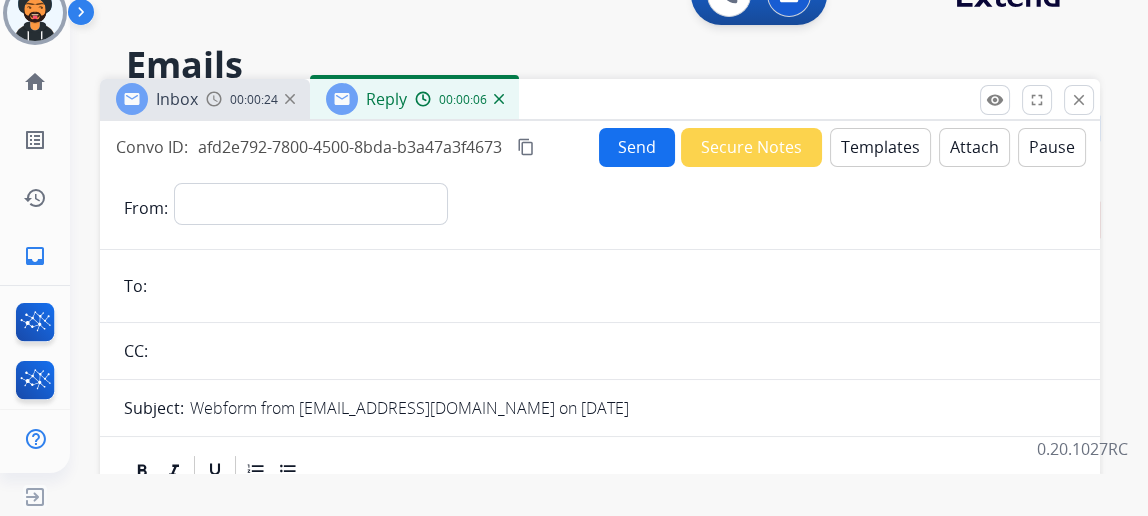 click on "Templates" at bounding box center [880, 147] 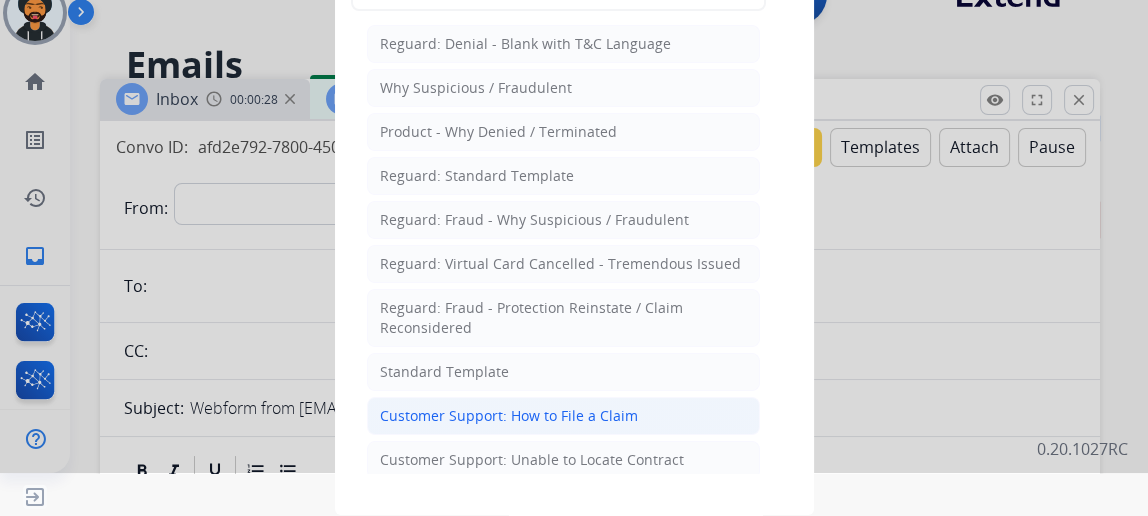 click on "Customer Support: How to File a Claim" 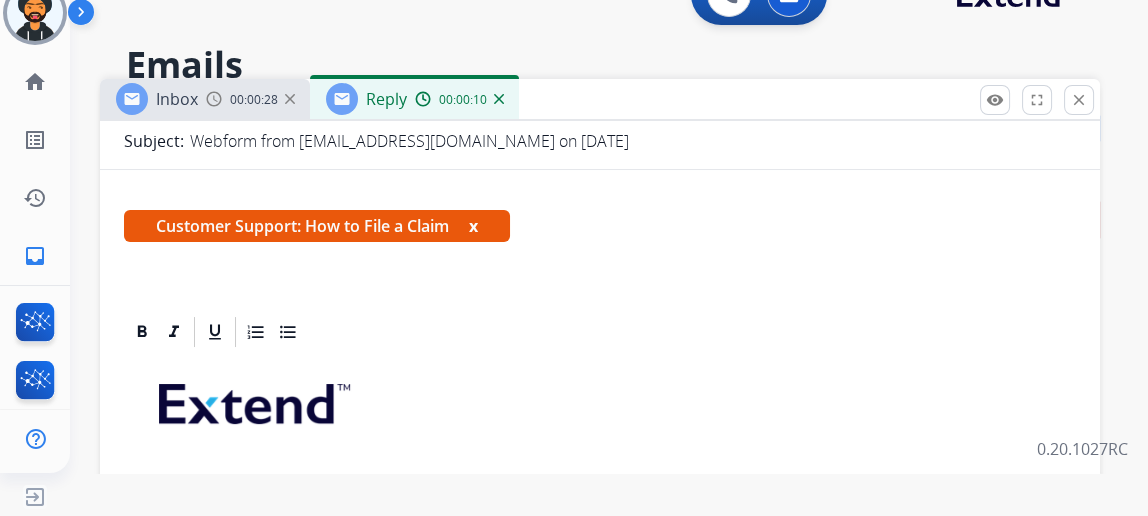 scroll, scrollTop: 358, scrollLeft: 0, axis: vertical 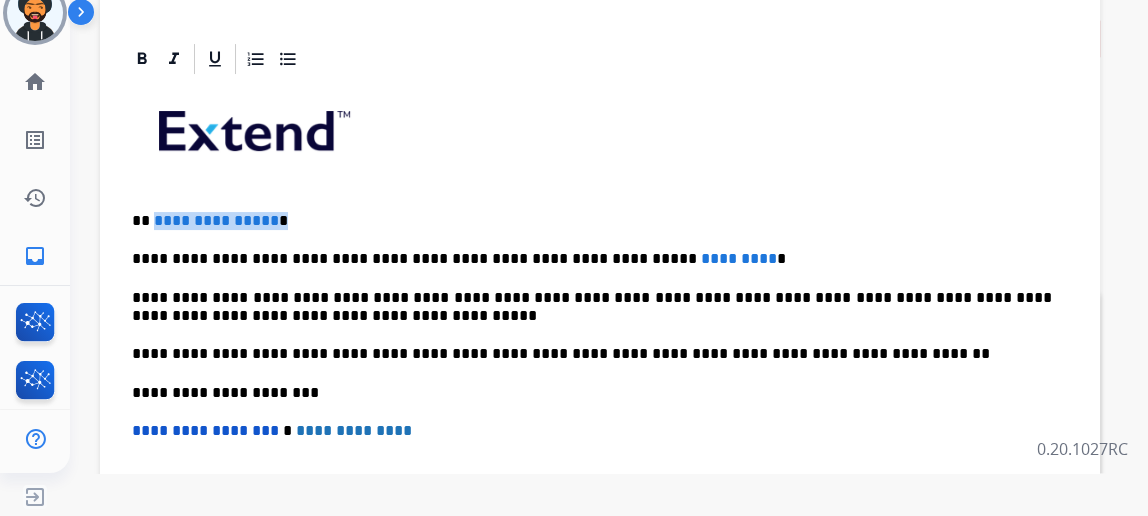 drag, startPoint x: 303, startPoint y: 206, endPoint x: 156, endPoint y: 213, distance: 147.16656 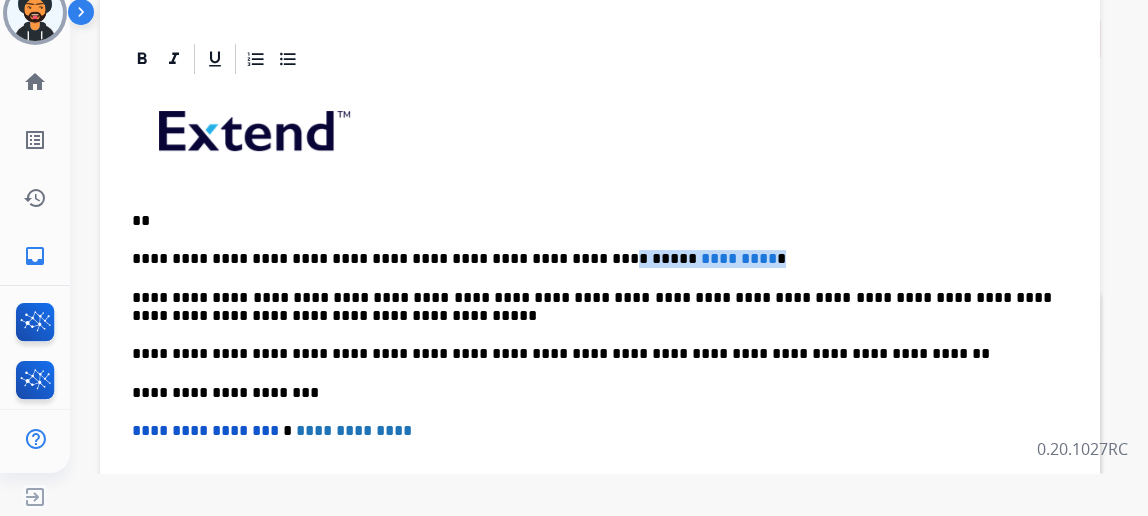 drag, startPoint x: 732, startPoint y: 252, endPoint x: 556, endPoint y: 251, distance: 176.00284 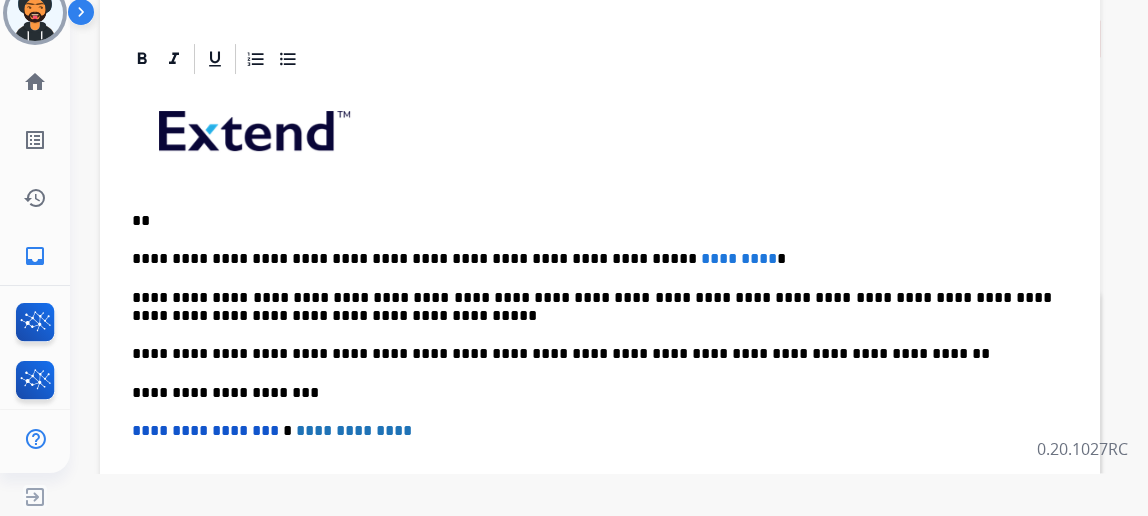 click on "**********" at bounding box center [600, 382] 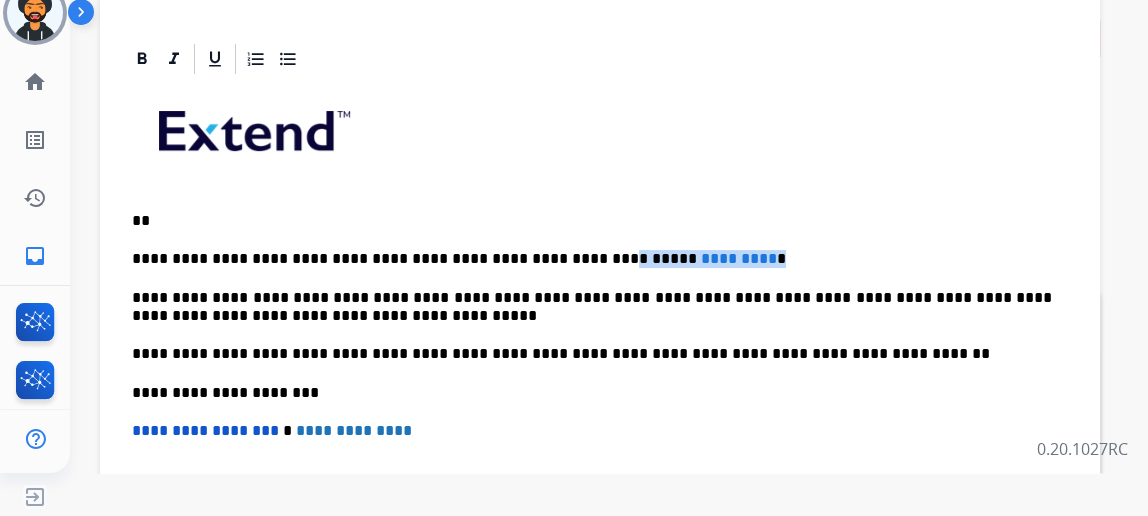 drag, startPoint x: 712, startPoint y: 243, endPoint x: 552, endPoint y: 249, distance: 160.11246 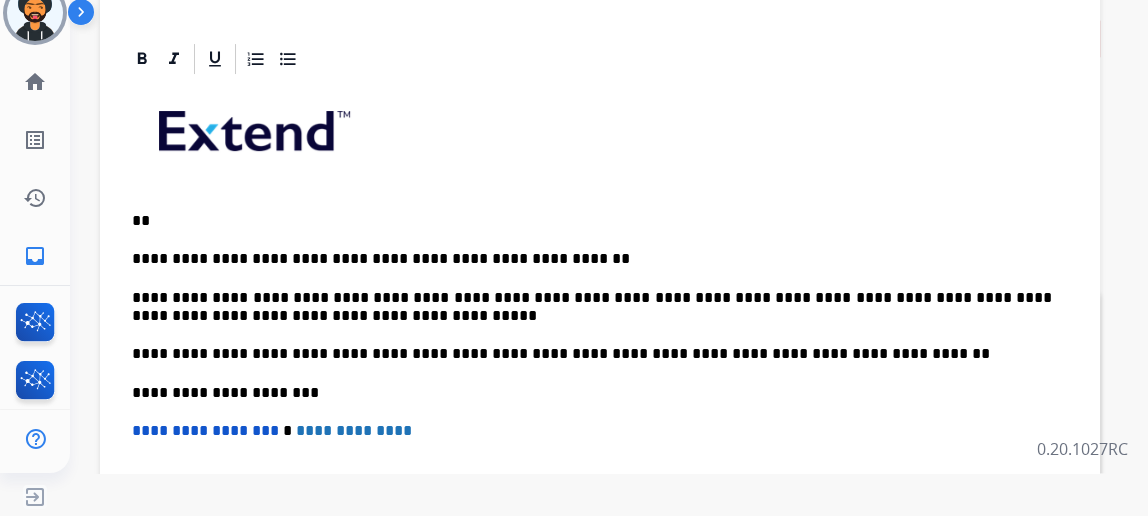 type 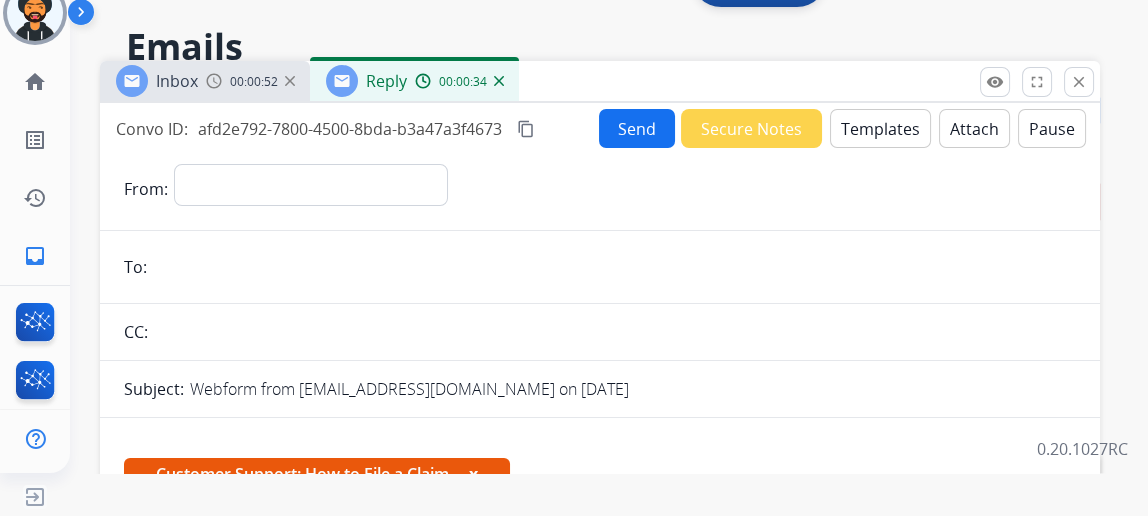 scroll, scrollTop: 0, scrollLeft: 0, axis: both 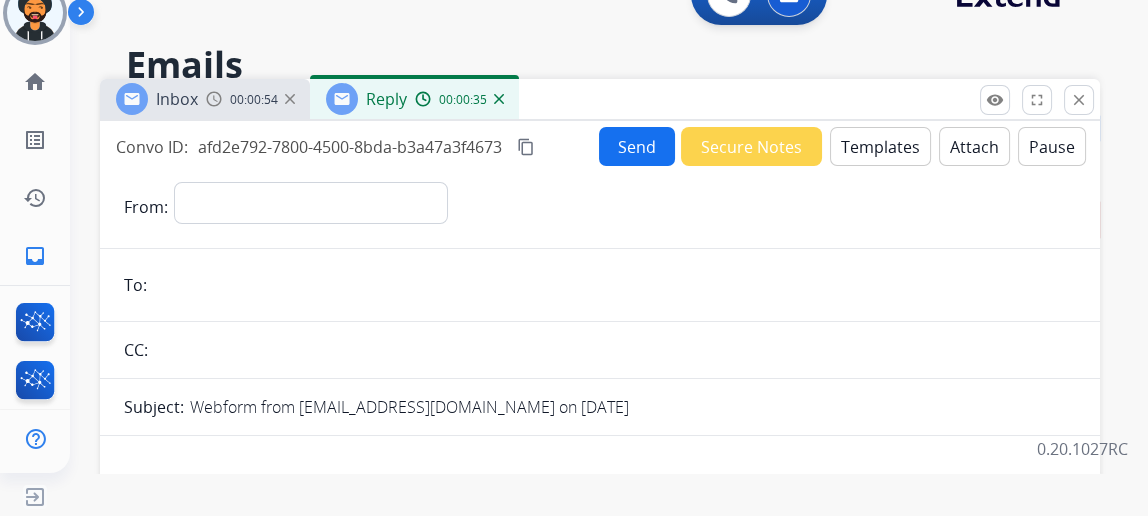 click on "Send" at bounding box center [637, 146] 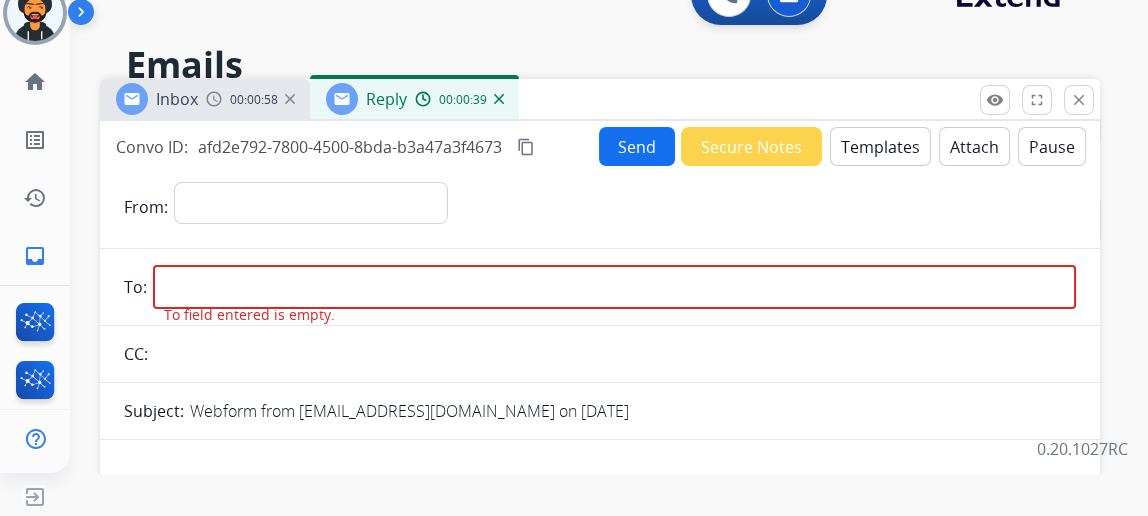 click at bounding box center [614, 287] 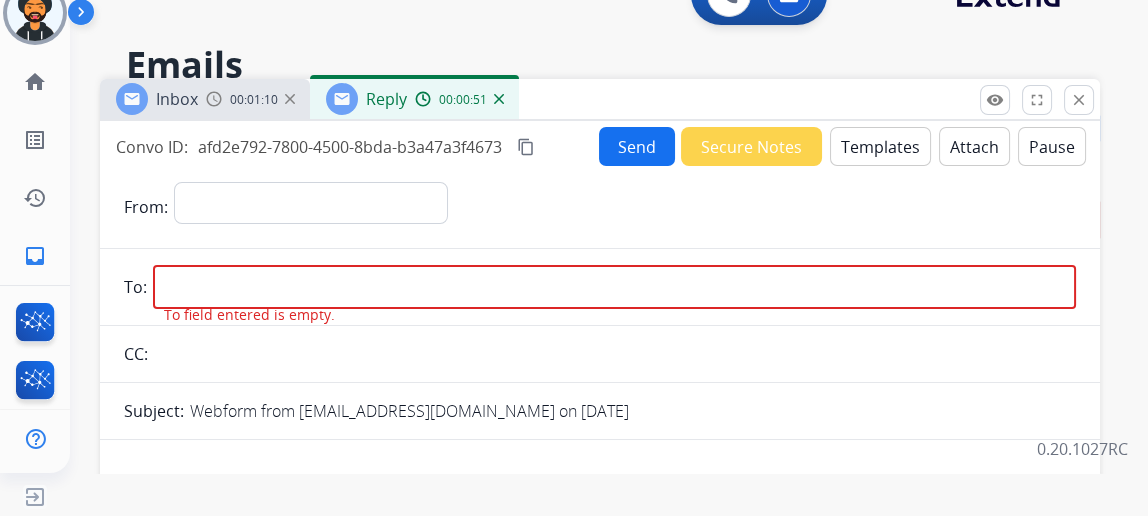 paste on "**********" 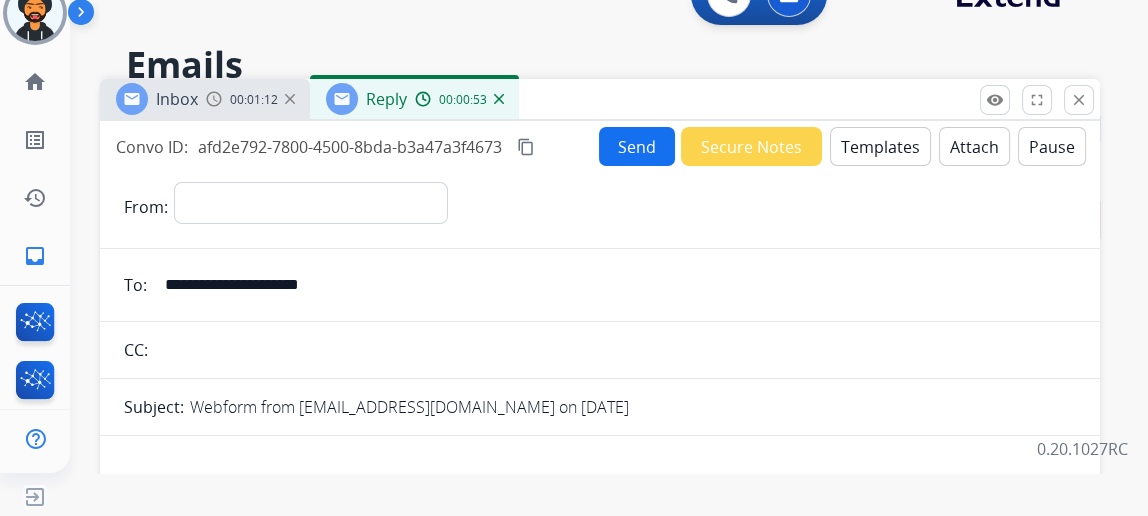 type on "**********" 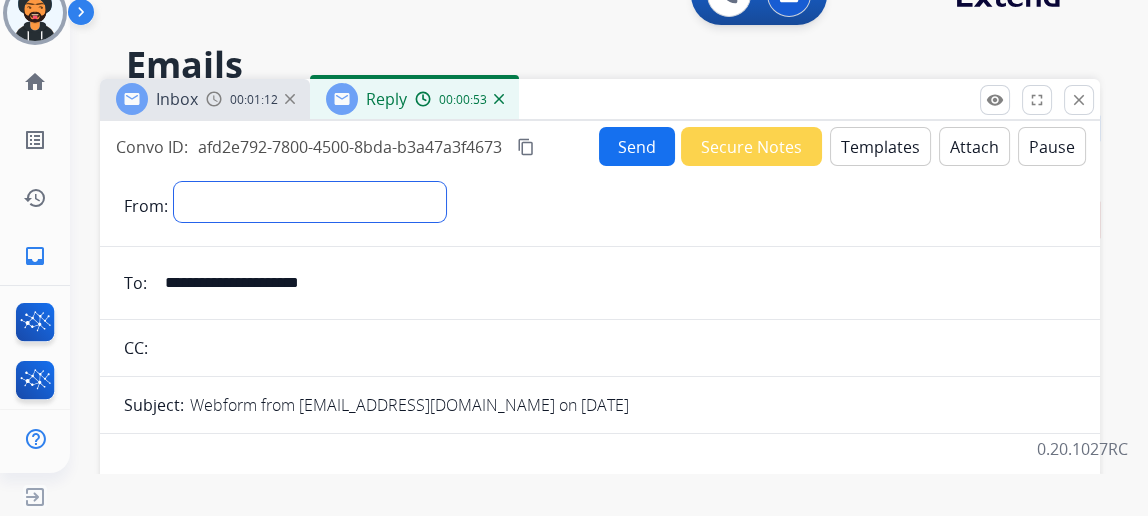 click on "**********" at bounding box center [310, 202] 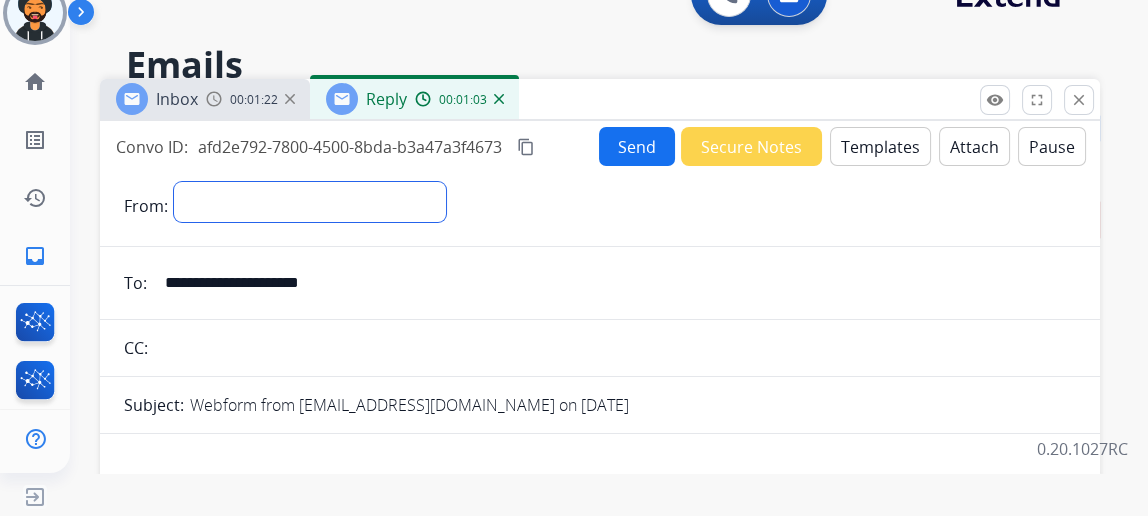 select on "**********" 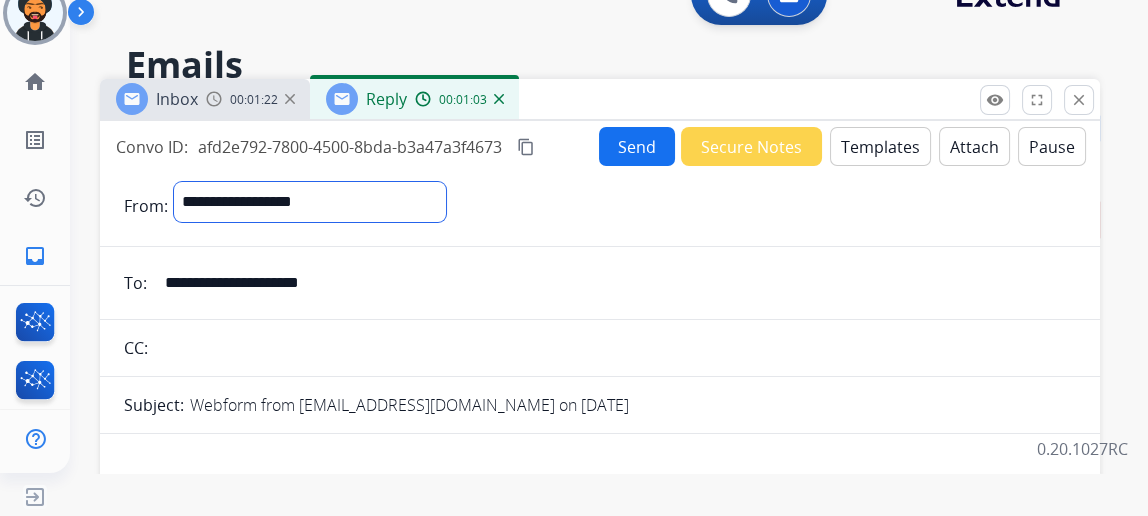 click on "**********" at bounding box center (310, 202) 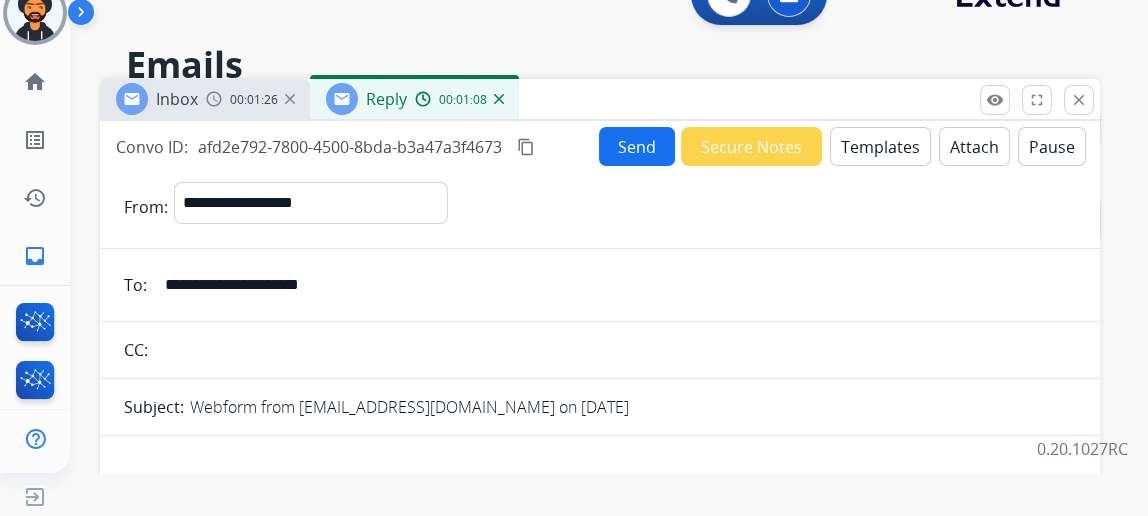 click on "Send" at bounding box center [637, 146] 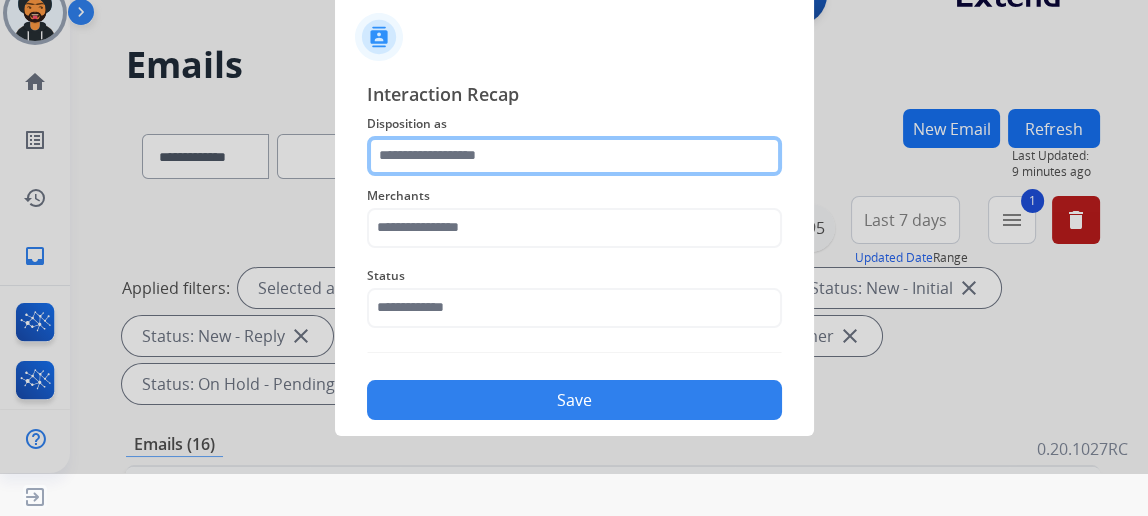 click 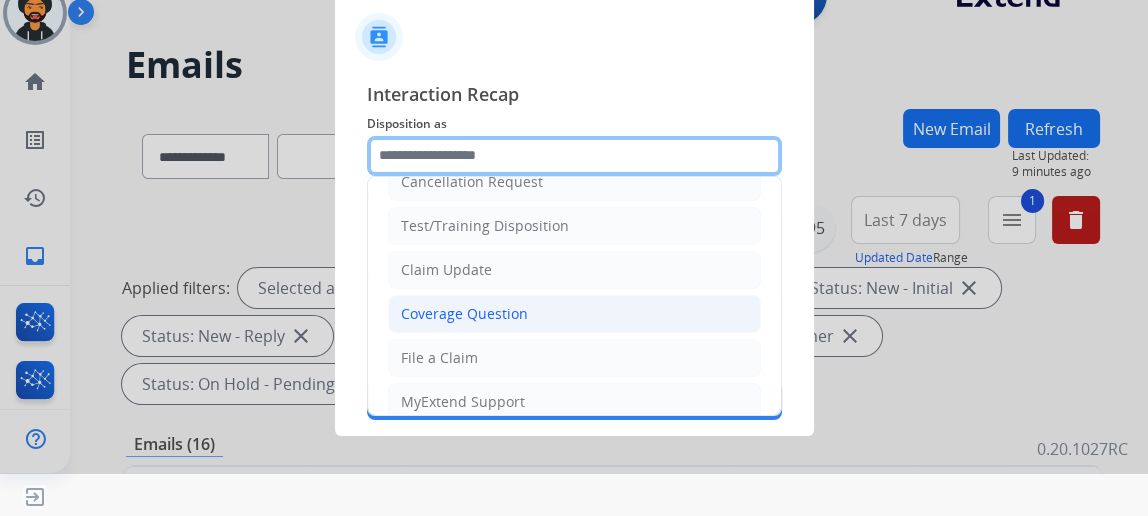 scroll, scrollTop: 0, scrollLeft: 0, axis: both 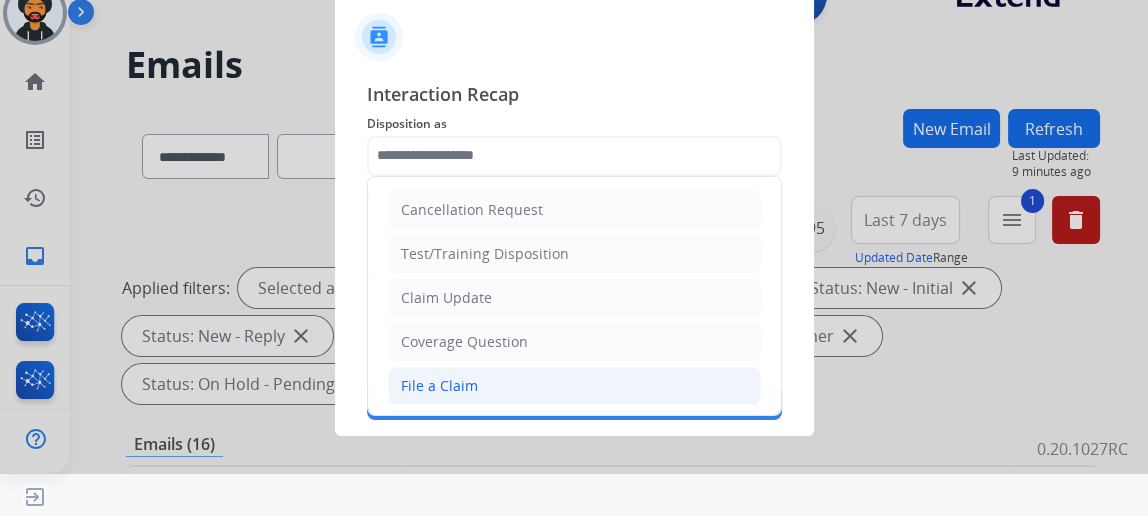 click on "File a Claim" 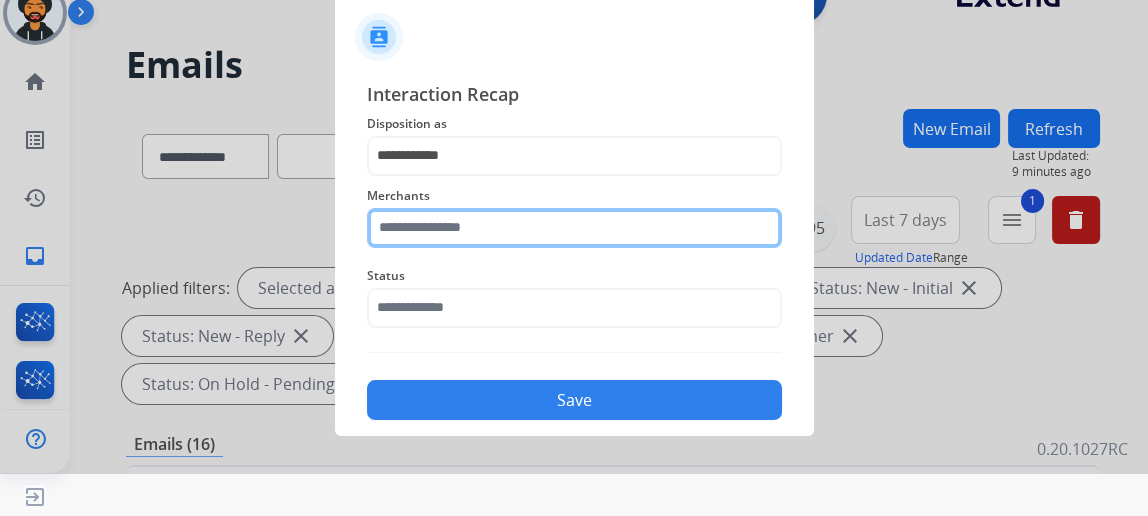 click 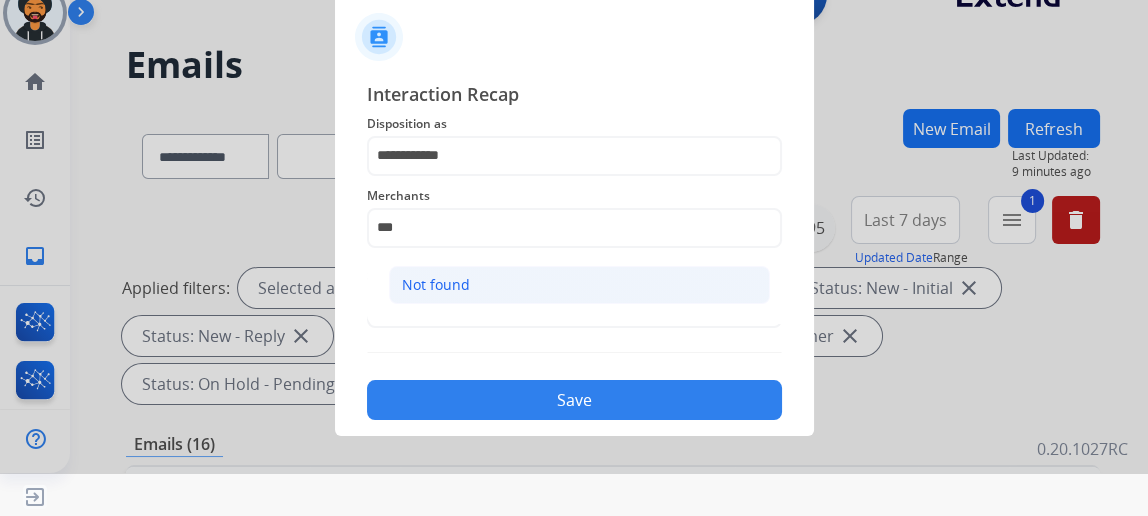 click on "Not found" 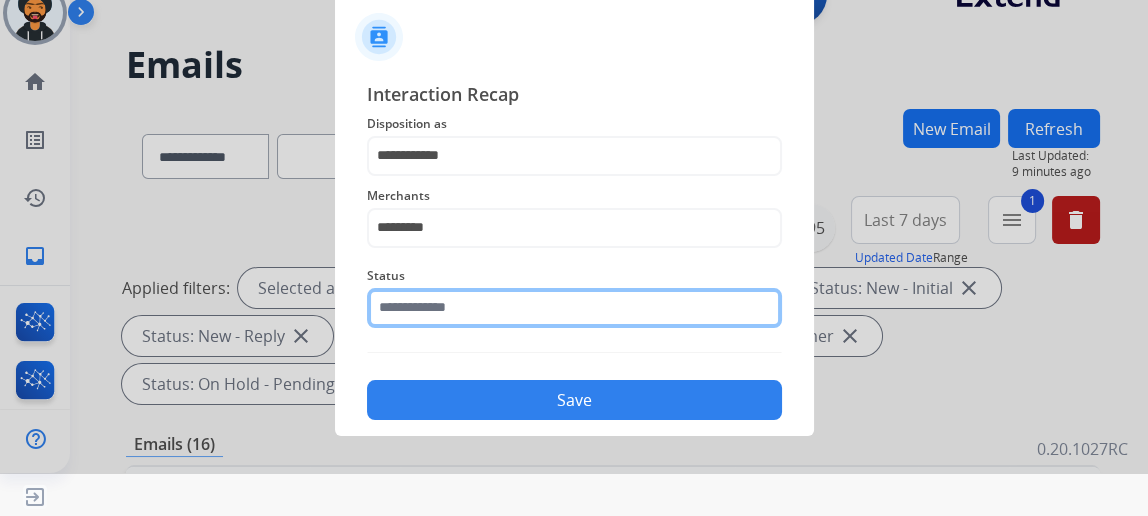 click 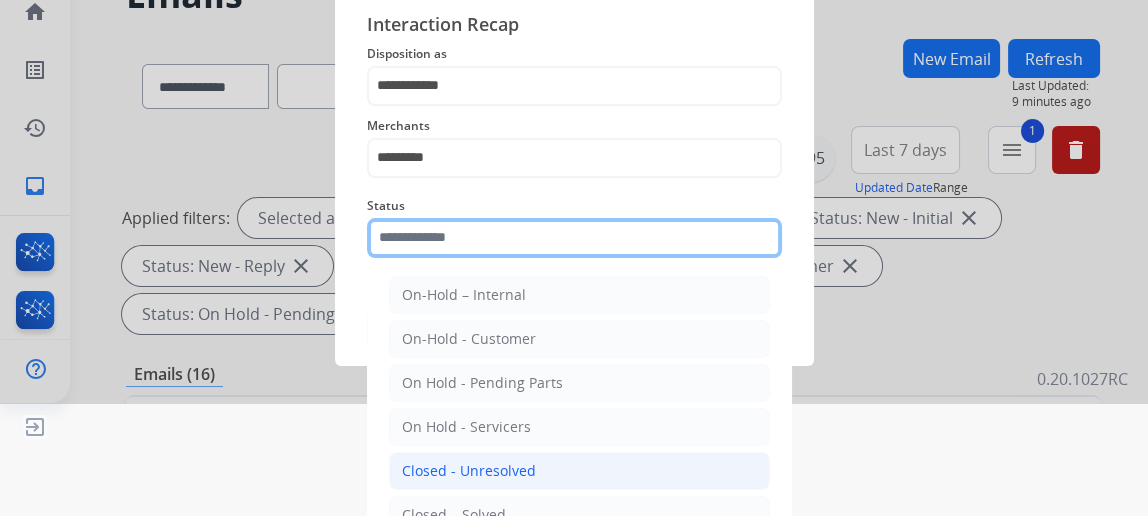 scroll, scrollTop: 162, scrollLeft: 0, axis: vertical 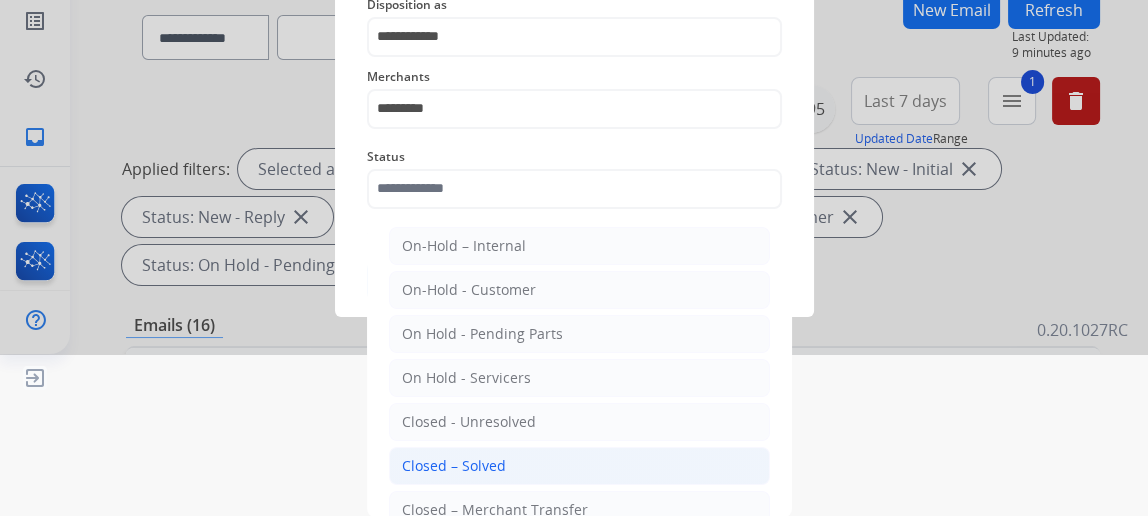 click on "Closed – Solved" 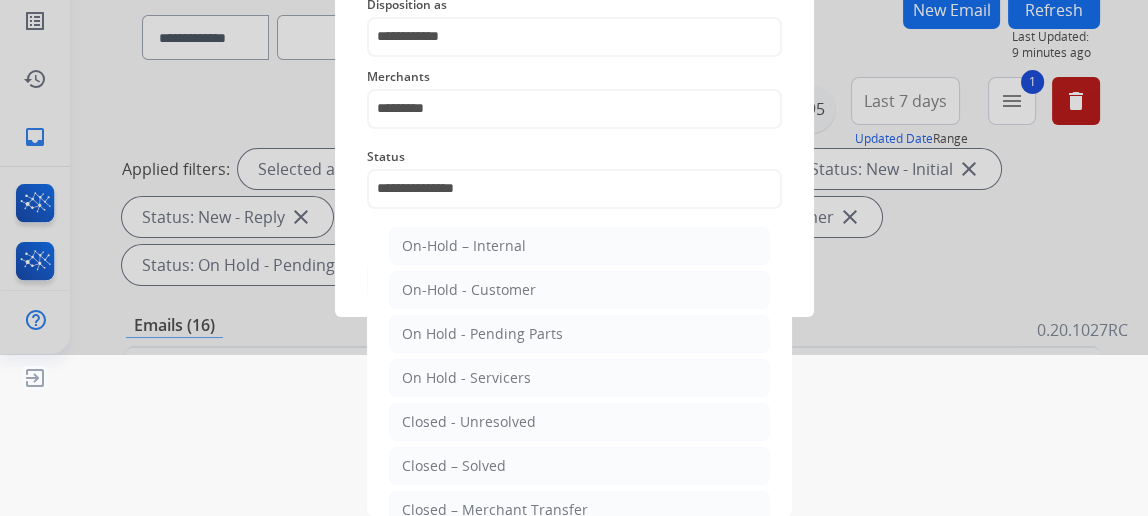 scroll, scrollTop: 43, scrollLeft: 0, axis: vertical 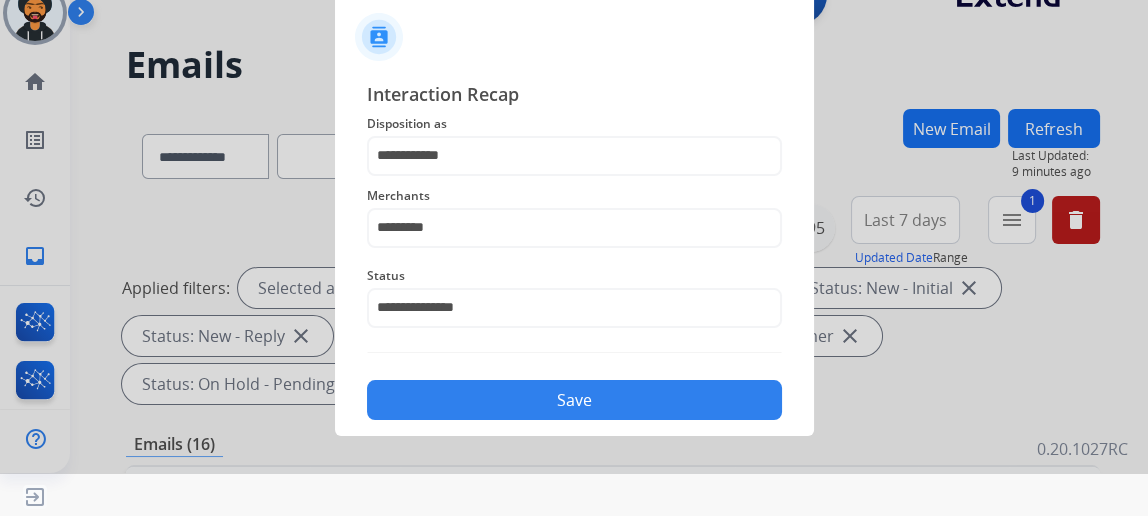 click on "Save" 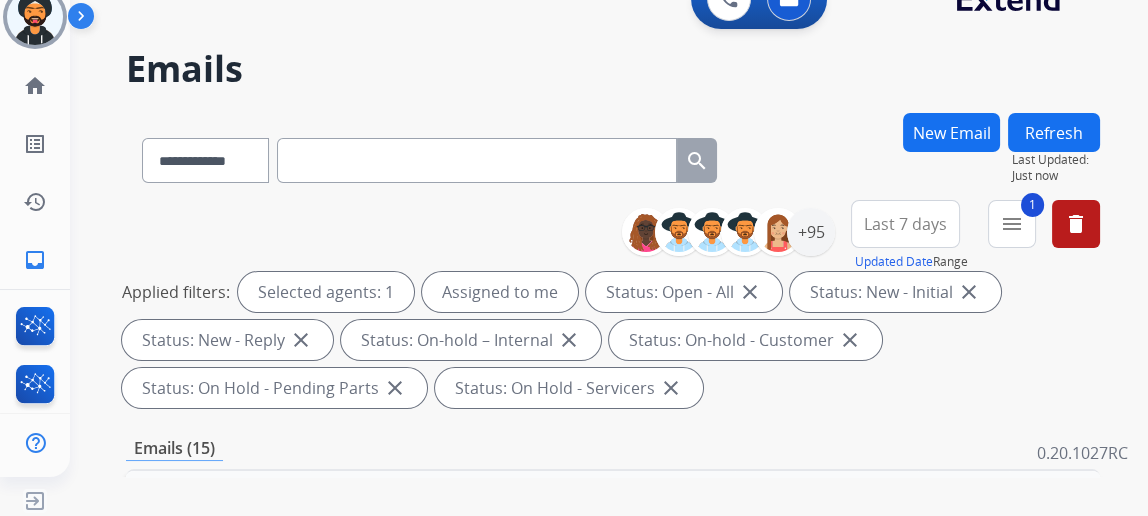 scroll, scrollTop: 43, scrollLeft: 0, axis: vertical 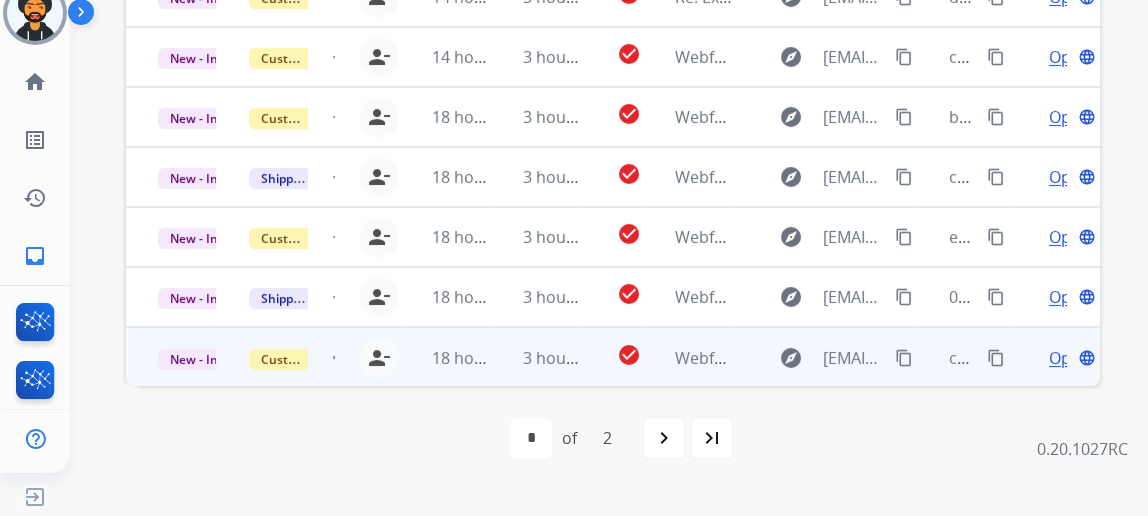 click on "Open" at bounding box center (1069, 358) 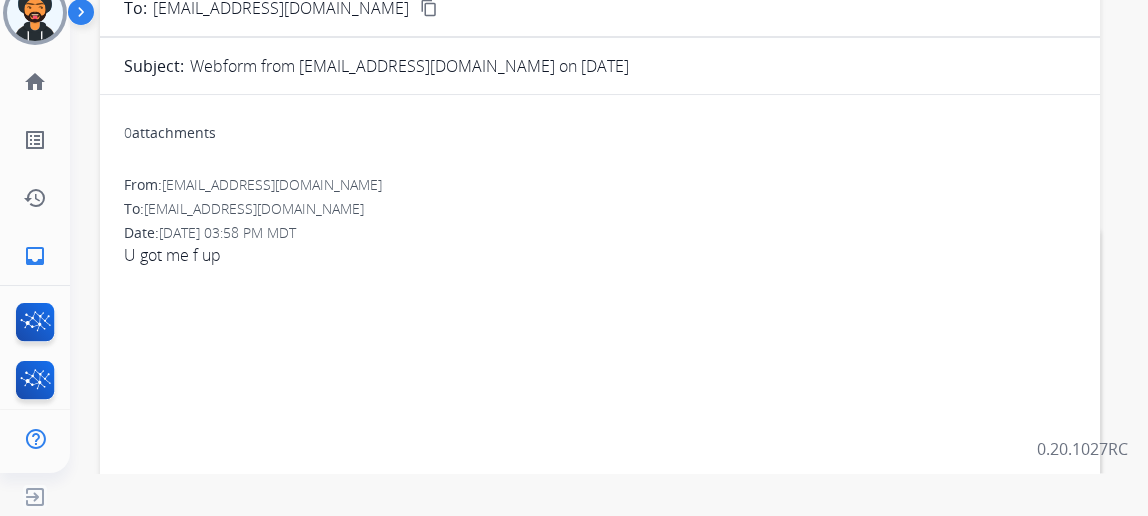 scroll, scrollTop: 0, scrollLeft: 0, axis: both 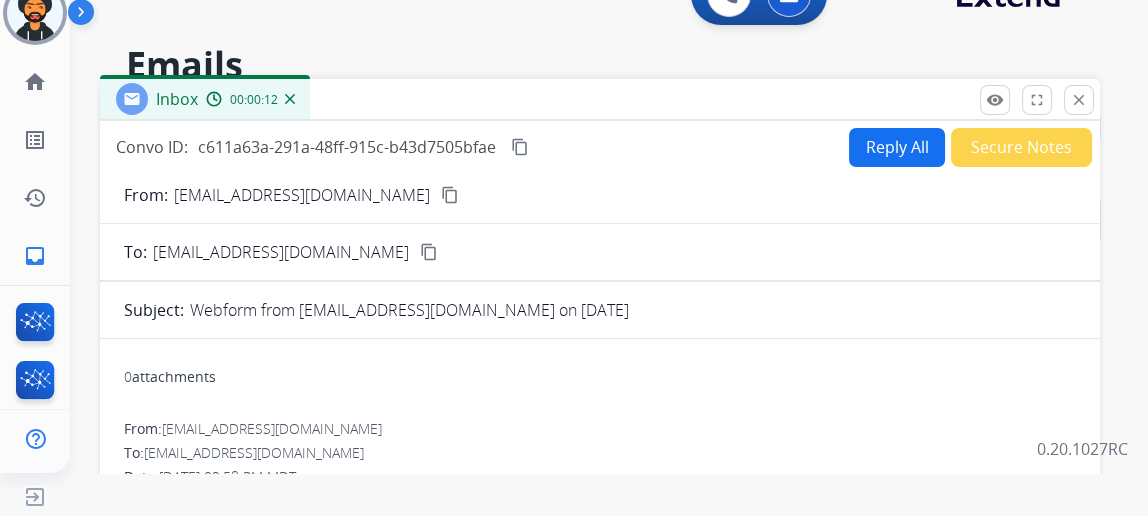 click on "Reply All" at bounding box center [897, 147] 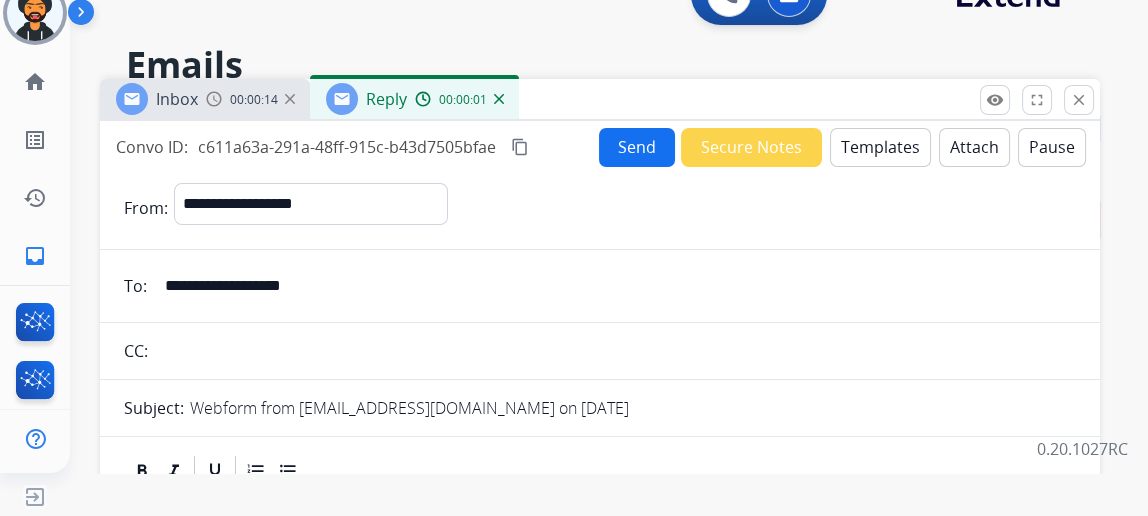 click on "Templates" at bounding box center (880, 147) 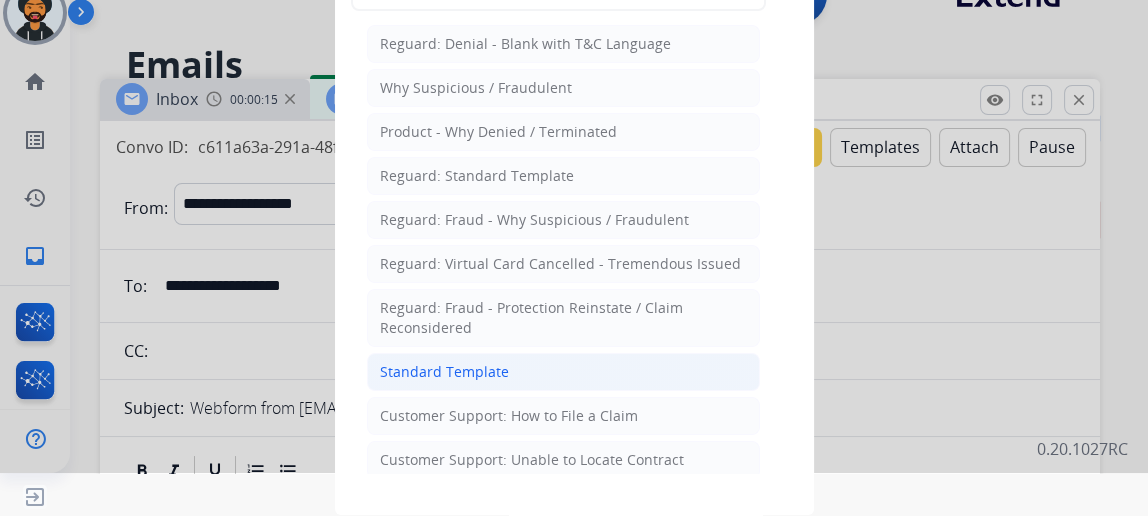 click on "Standard Template" 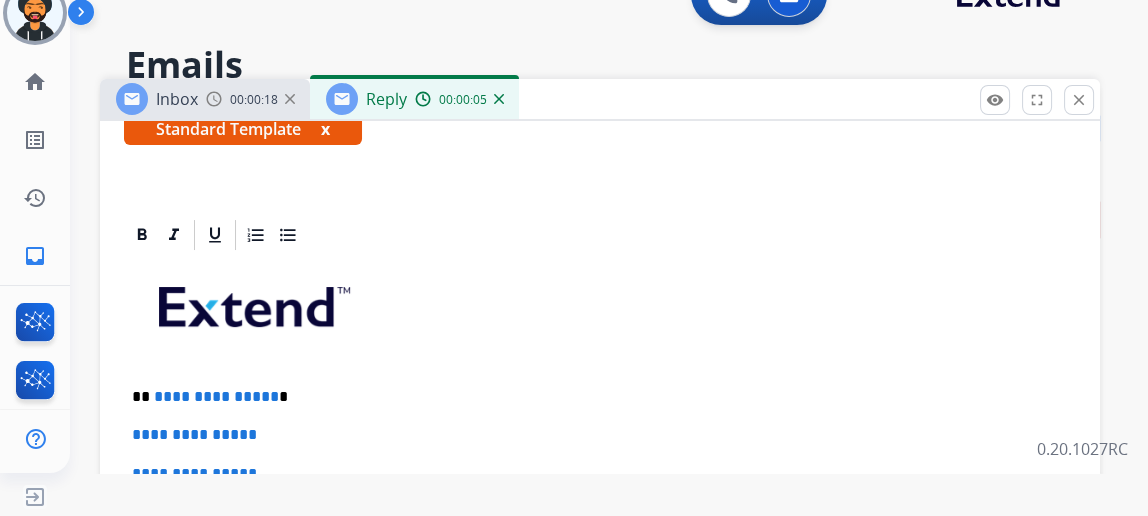 scroll, scrollTop: 435, scrollLeft: 0, axis: vertical 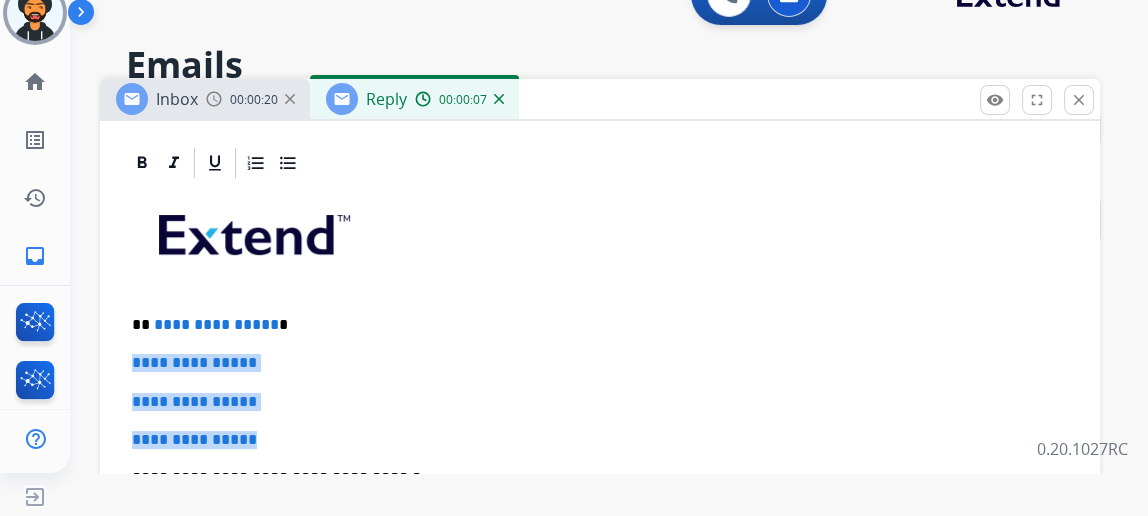 drag, startPoint x: 284, startPoint y: 433, endPoint x: 139, endPoint y: 367, distance: 159.31415 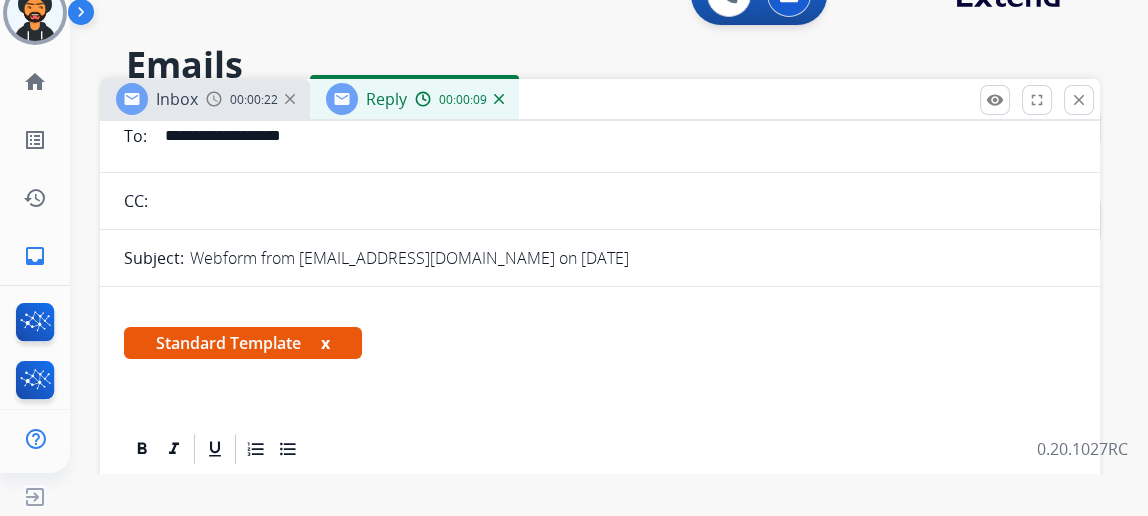 scroll, scrollTop: 0, scrollLeft: 0, axis: both 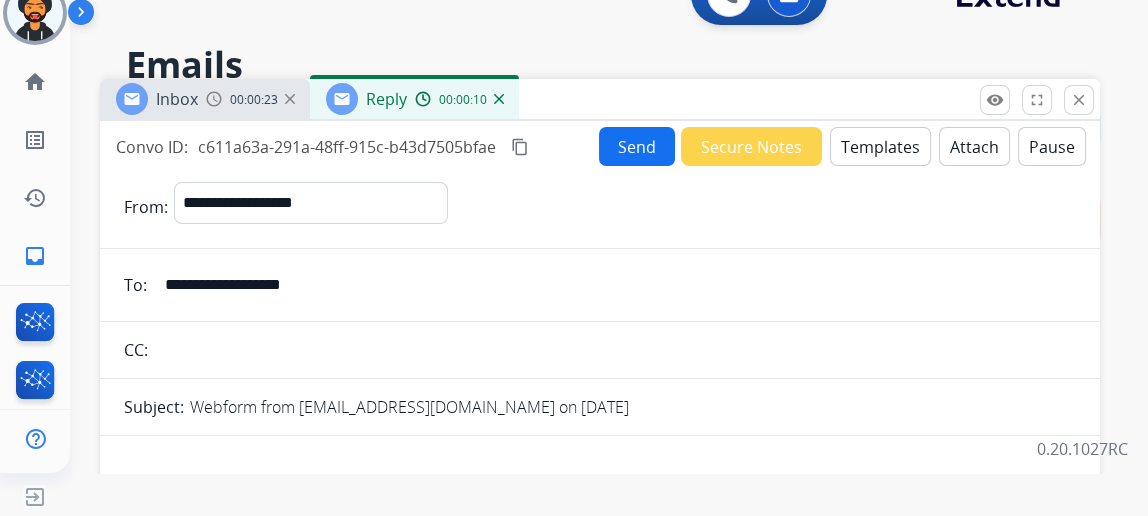 click on "**********" at bounding box center [614, 285] 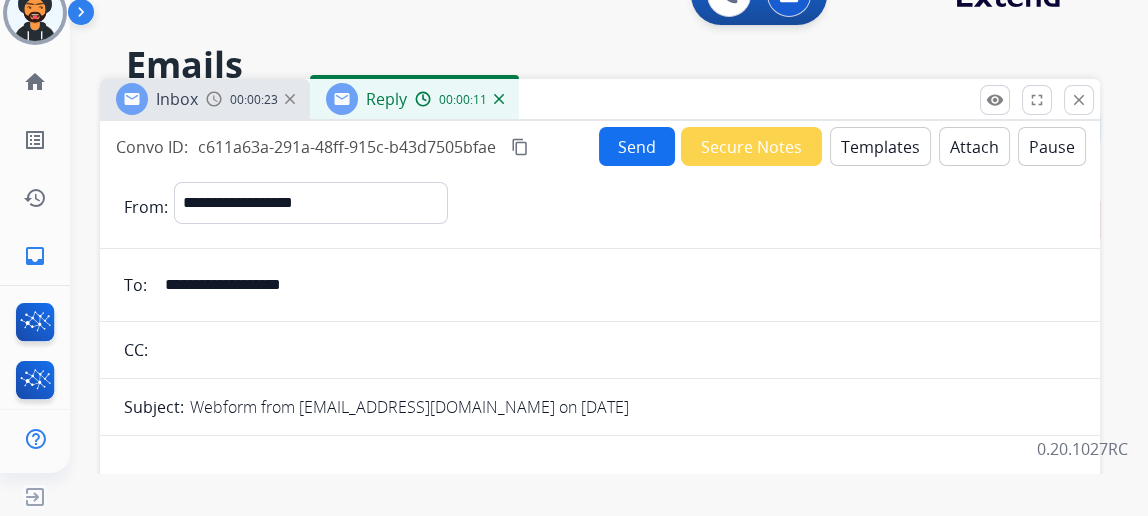 click on "**********" at bounding box center [614, 285] 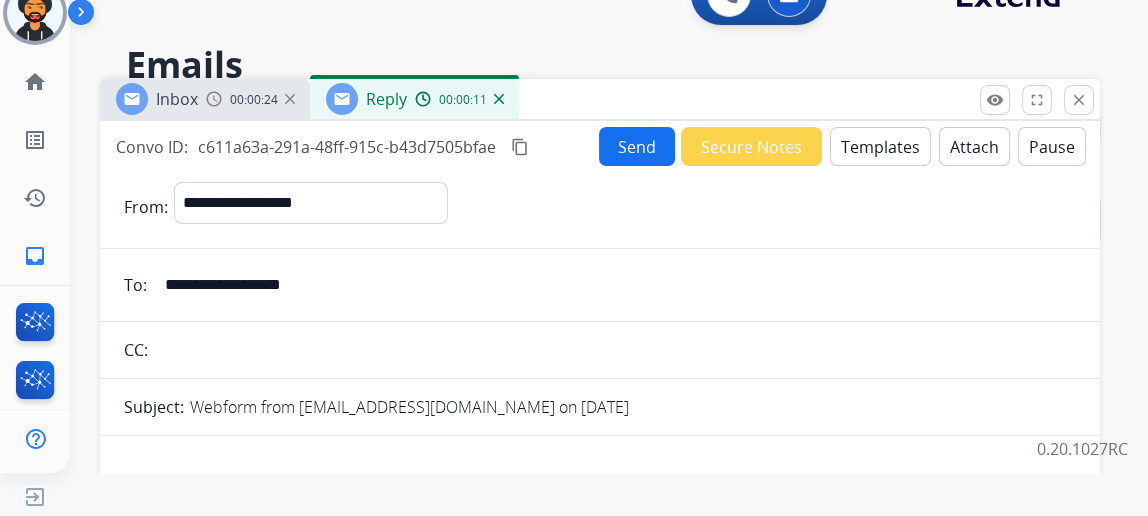 click on "**********" at bounding box center (614, 285) 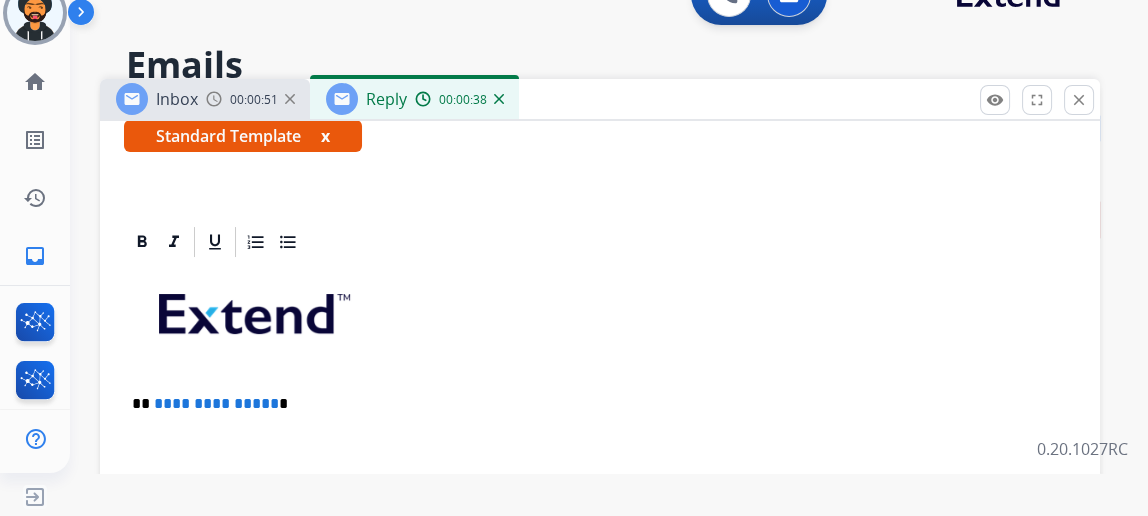 scroll, scrollTop: 358, scrollLeft: 0, axis: vertical 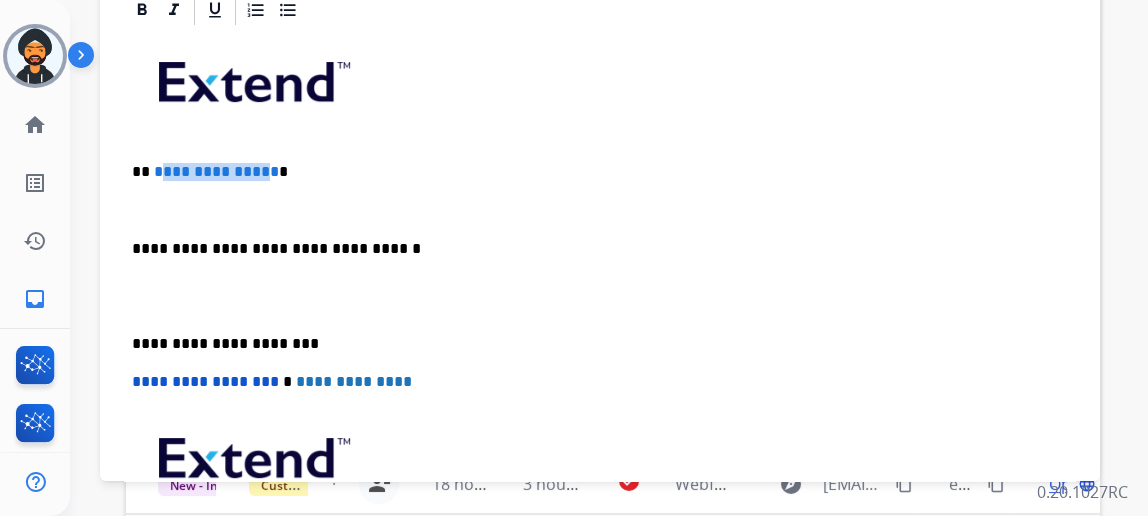 drag, startPoint x: 279, startPoint y: 165, endPoint x: 160, endPoint y: 168, distance: 119.03781 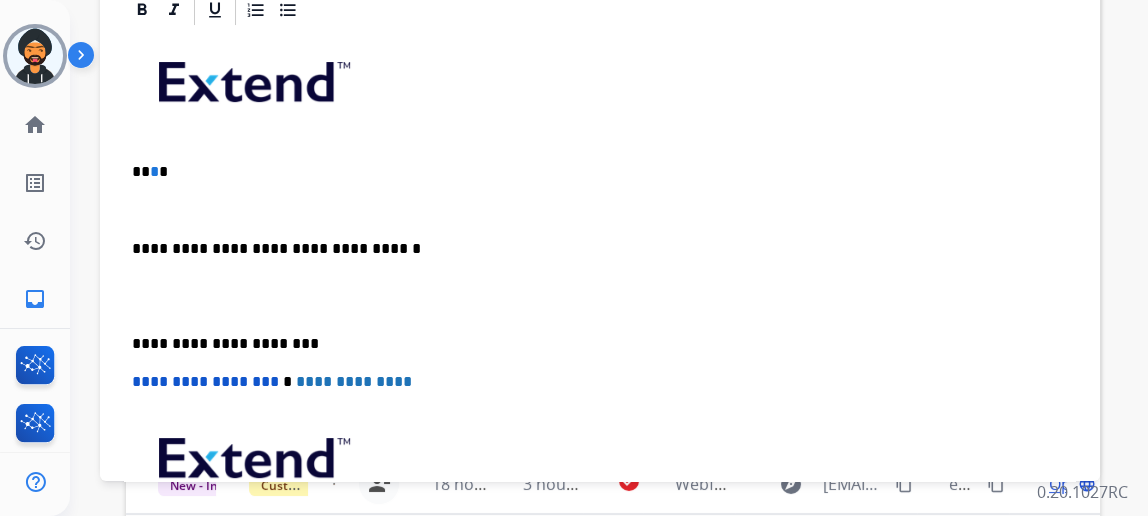 type 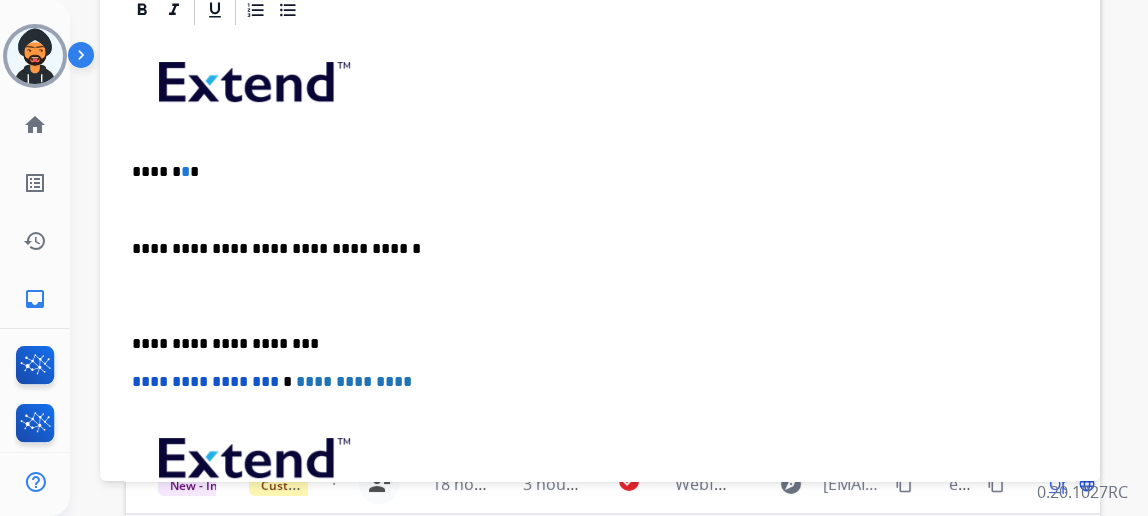 click on "****** * *" at bounding box center [592, 172] 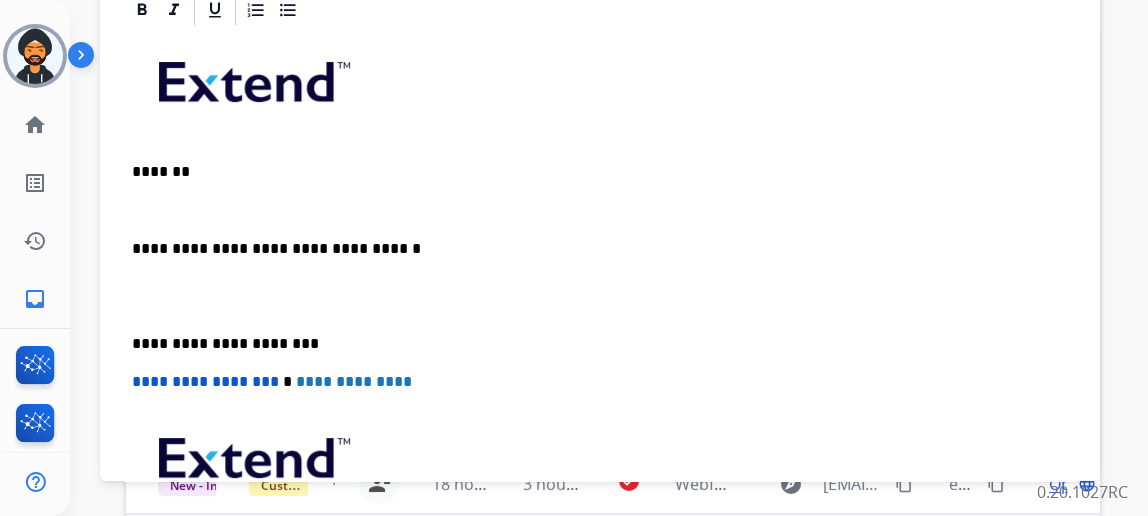 click at bounding box center [600, 210] 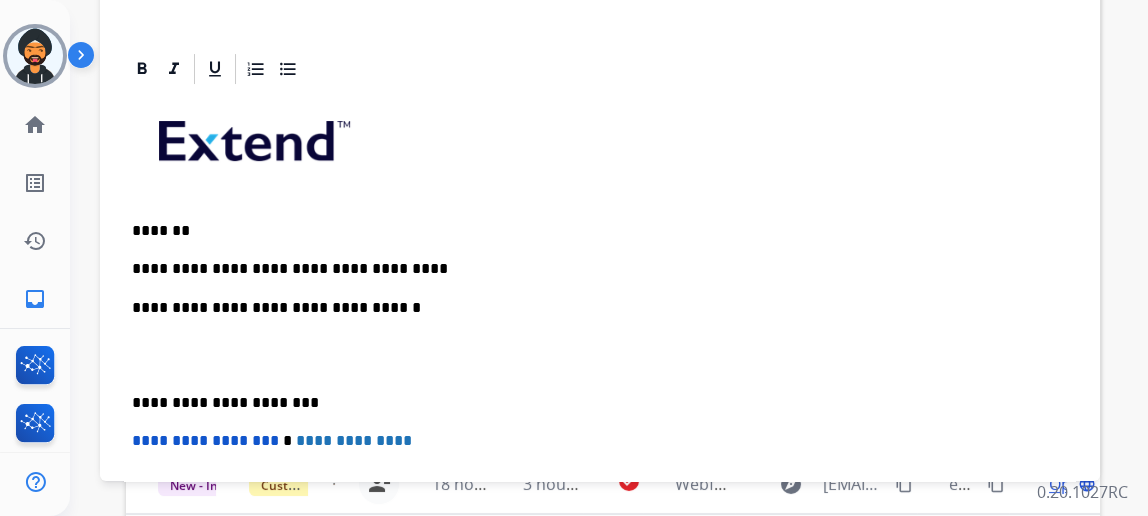 scroll, scrollTop: 0, scrollLeft: 0, axis: both 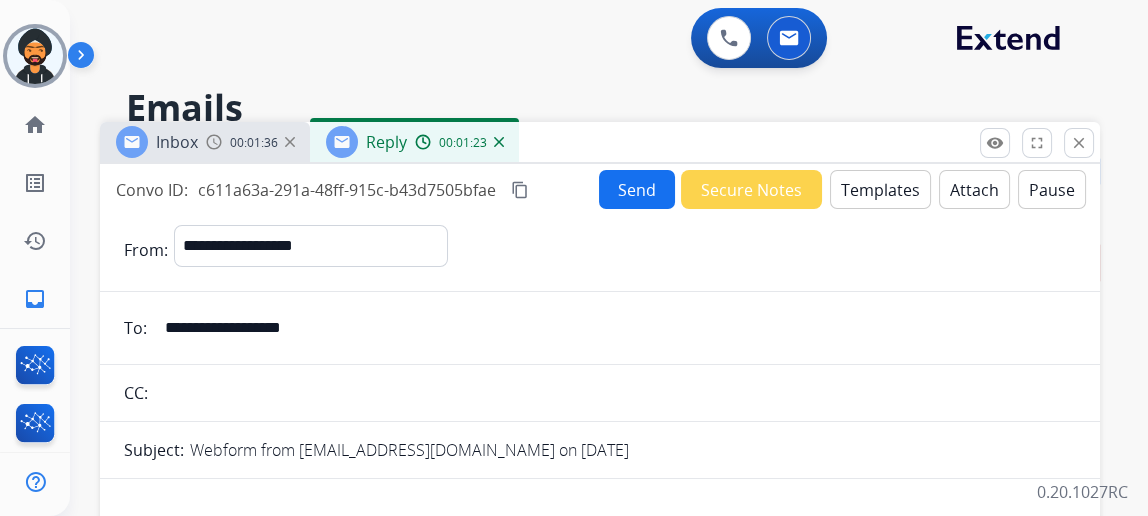 click on "Send" at bounding box center [637, 189] 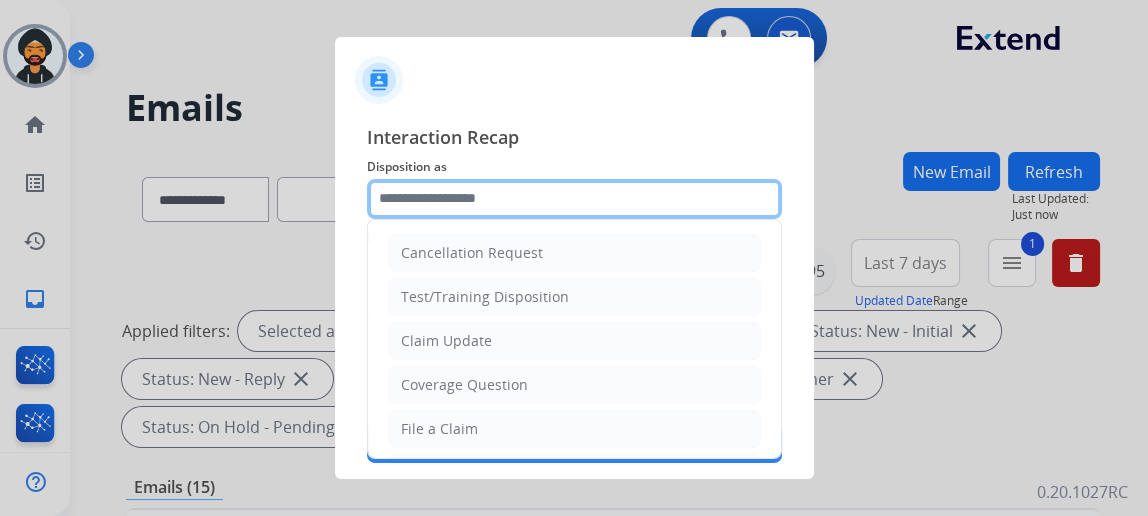 click 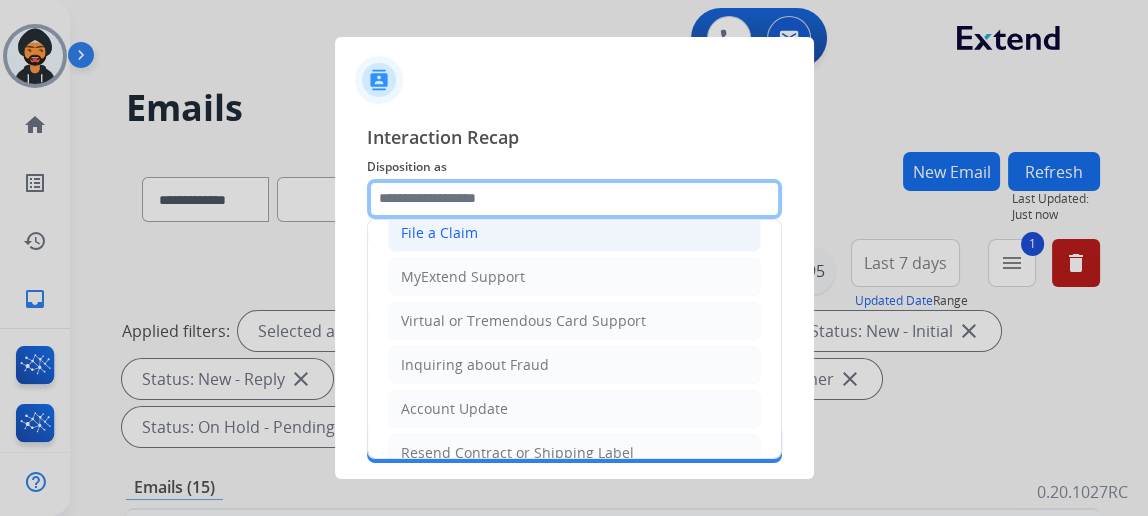 scroll, scrollTop: 301, scrollLeft: 0, axis: vertical 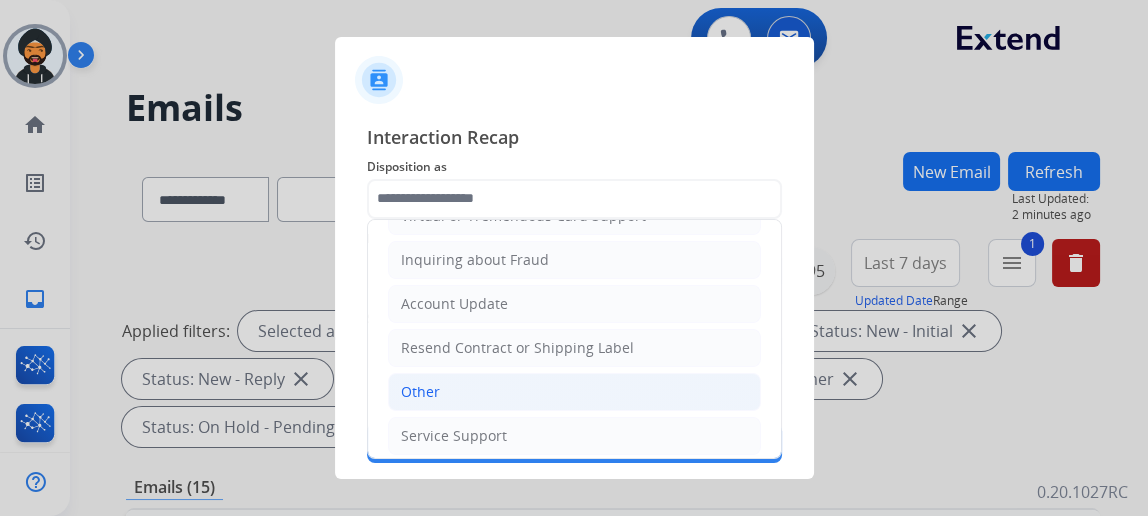 click on "Other" 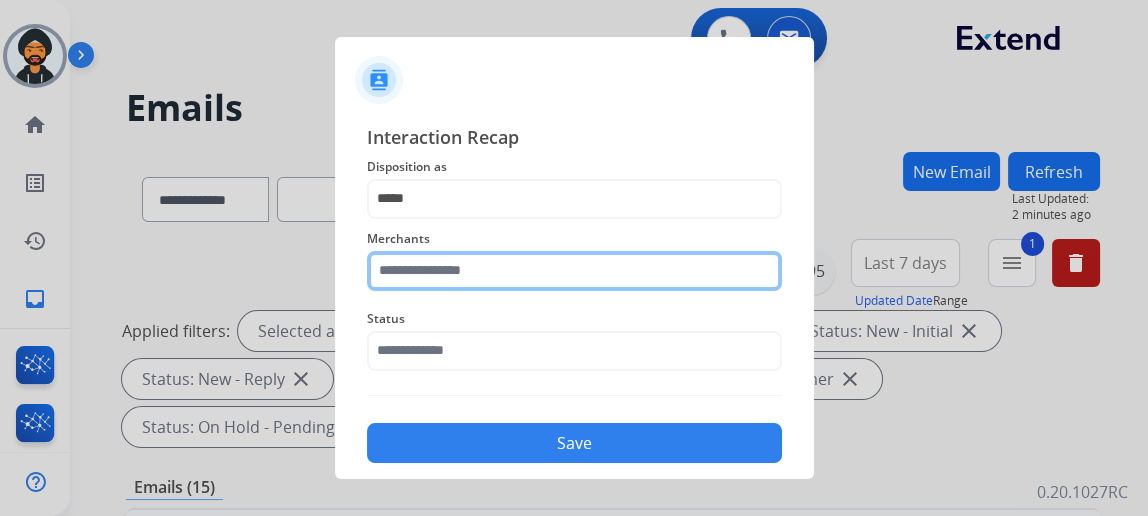 click 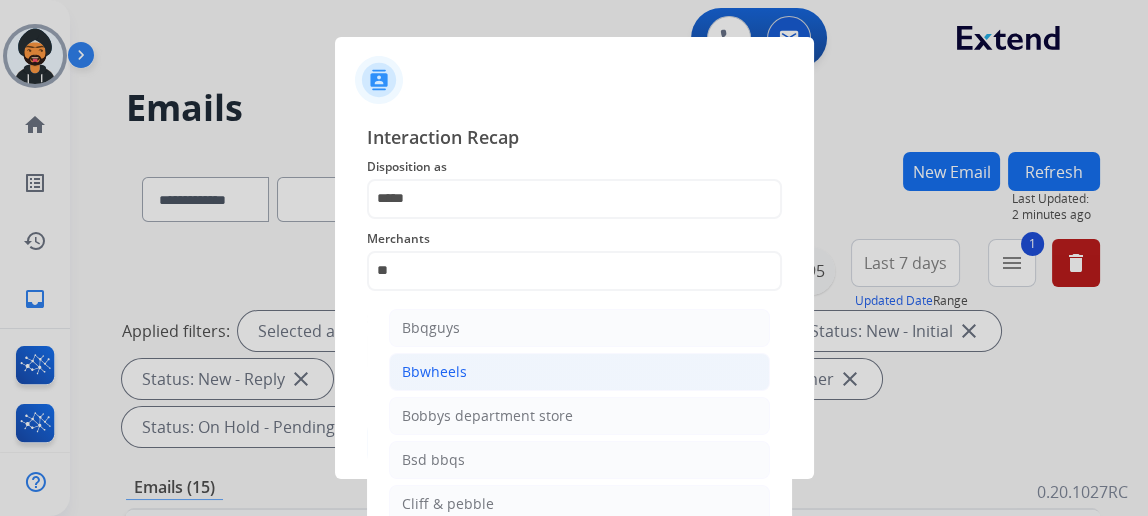 click on "Bbwheels" 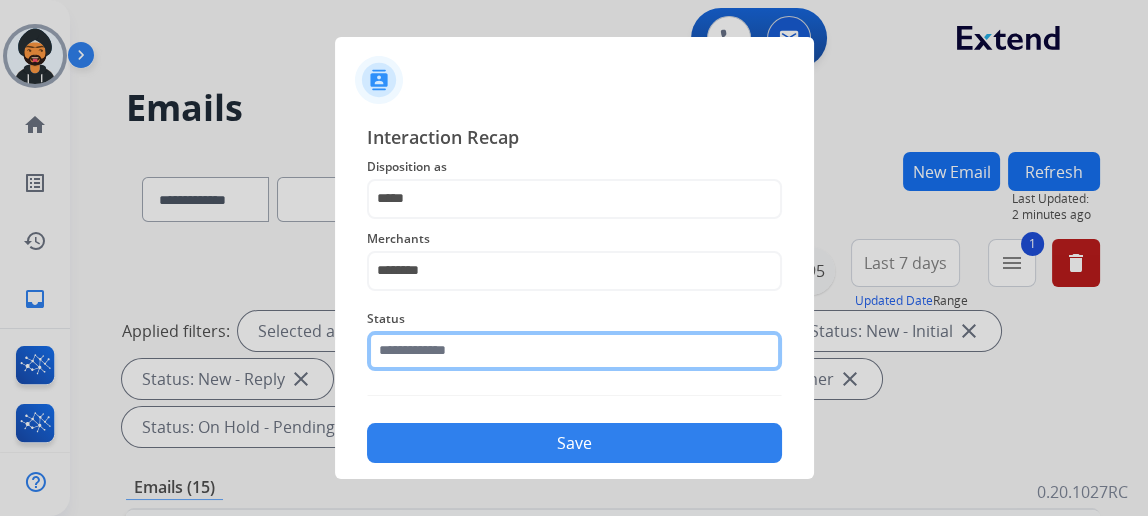 click 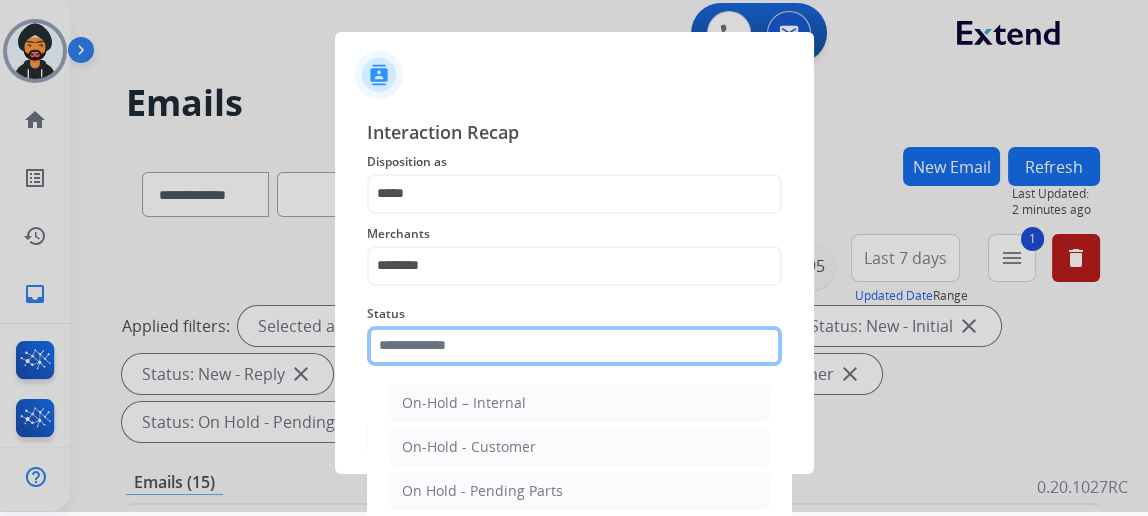scroll, scrollTop: 162, scrollLeft: 0, axis: vertical 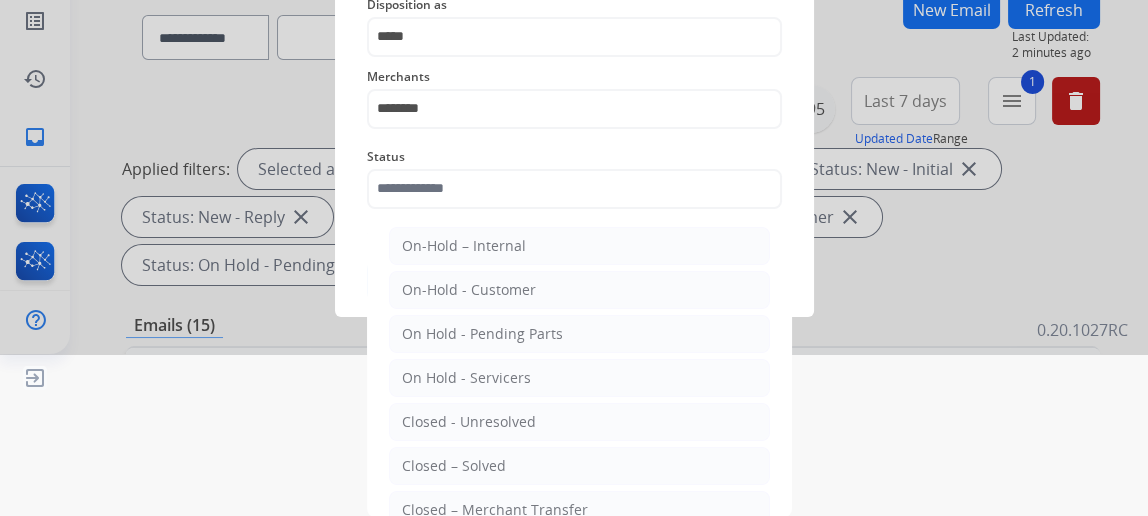 click on "Closed – Solved" 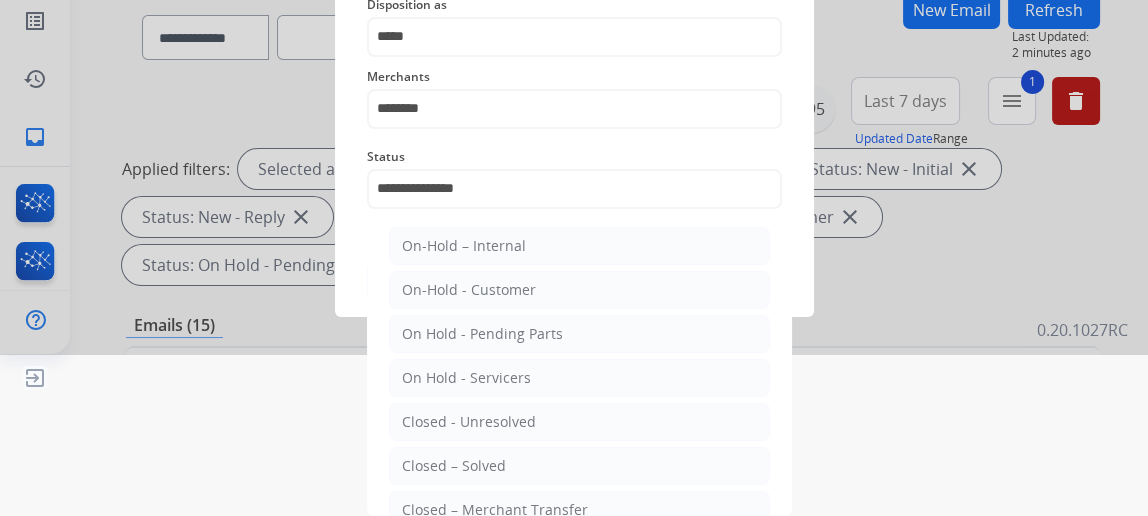 scroll, scrollTop: 43, scrollLeft: 0, axis: vertical 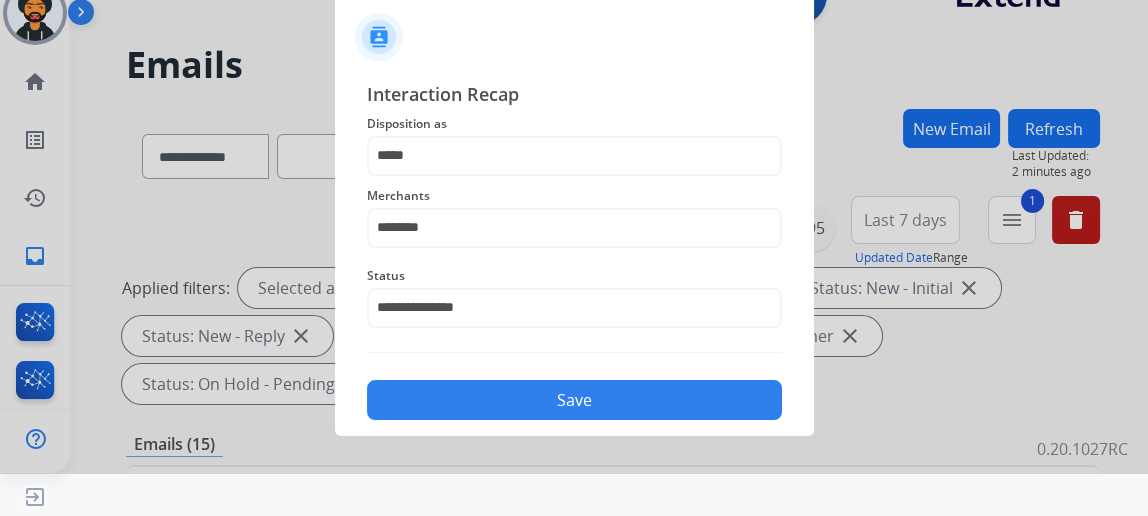 click on "Save" 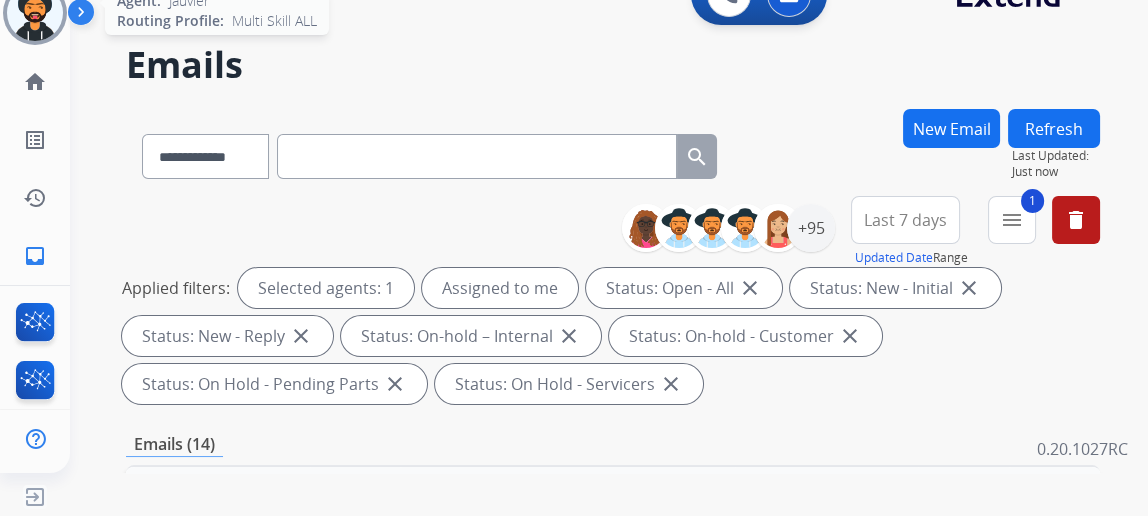 click at bounding box center (35, 13) 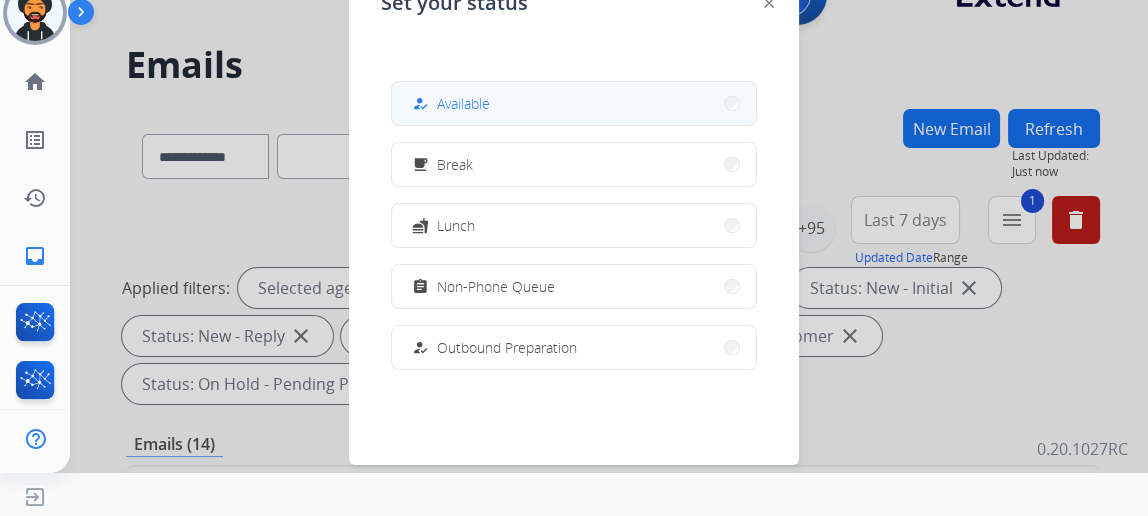 click on "how_to_reg Available" at bounding box center (574, 103) 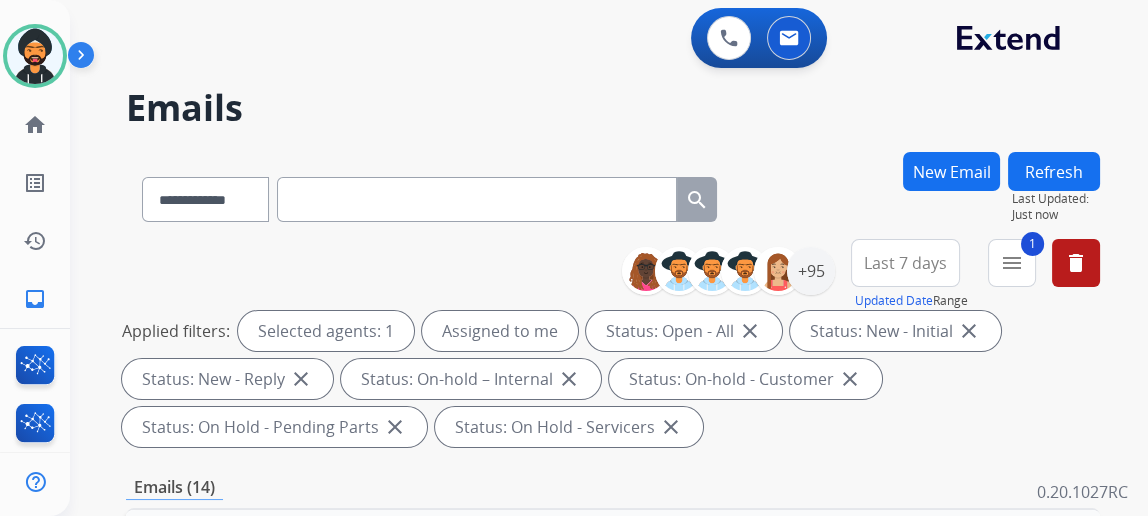 scroll, scrollTop: 43, scrollLeft: 0, axis: vertical 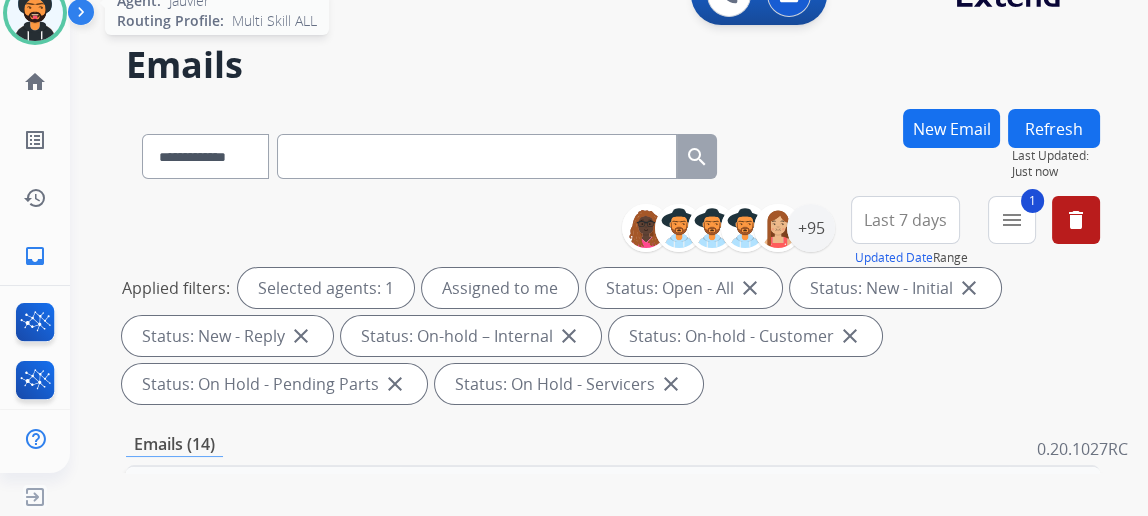 click at bounding box center [35, 13] 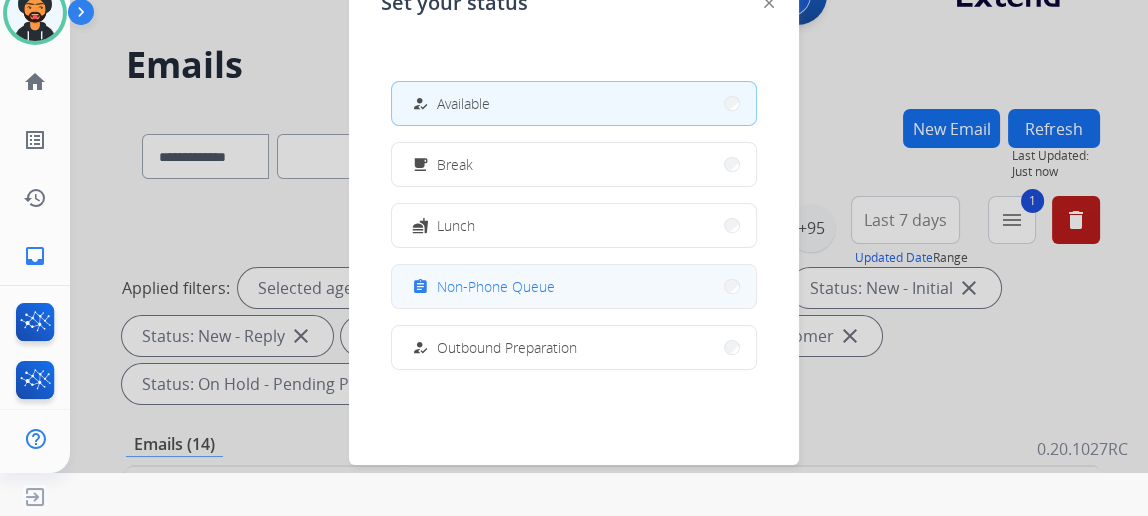 click on "Non-Phone Queue" at bounding box center [496, 286] 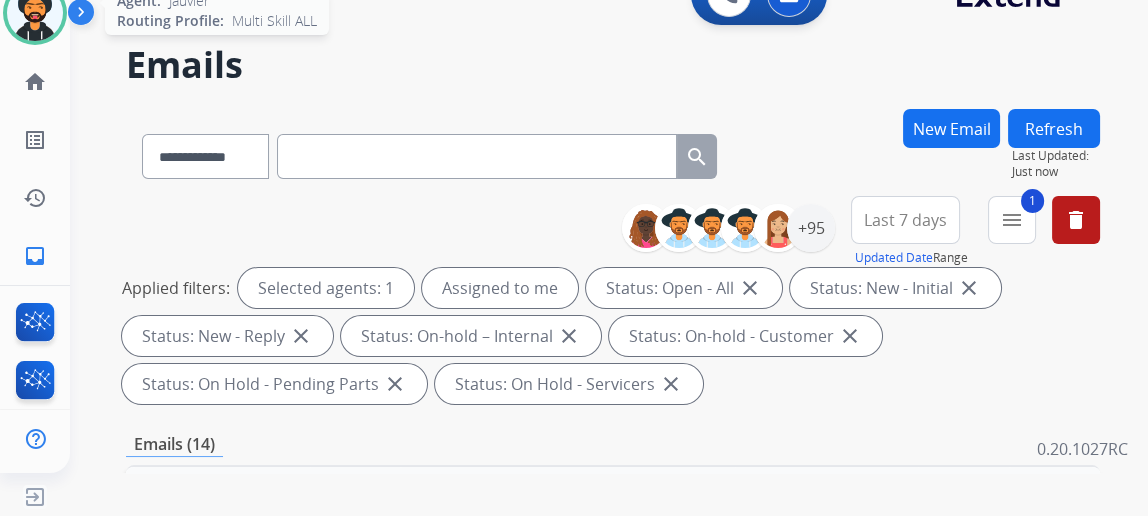 click at bounding box center [35, 13] 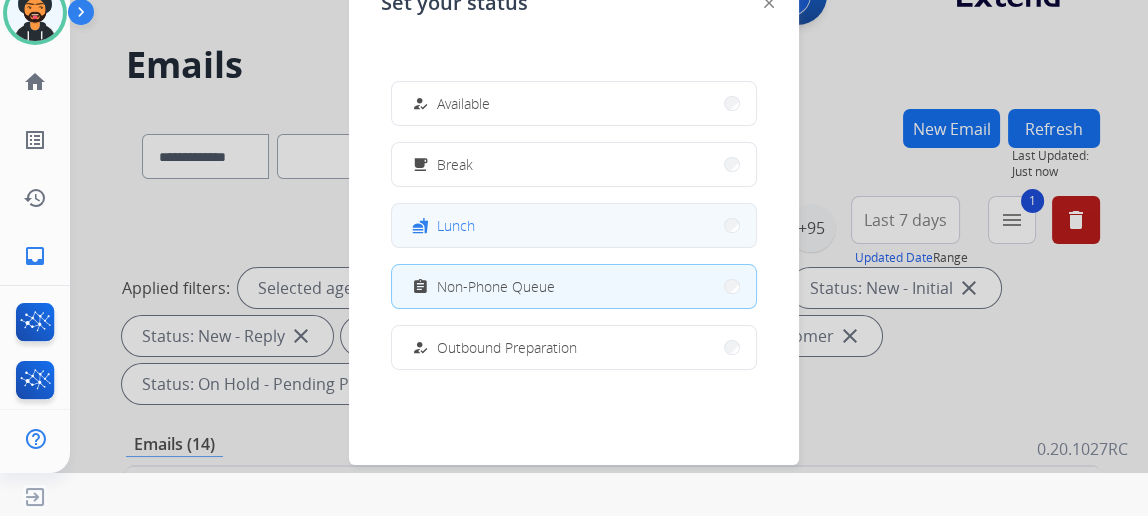 click on "fastfood Lunch" at bounding box center (574, 225) 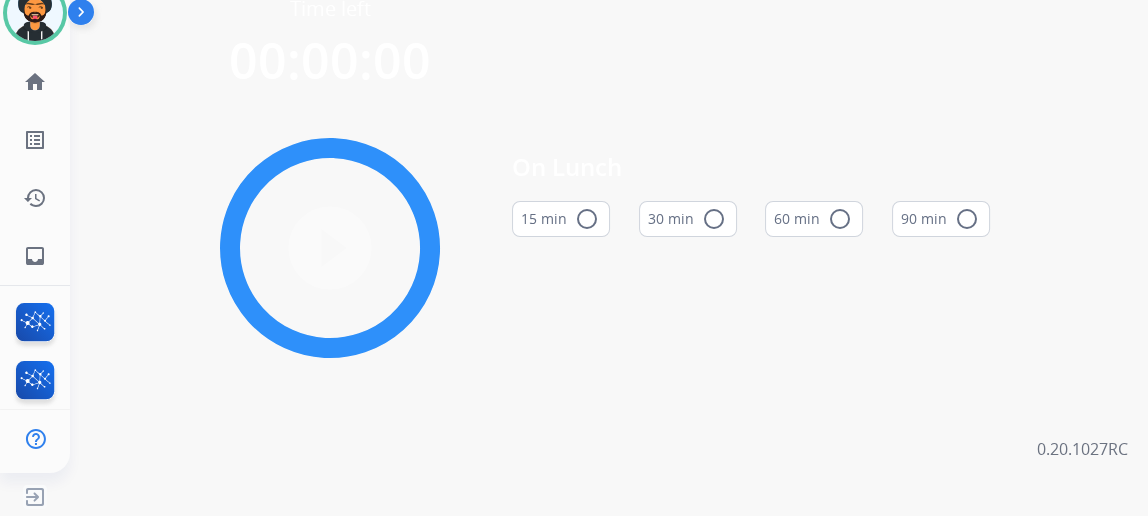 scroll, scrollTop: 0, scrollLeft: 0, axis: both 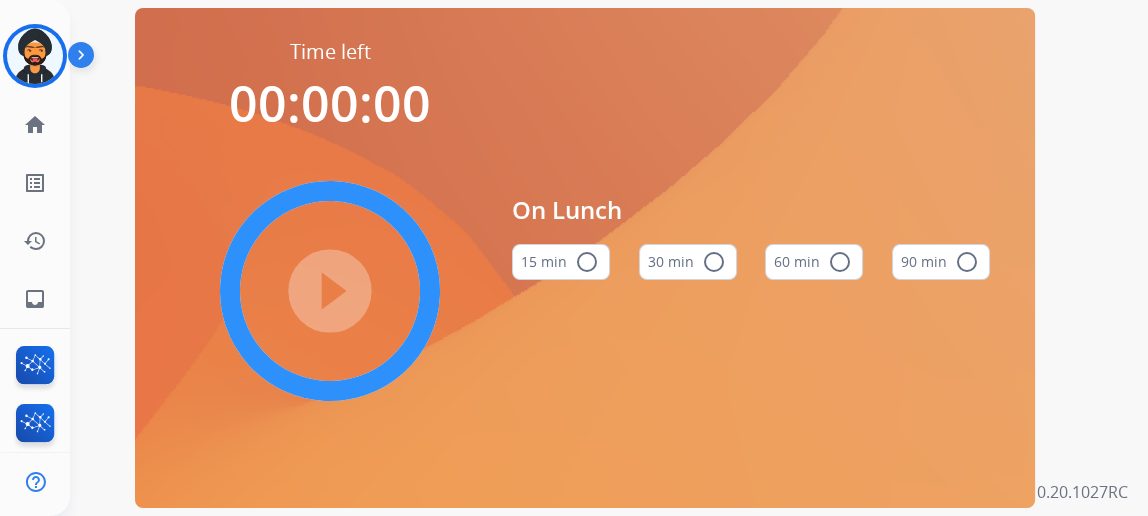 click on "radio_button_unchecked" at bounding box center [840, 262] 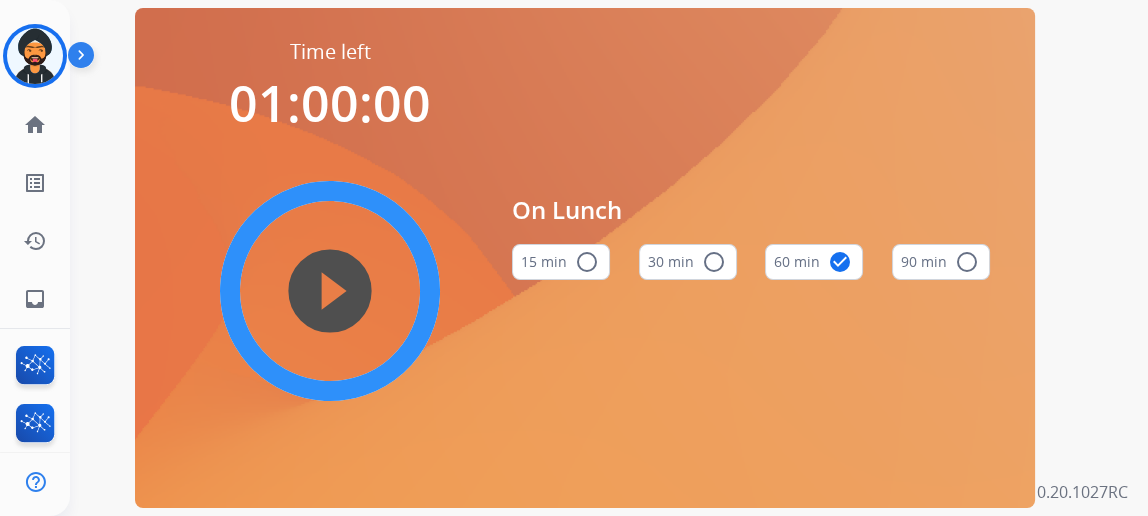 click on "play_circle_filled" at bounding box center (330, 291) 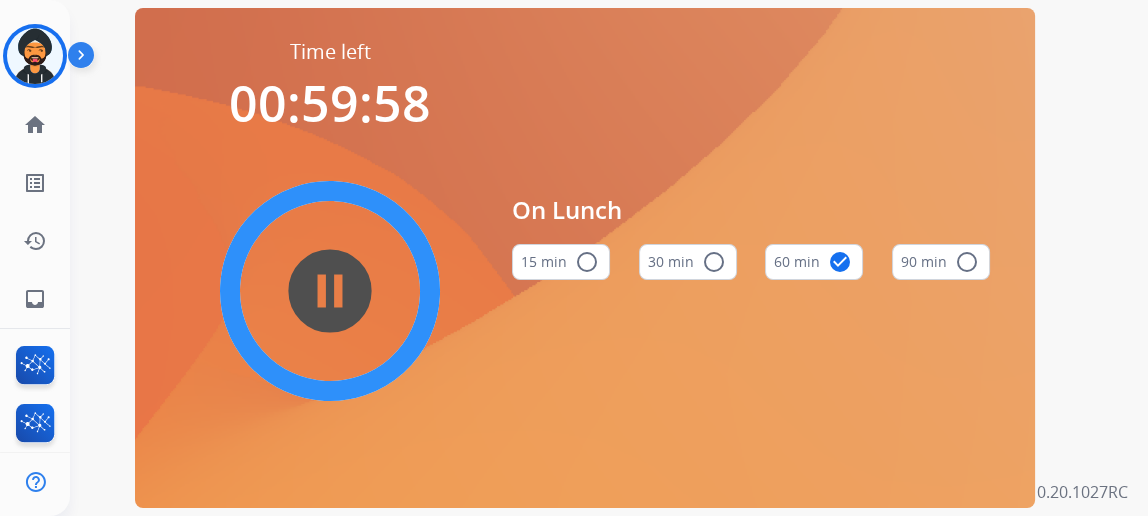 click on "pause_circle_filled" at bounding box center [330, 291] 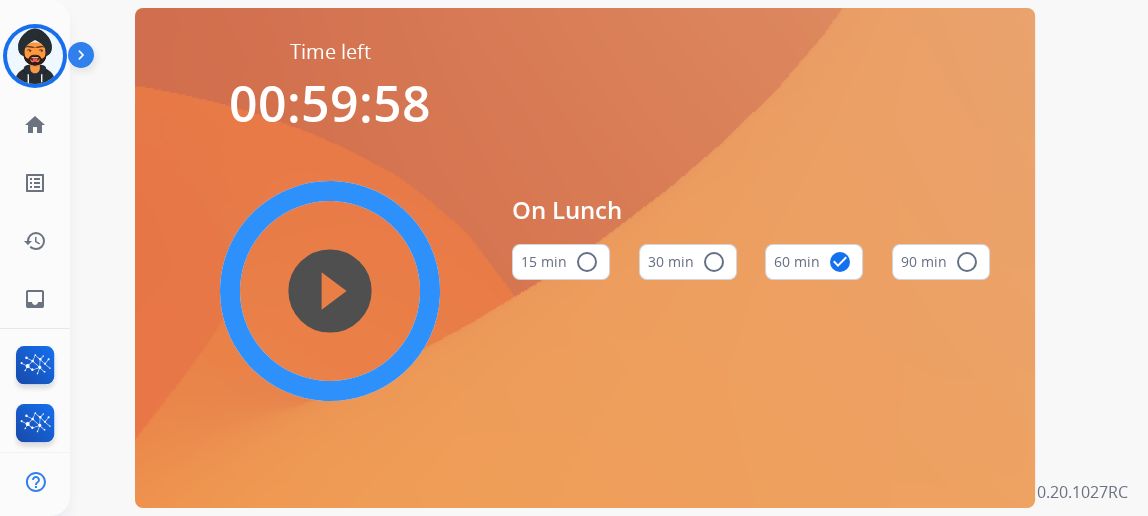click on "check_circle" at bounding box center [840, 262] 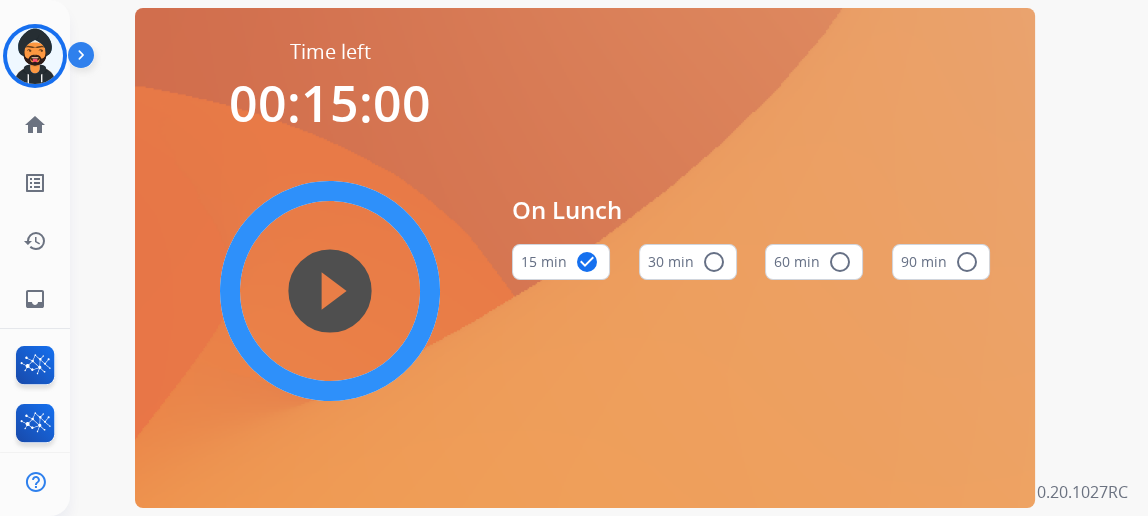 click on "60 min  radio_button_unchecked" at bounding box center [814, 262] 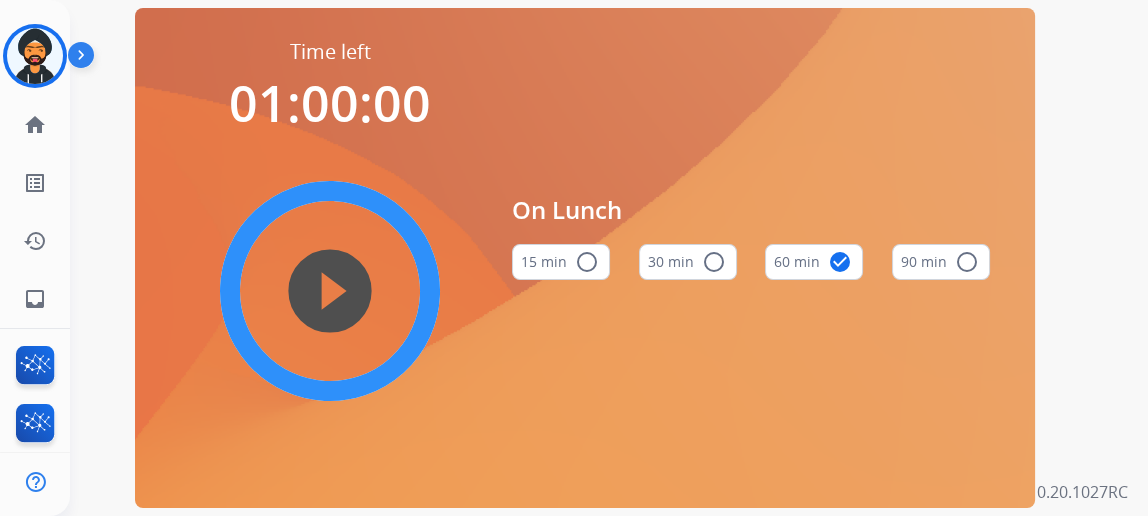 click on "play_circle_filled" at bounding box center [330, 291] 